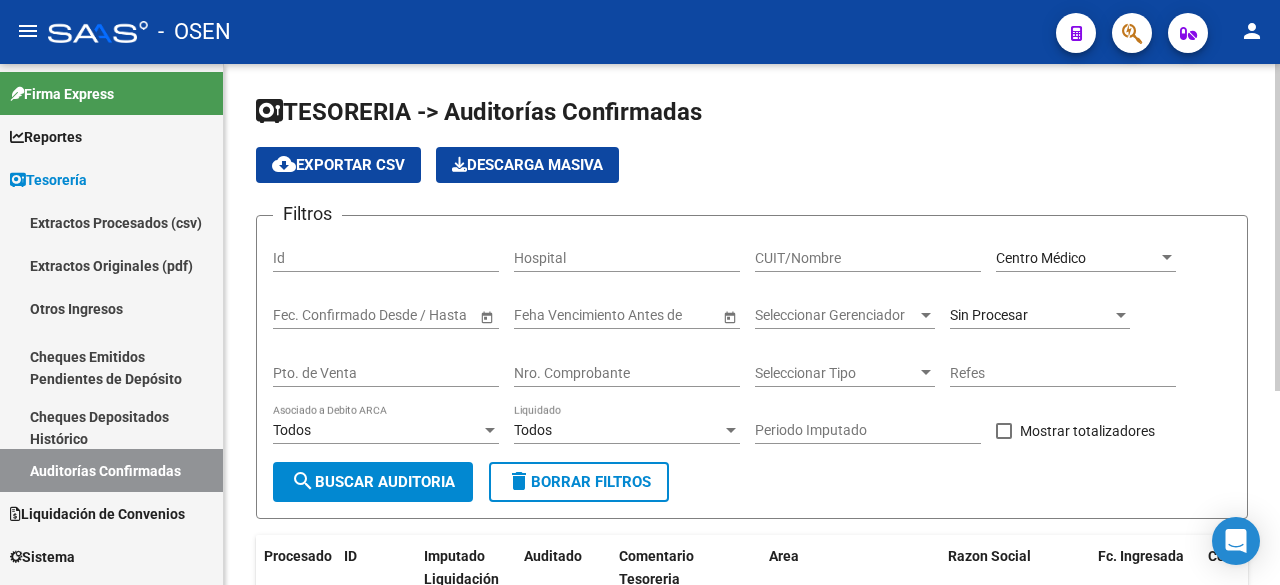 scroll, scrollTop: 0, scrollLeft: 0, axis: both 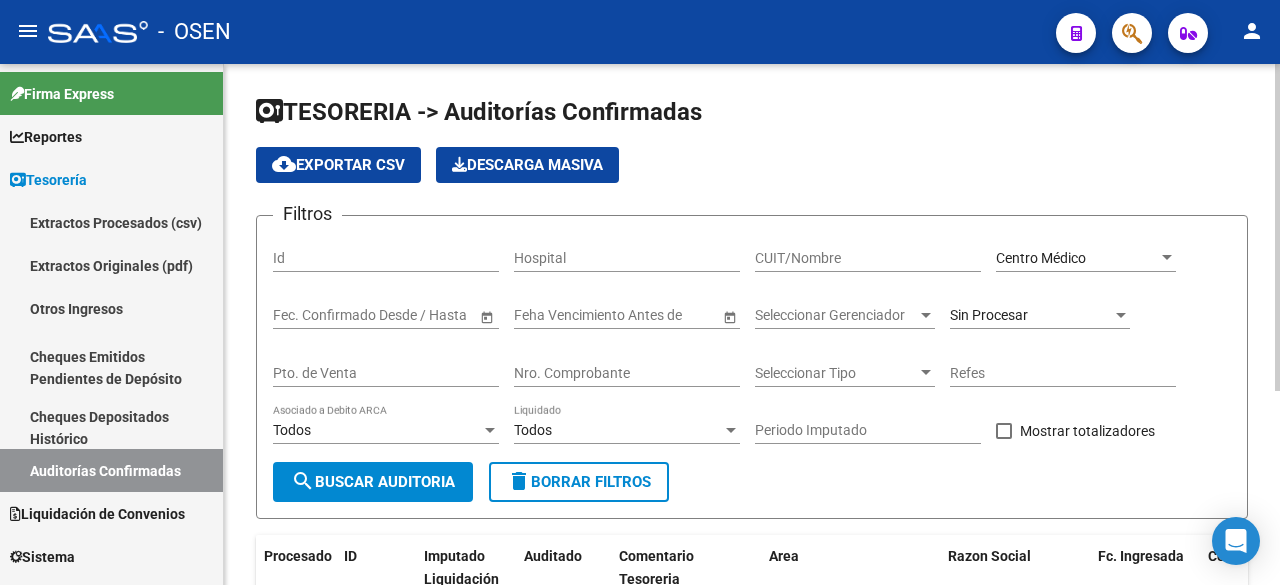 click on "Nro. Comprobante" 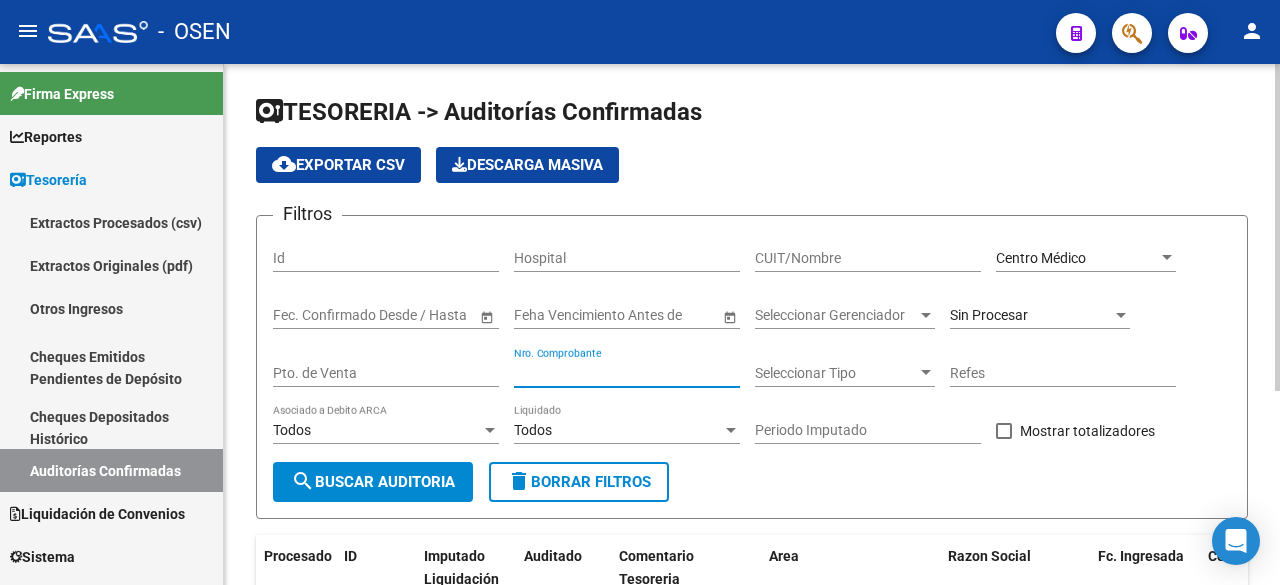 click on "Nro. Comprobante" at bounding box center [627, 373] 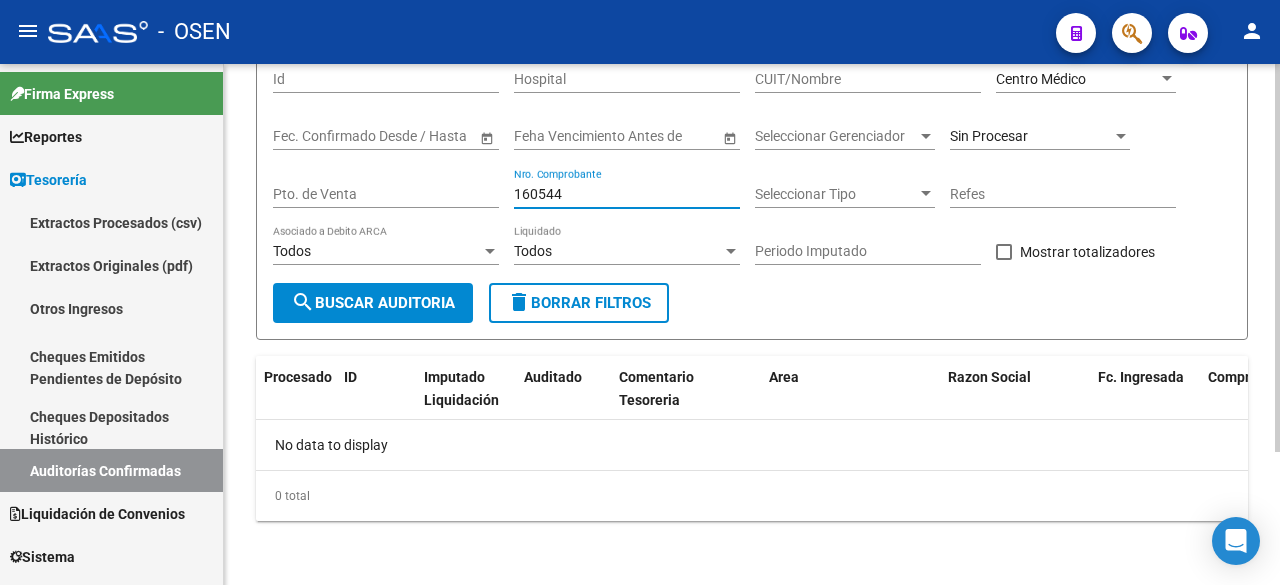 scroll, scrollTop: 0, scrollLeft: 0, axis: both 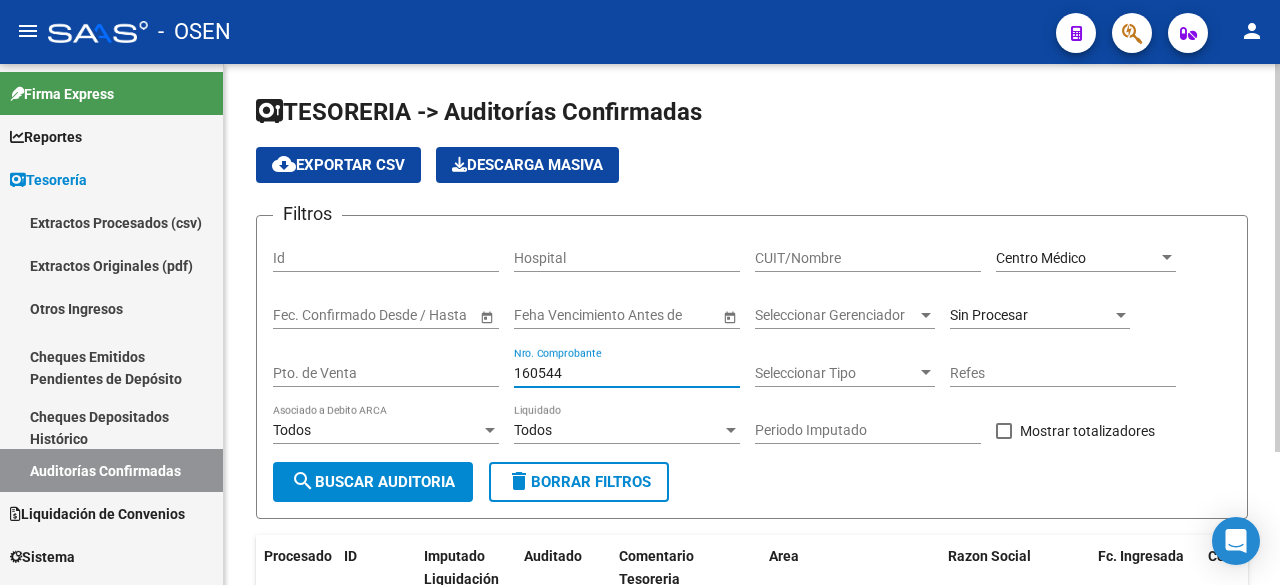 type on "160544" 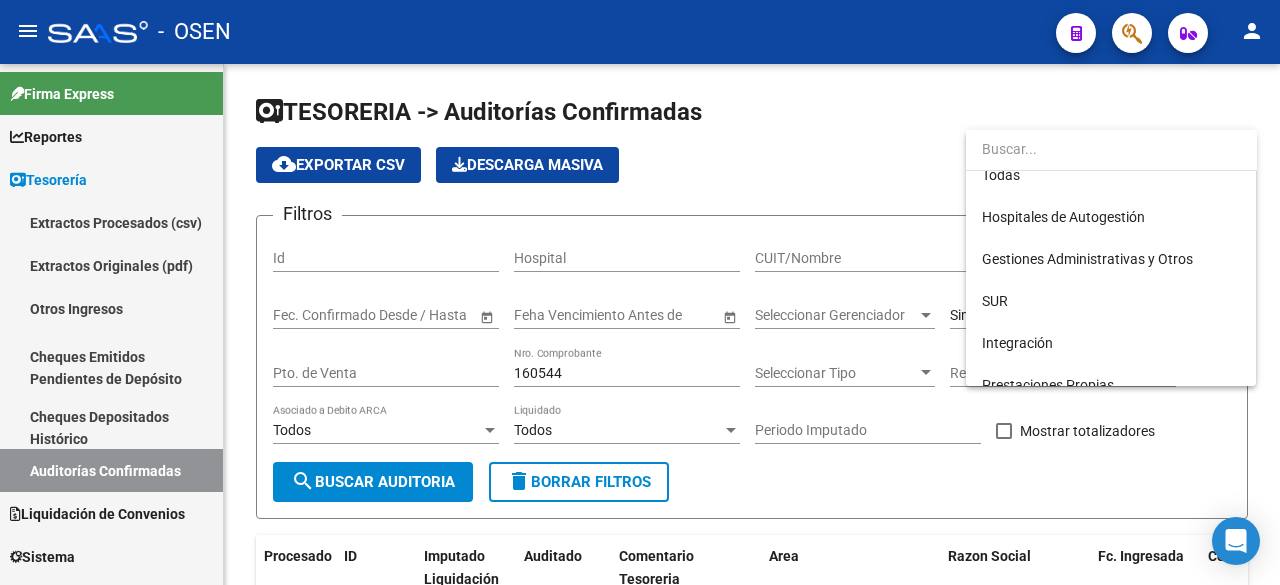 scroll, scrollTop: 0, scrollLeft: 0, axis: both 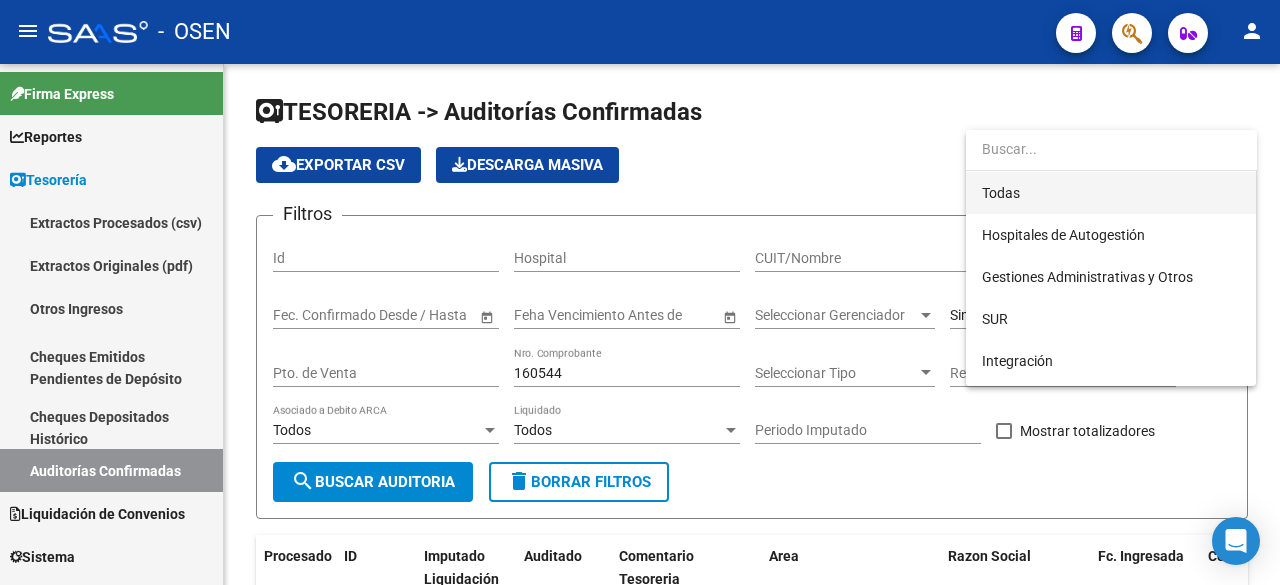 click on "Todas" at bounding box center [1111, 193] 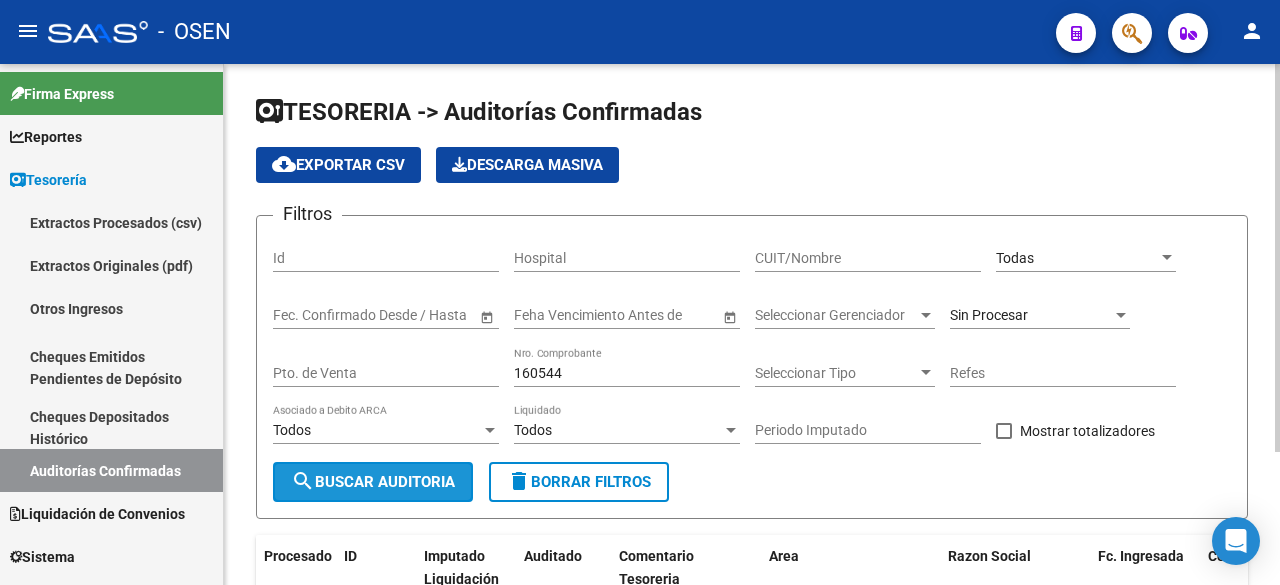 click on "search  Buscar Auditoria" 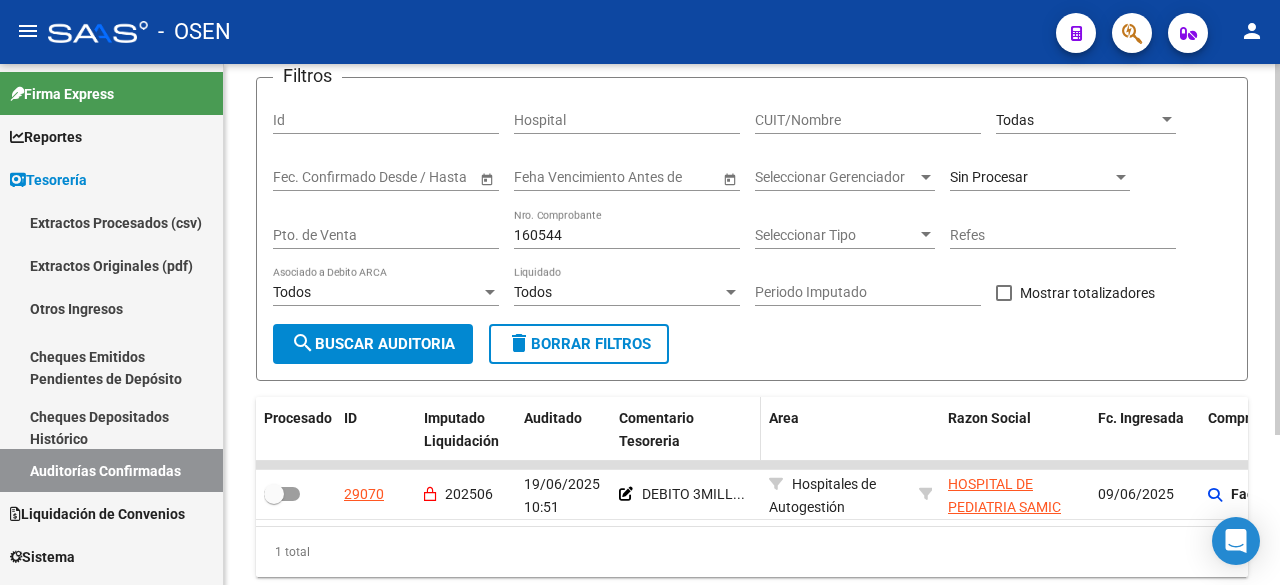 scroll, scrollTop: 210, scrollLeft: 0, axis: vertical 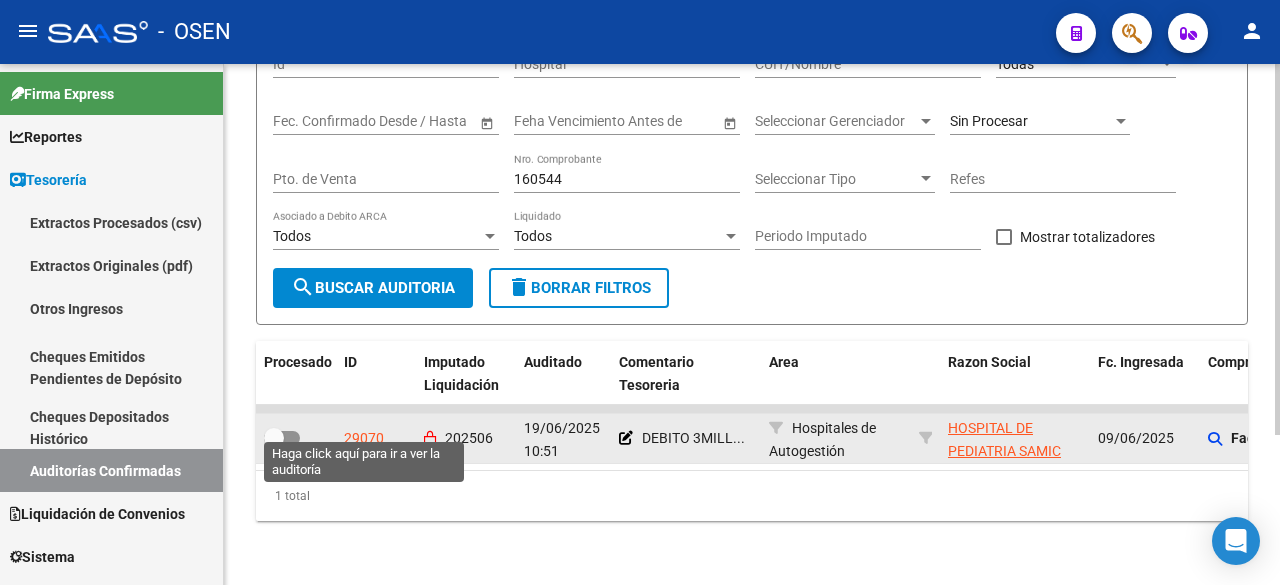 click on "29070" 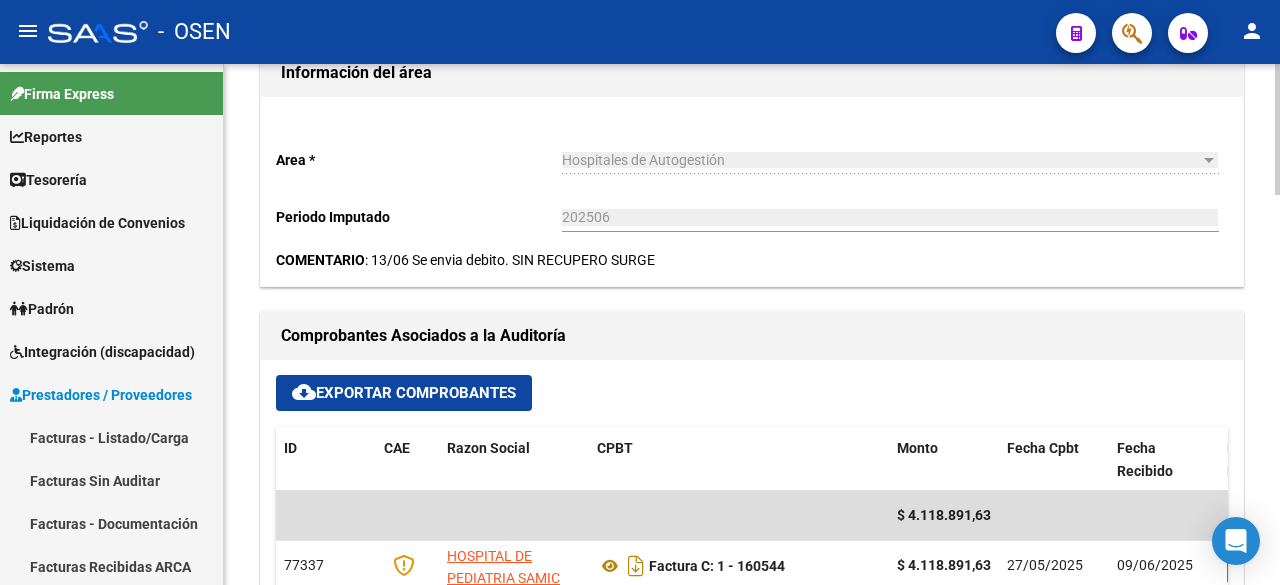 scroll, scrollTop: 1000, scrollLeft: 0, axis: vertical 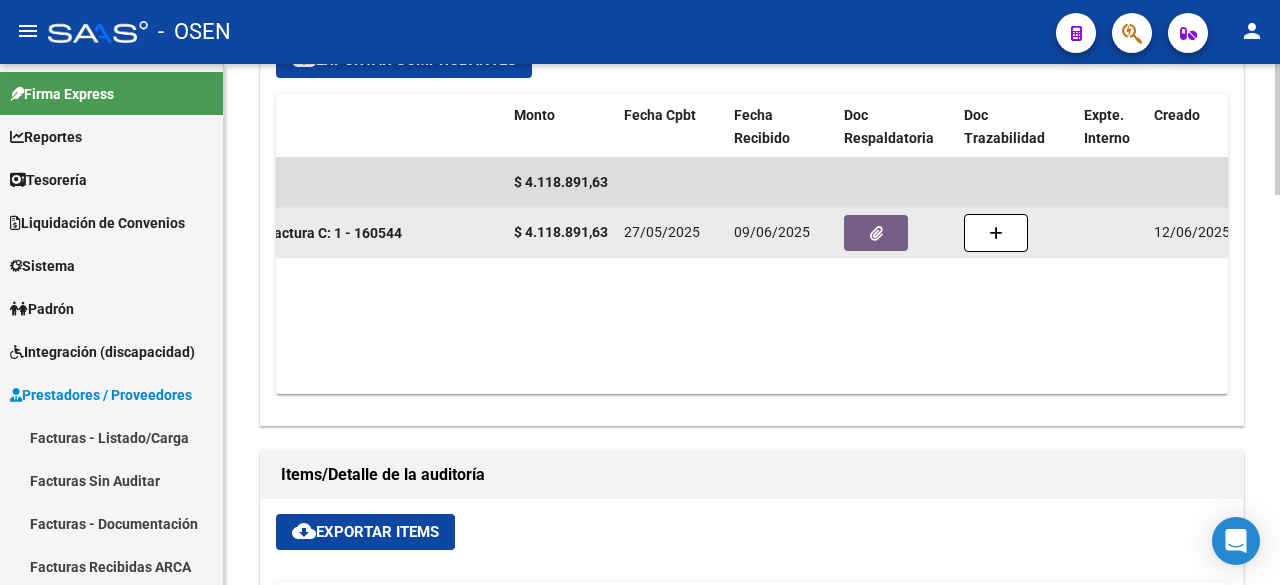 click 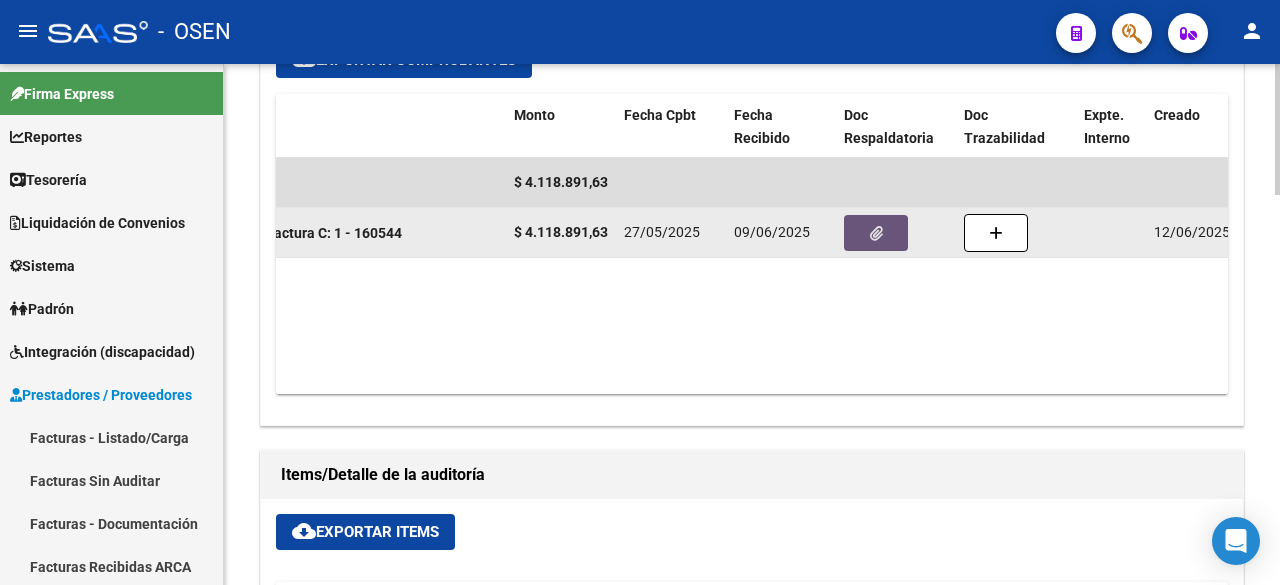 click 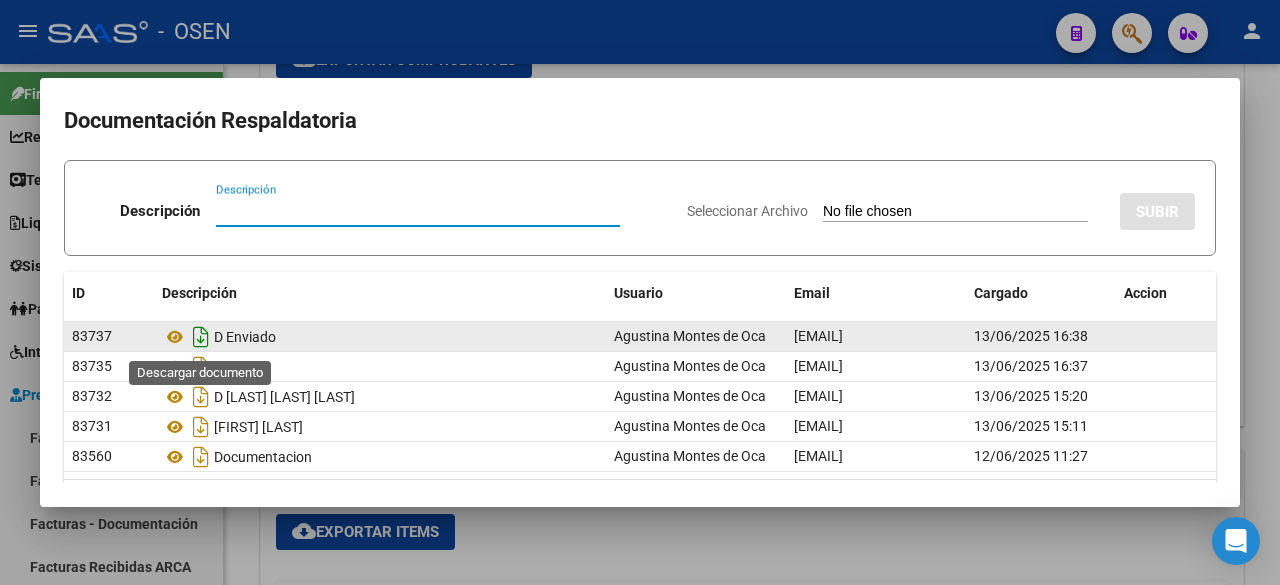 click 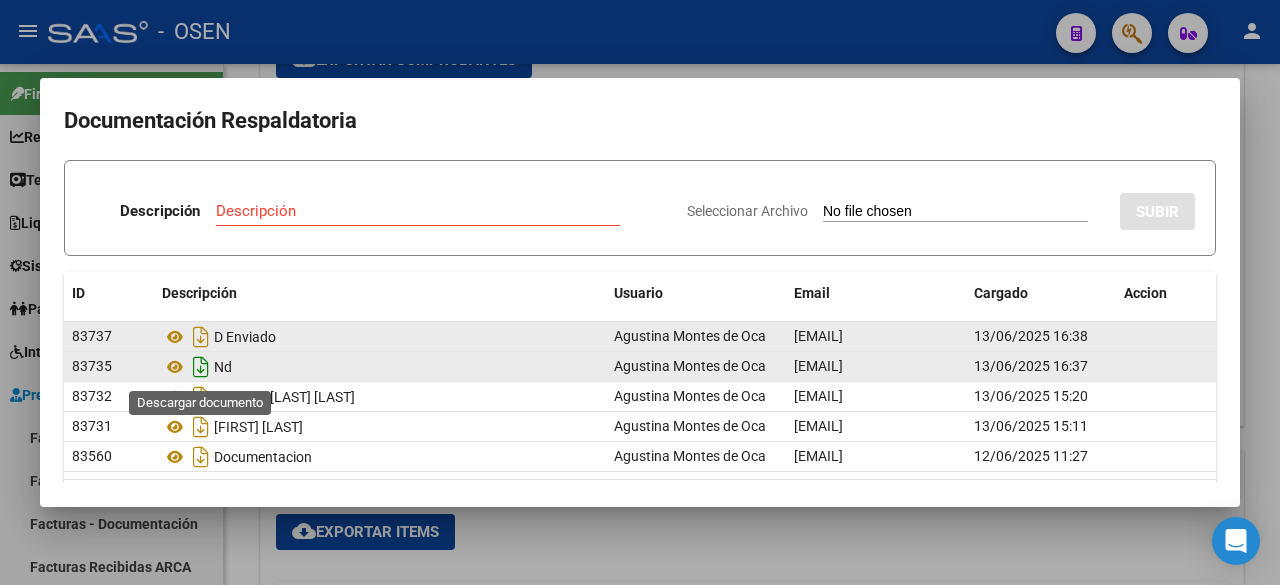 click 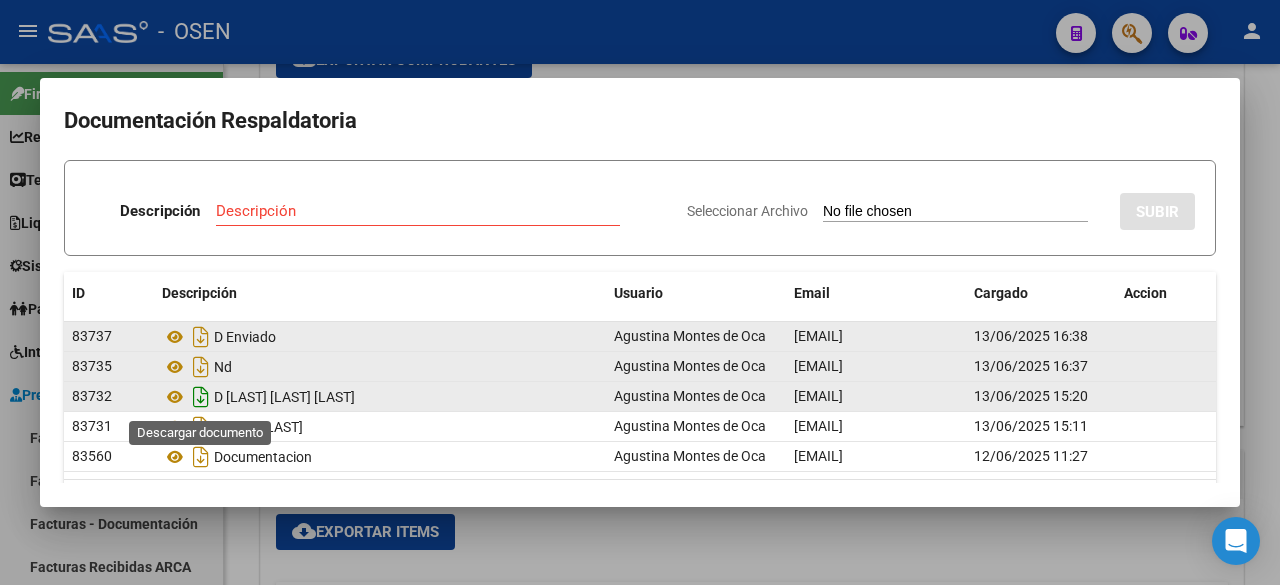 click 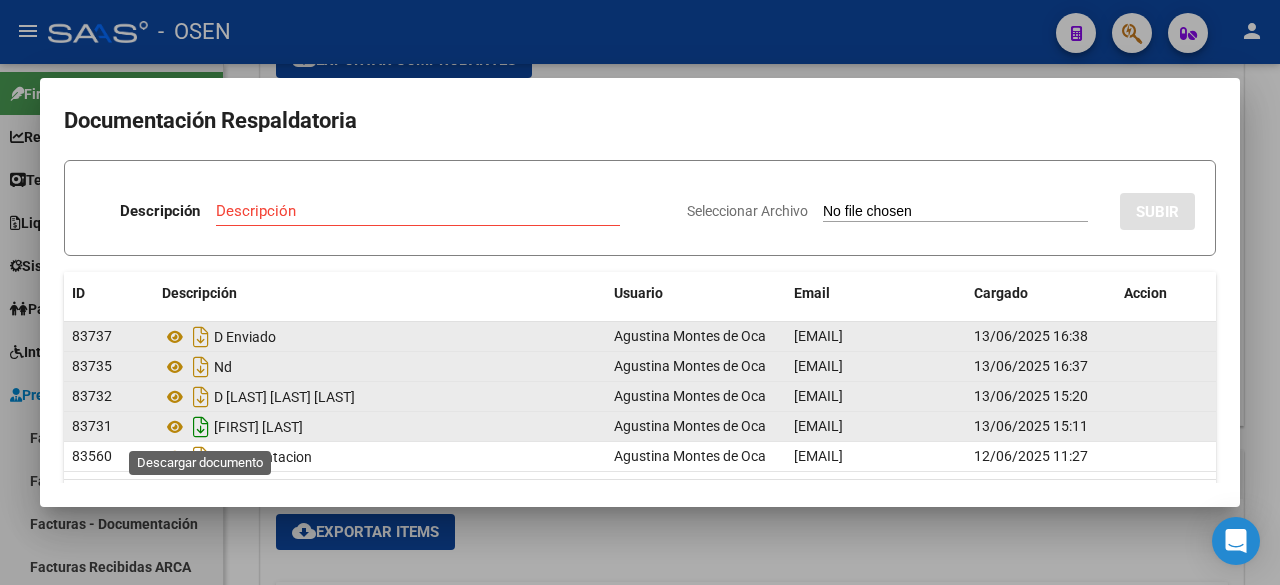 click 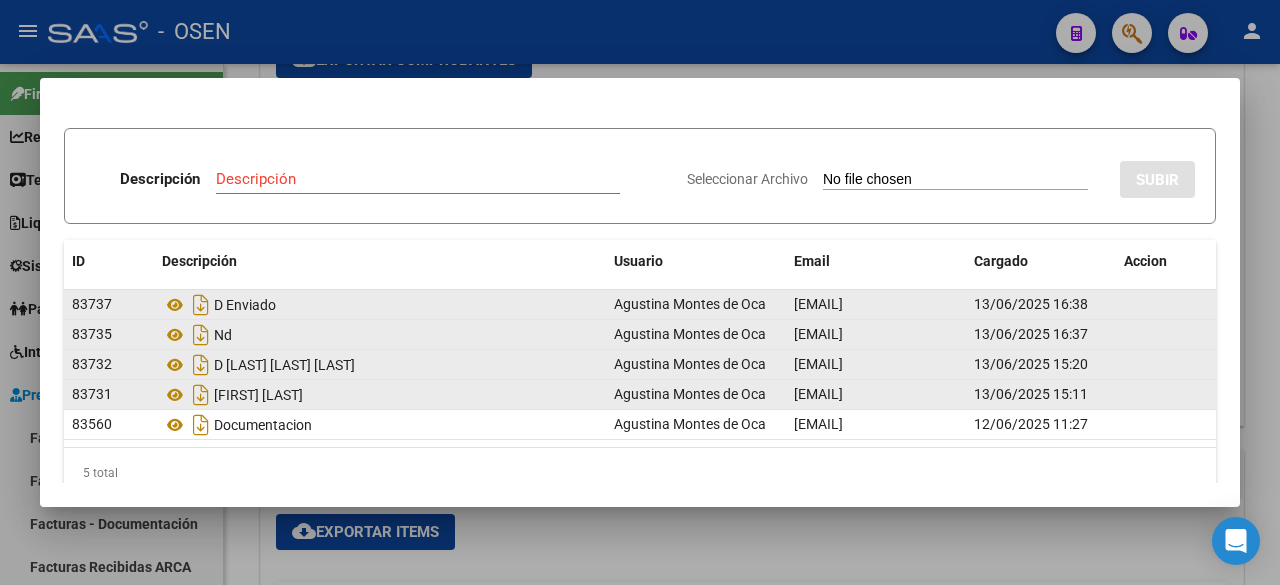 scroll, scrollTop: 63, scrollLeft: 0, axis: vertical 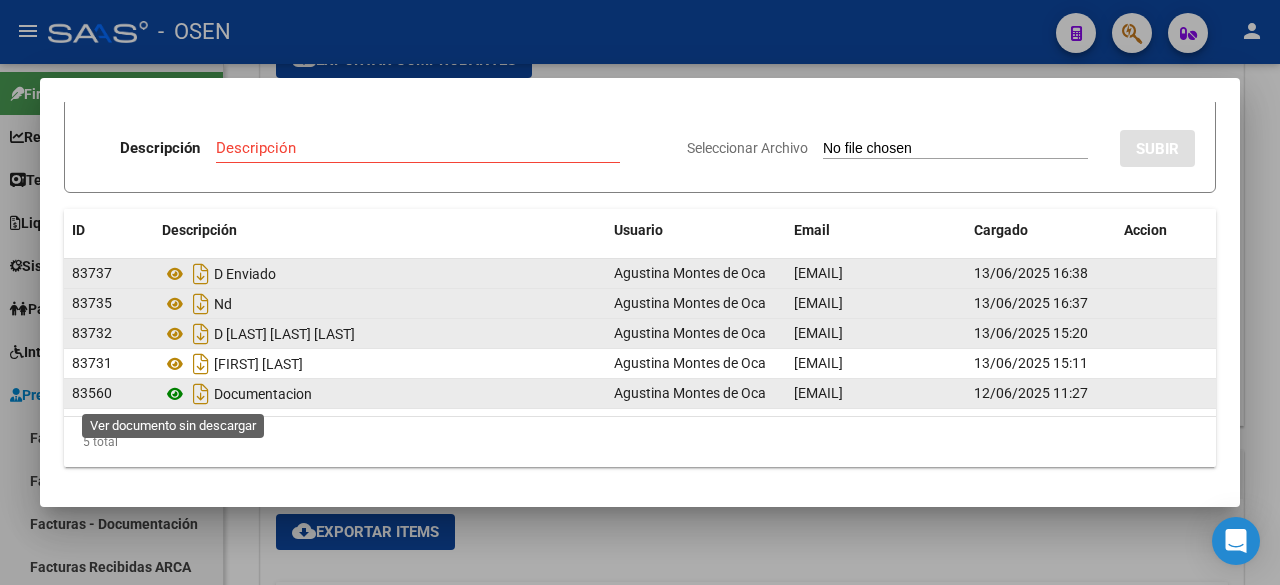 click 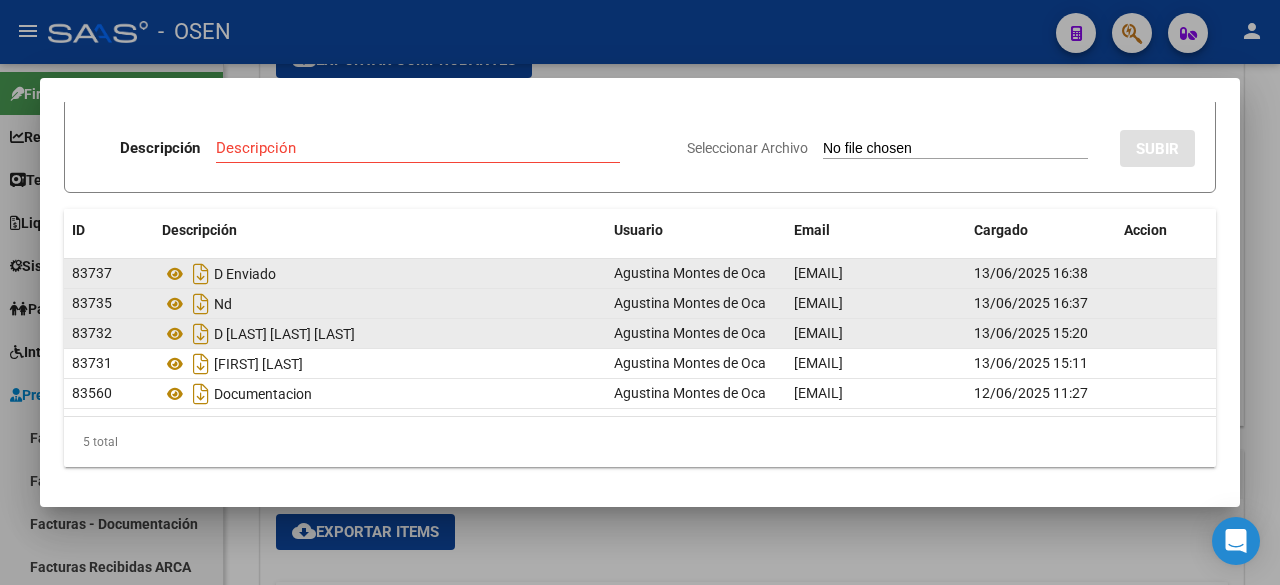 click at bounding box center [640, 292] 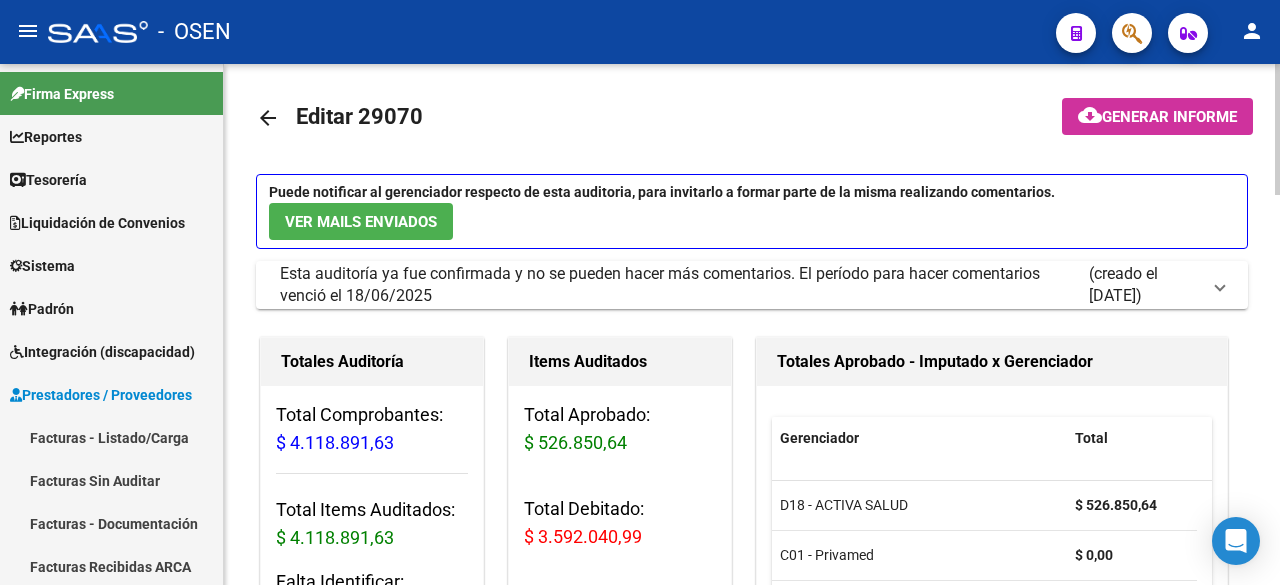 scroll, scrollTop: 0, scrollLeft: 0, axis: both 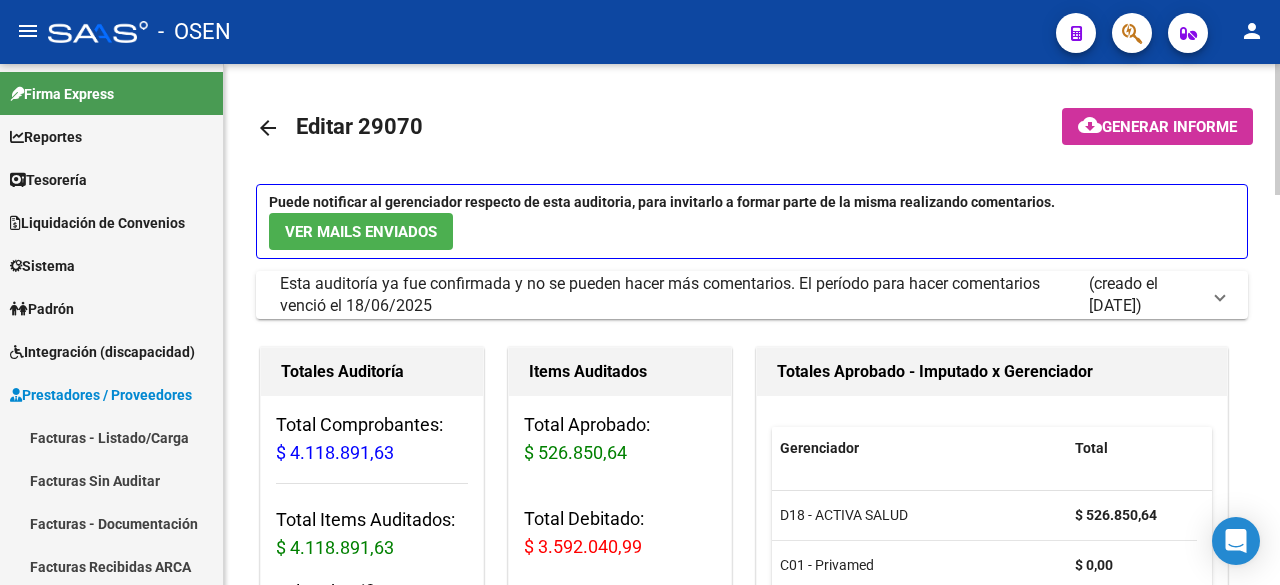 click on "arrow_back" 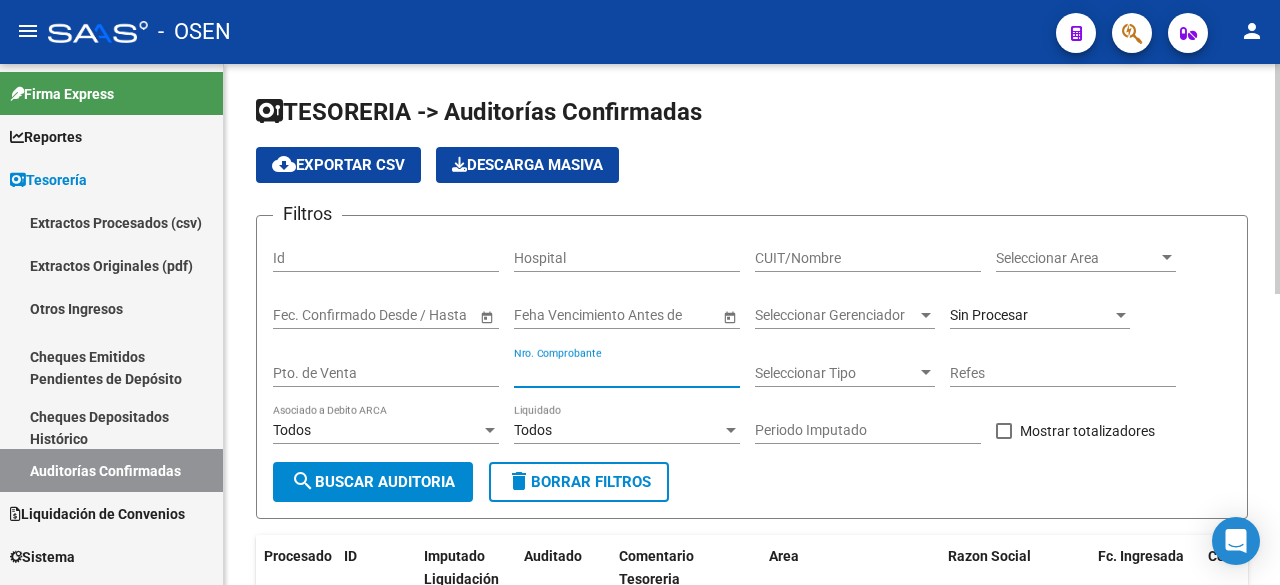 click on "Nro. Comprobante" at bounding box center [627, 373] 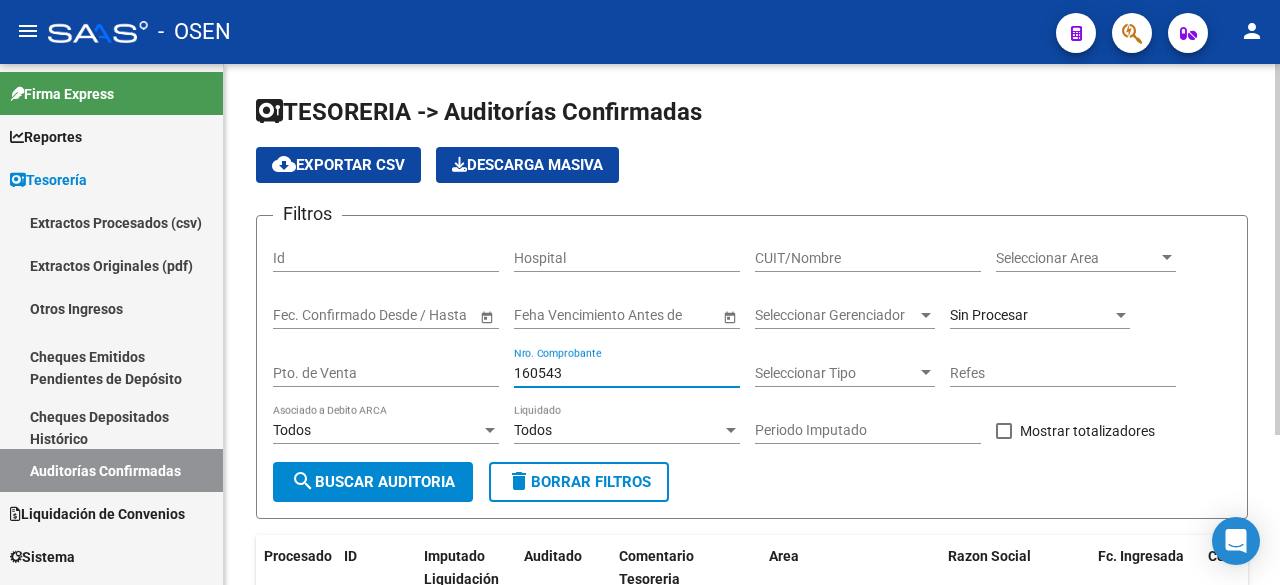 scroll, scrollTop: 210, scrollLeft: 0, axis: vertical 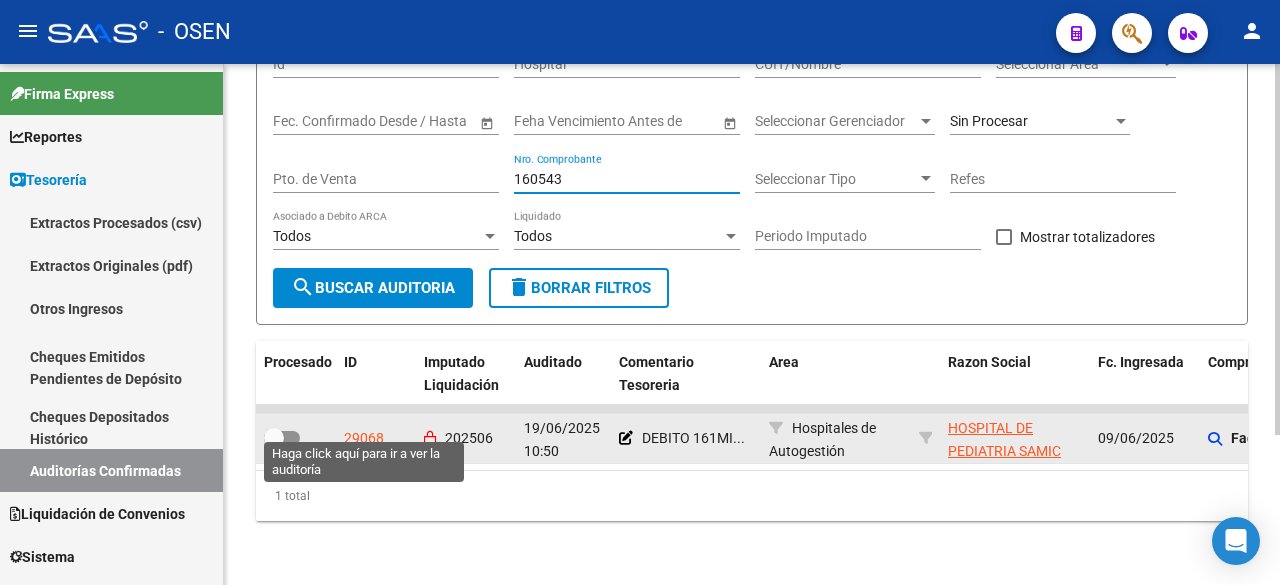 type on "160543" 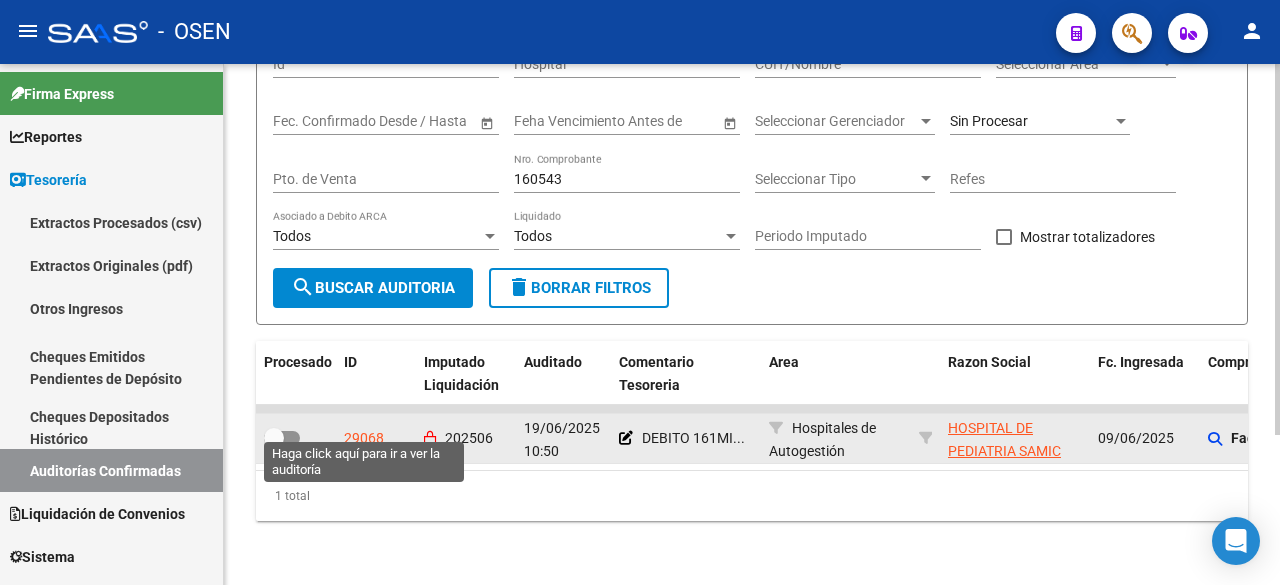 click on "29068" 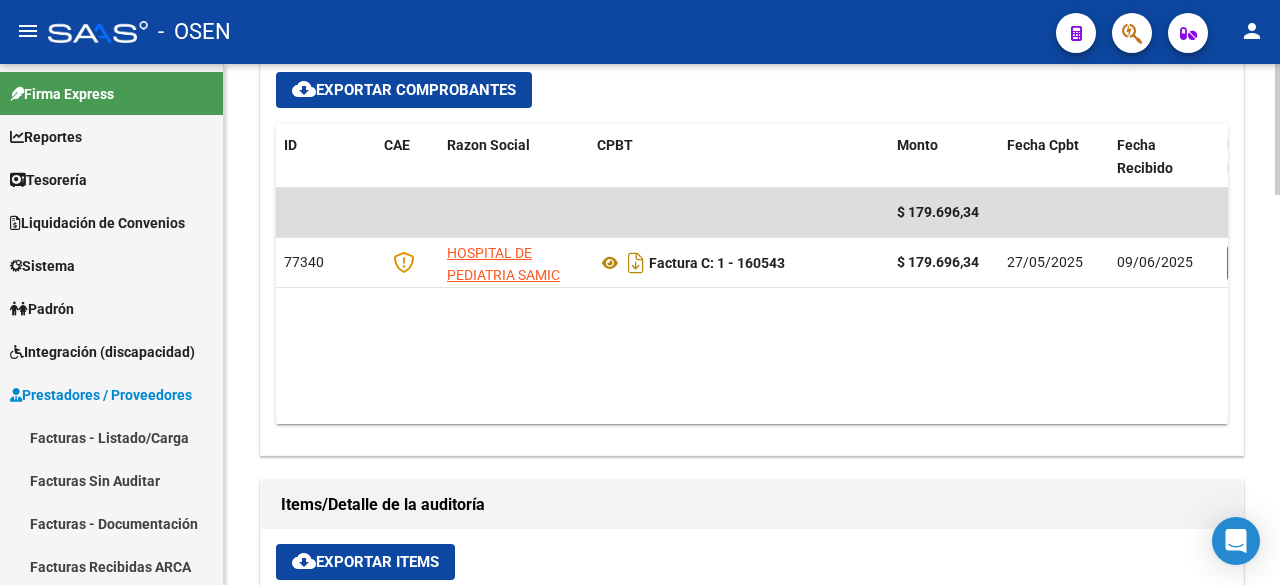 scroll, scrollTop: 1034, scrollLeft: 0, axis: vertical 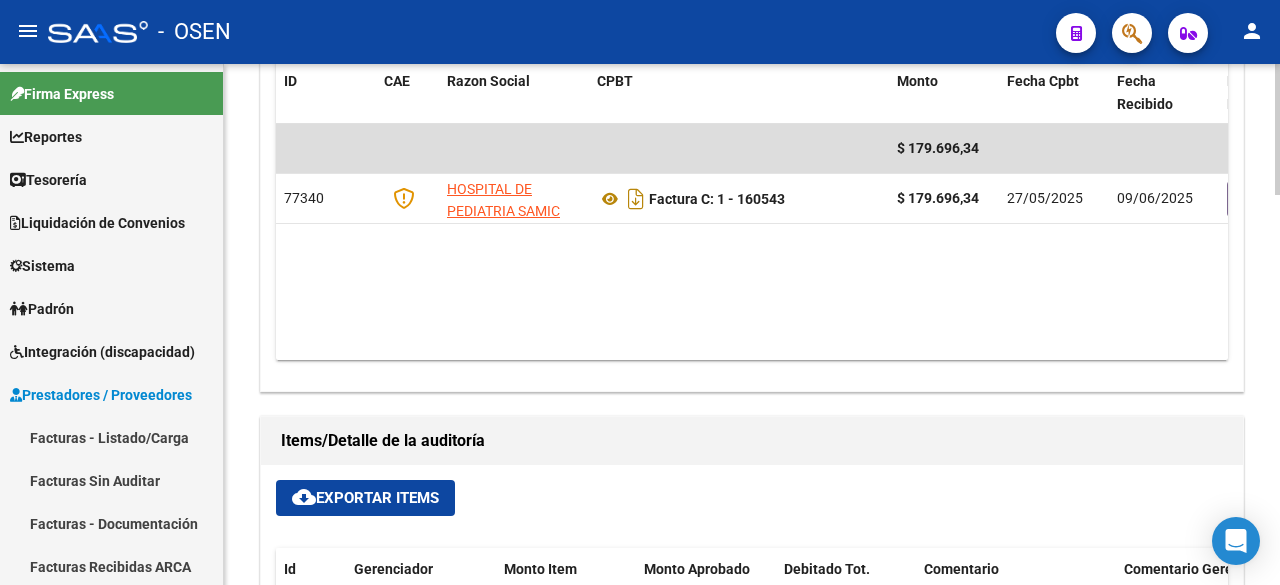 click on "arrow_back Editar 29068    cloud_download  Generar informe  Puede notificar al gerenciador respecto de esta auditoria, para invitarlo a formar parte de la misma realizando comentarios.  Ver Mails Enviados  Esta auditoría ya fue confirmada y no se pueden hacer más comentarios. El período para hacer comentarios venció el 18/06/2025    (creado el 13/06/2025) Ver Mails Enviados Ya no se puede realizar comentarios Enviar comentario Totales Auditoría Total Comprobantes:  $ 179.696,34 Total Items Auditados:  $ 179.696,34 Falta Identificar:   $ 0,00 Items Auditados Total Aprobado: $ 17.697,78 Total Debitado: $ 161.998,56 Totales Aprobado - Imputado x Gerenciador Gerenciador Total D18 - ACTIVA SALUD  $ 17.697,78 Z99 - SIN GERENCIADOR  $ 0,00 D01 - Federada Salud  $ 0,00 Información del área  Area * Hospitales de Autogestión Seleccionar area Periodo Imputado    202506 Ingresar el Periodo  COMENTARIO : 13/06 Se envia debito.
SIN RECUPERO SURGE Comprobantes Asociados a la Auditoría cloud_download ID Id" 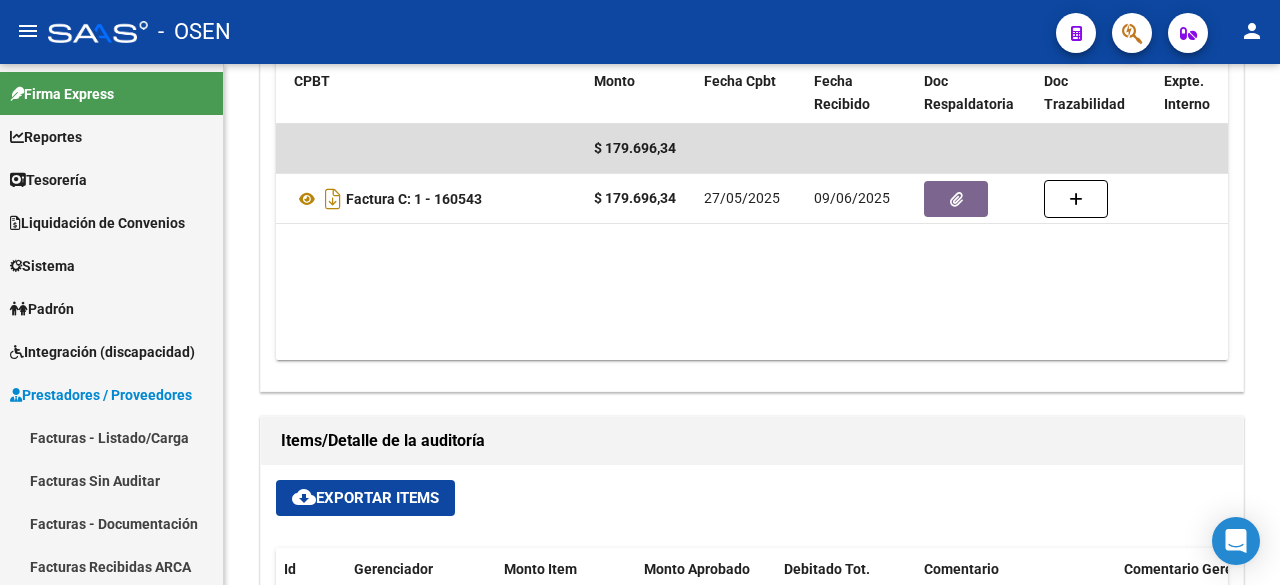 scroll, scrollTop: 0, scrollLeft: 313, axis: horizontal 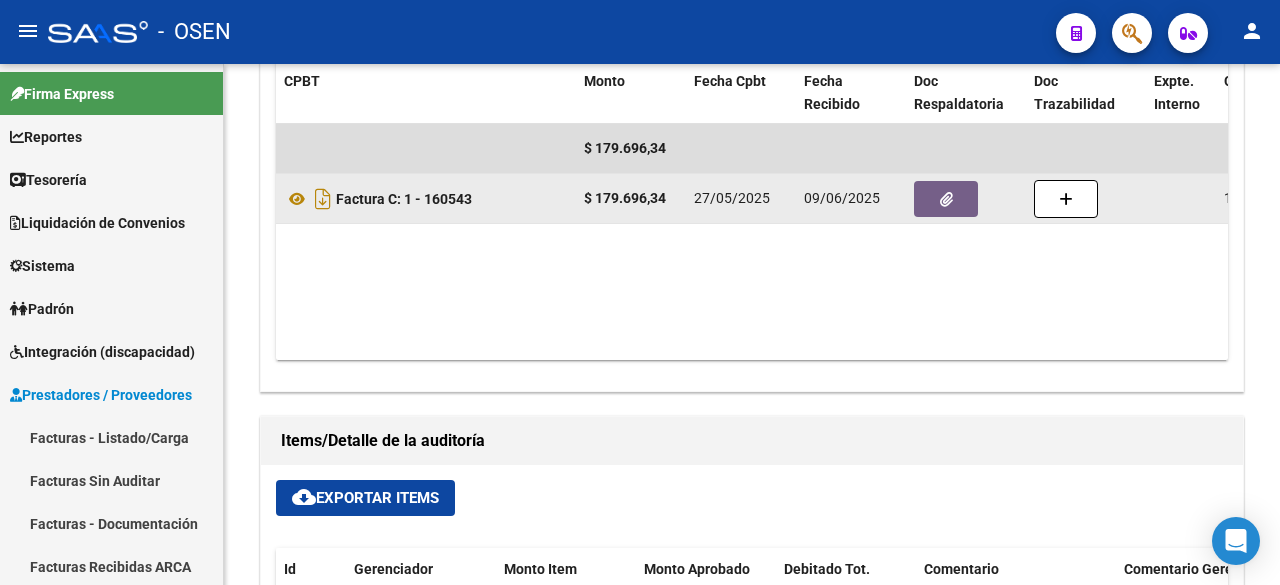 click 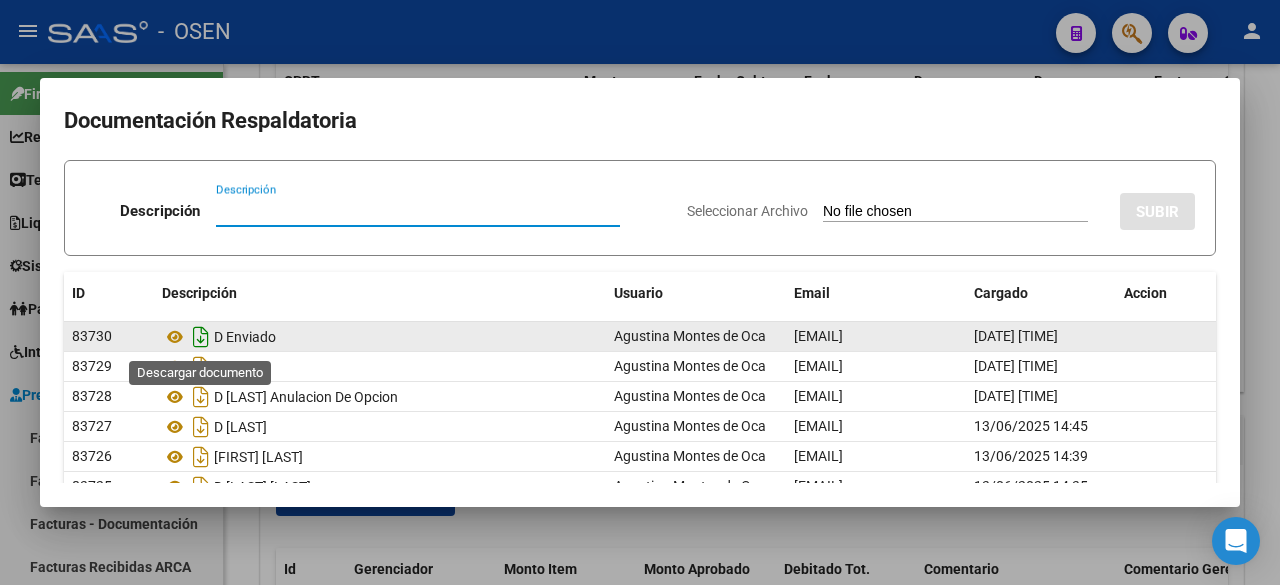 click 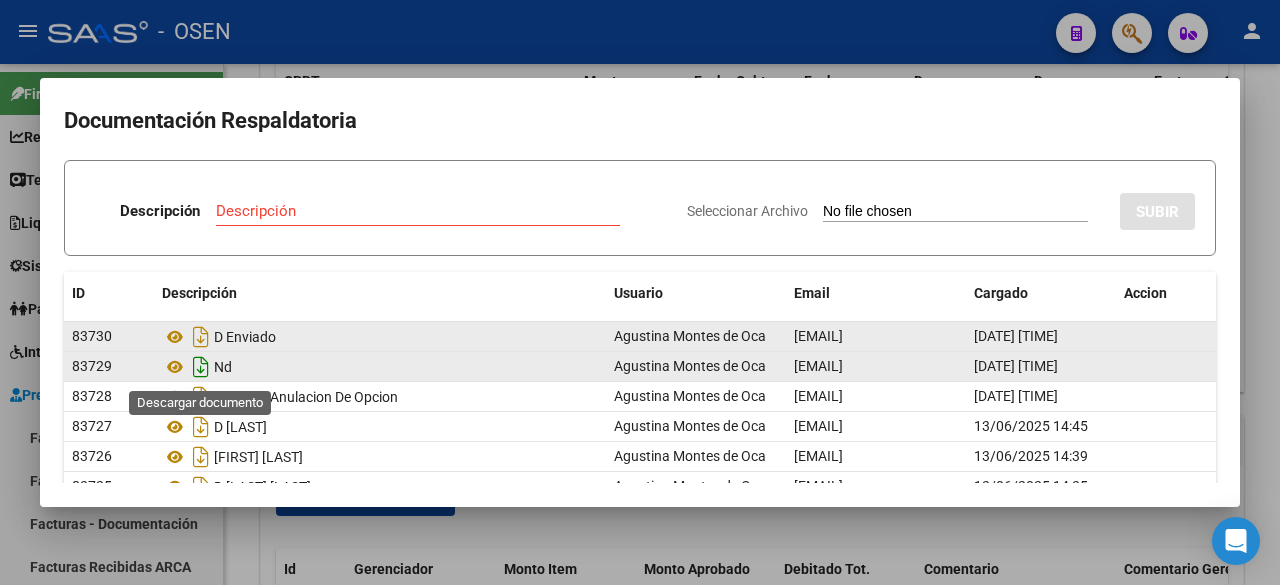 click 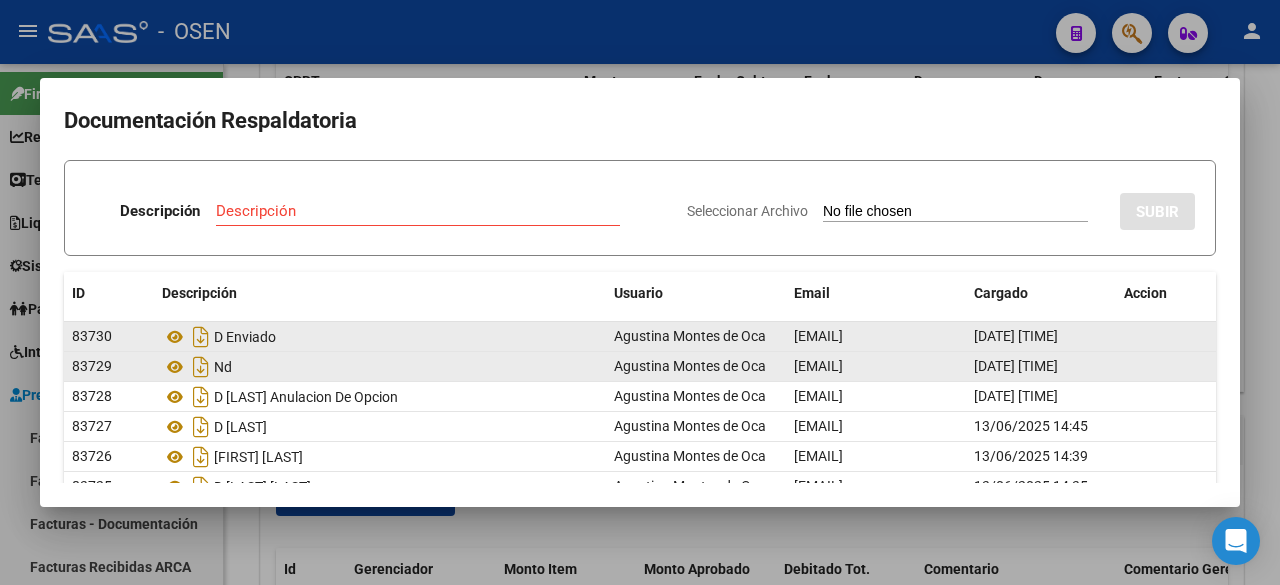 scroll, scrollTop: 123, scrollLeft: 0, axis: vertical 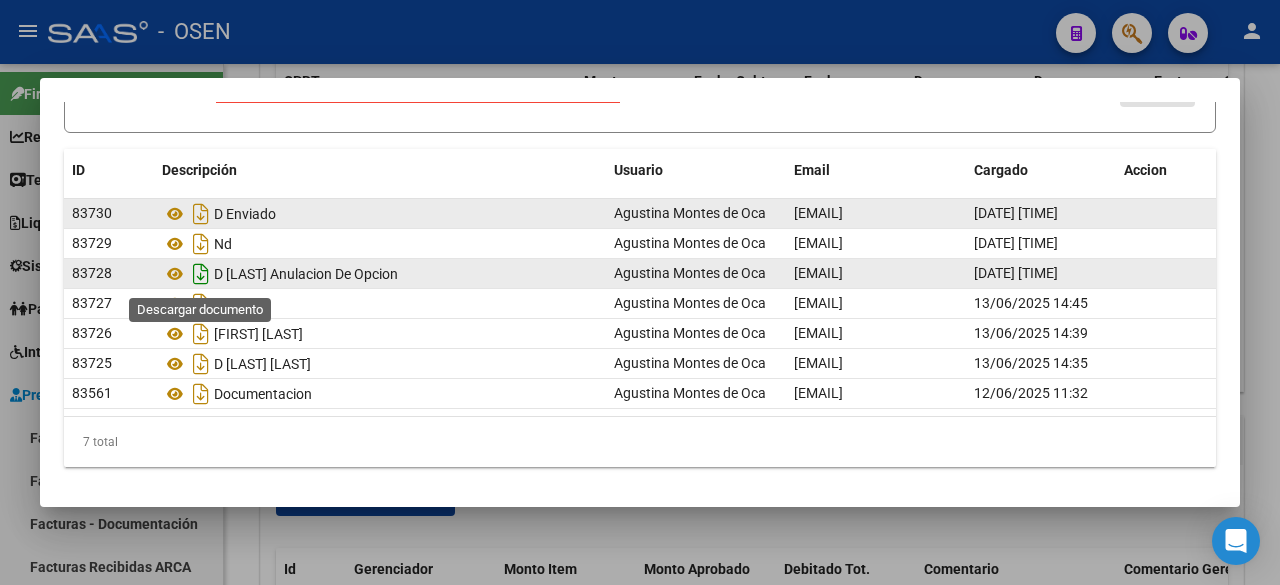 click 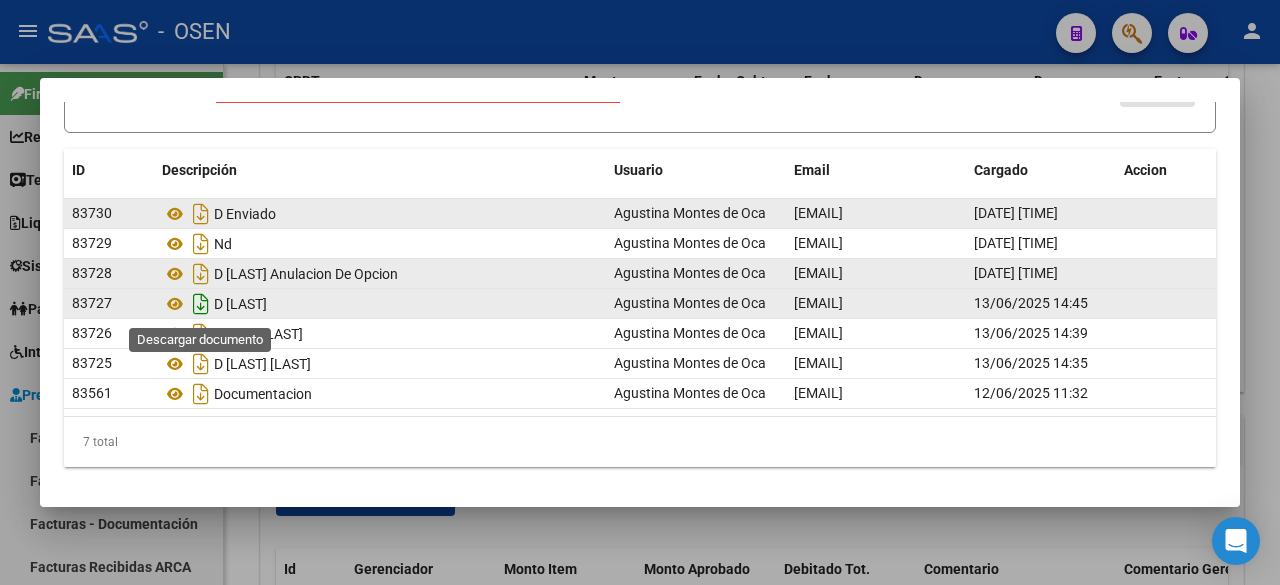 click 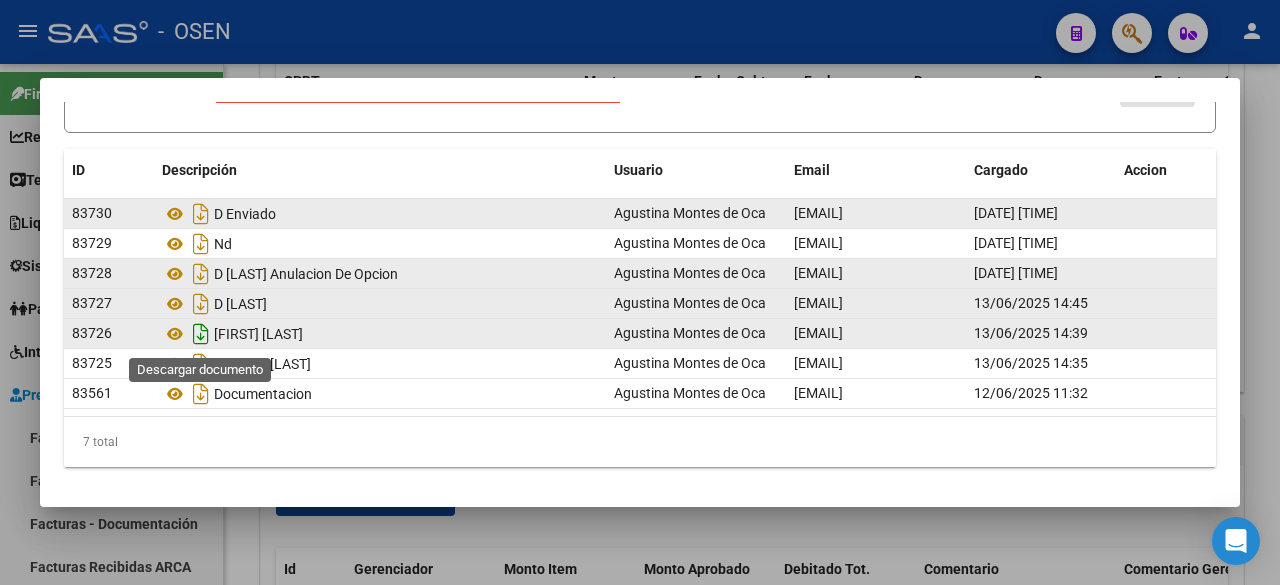 click 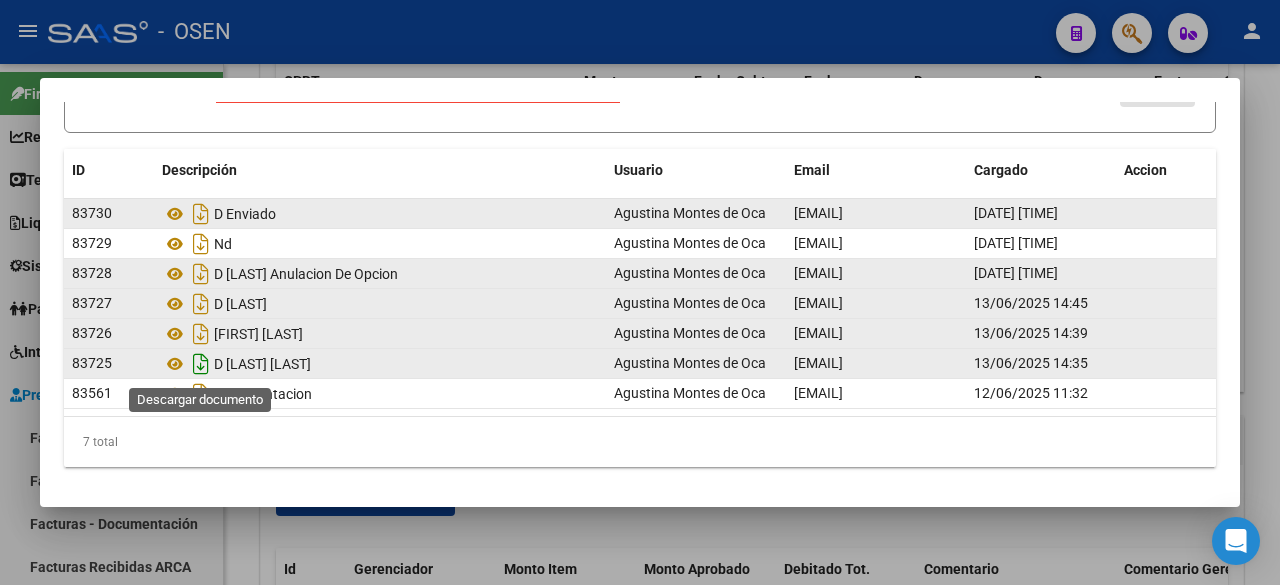 click 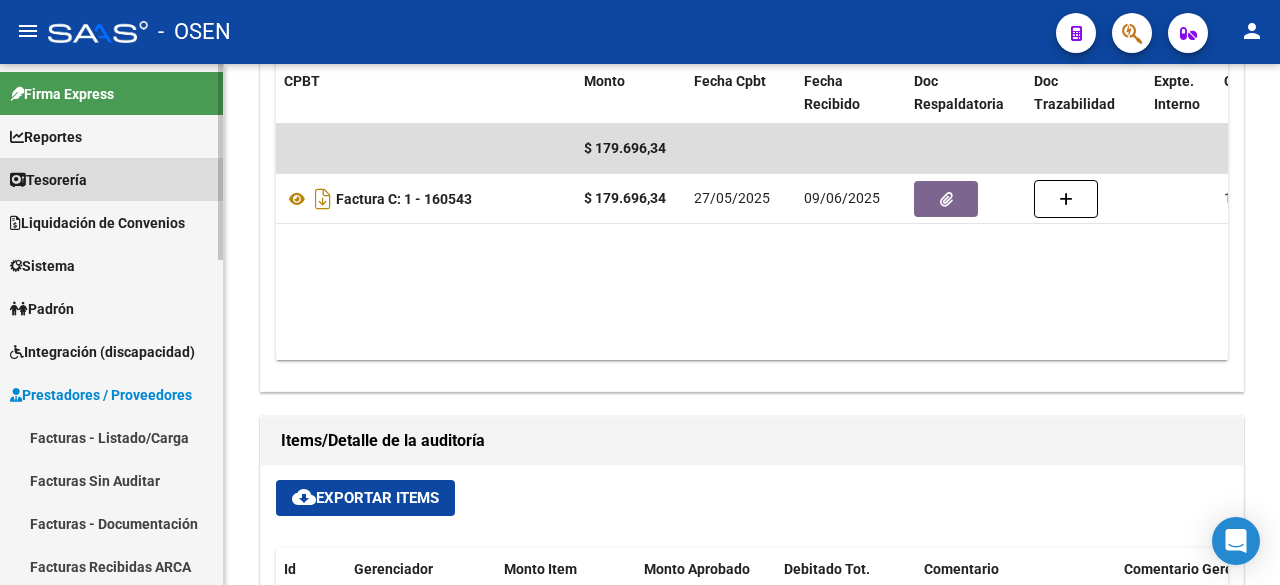 click on "Tesorería" at bounding box center (111, 179) 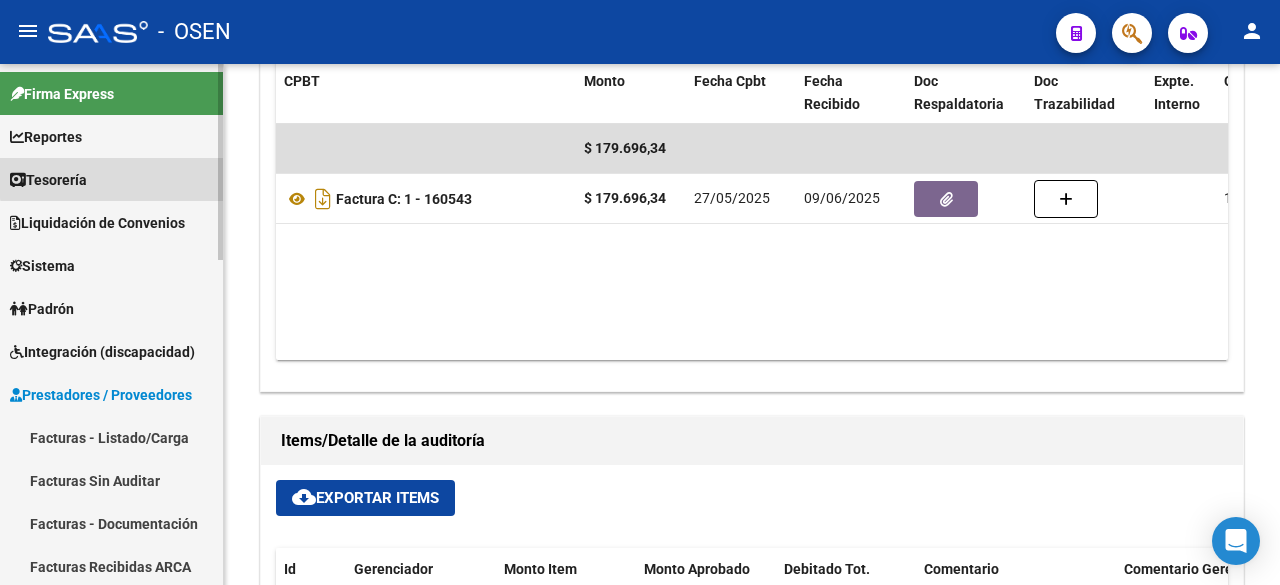 click on "Tesorería" at bounding box center (111, 179) 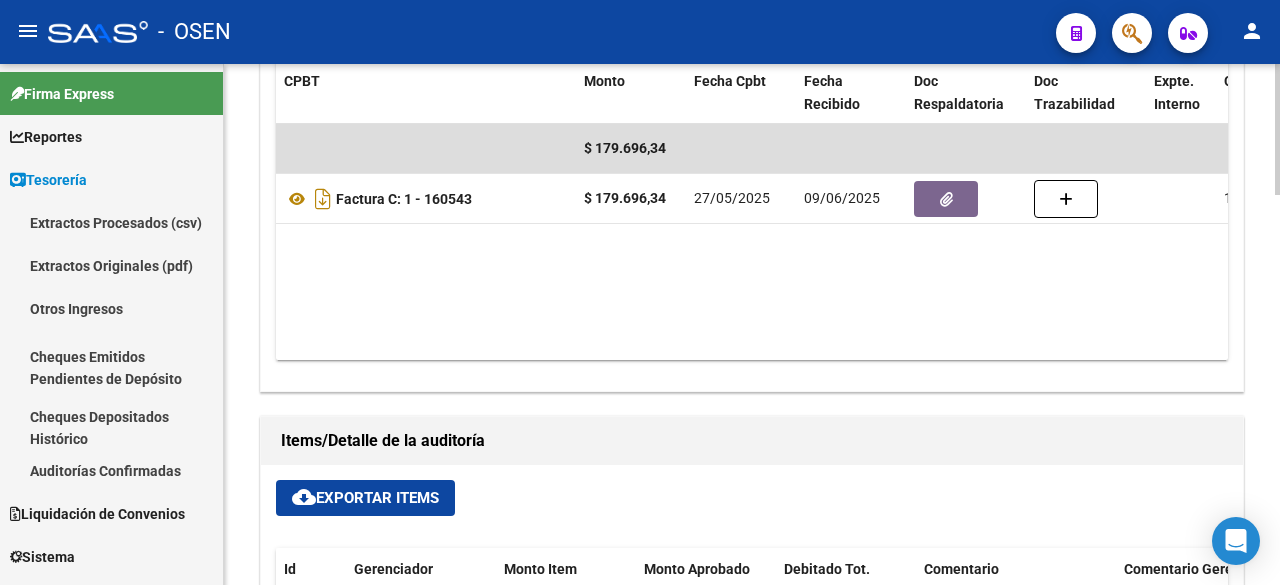 drag, startPoint x: 143, startPoint y: 470, endPoint x: 228, endPoint y: 446, distance: 88.32327 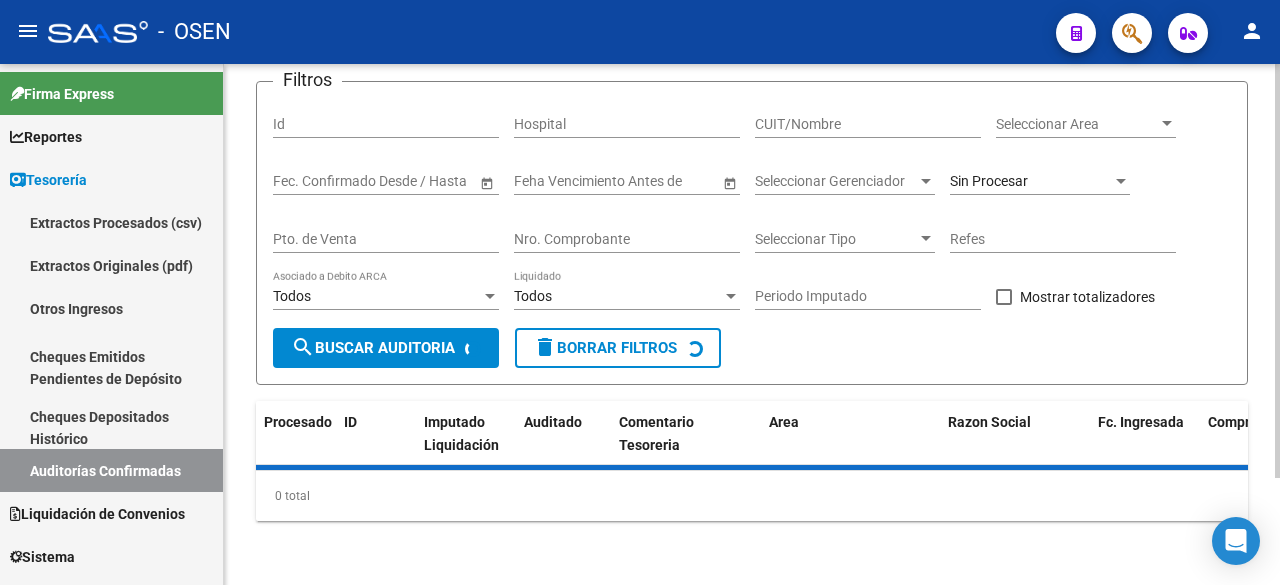 scroll, scrollTop: 660, scrollLeft: 0, axis: vertical 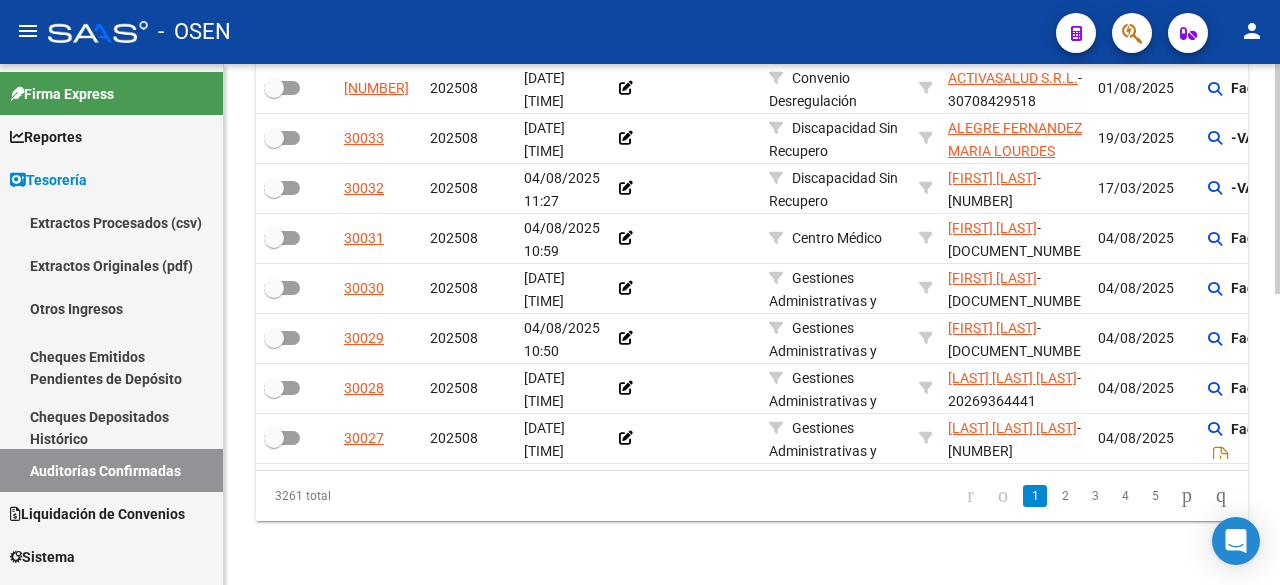 click 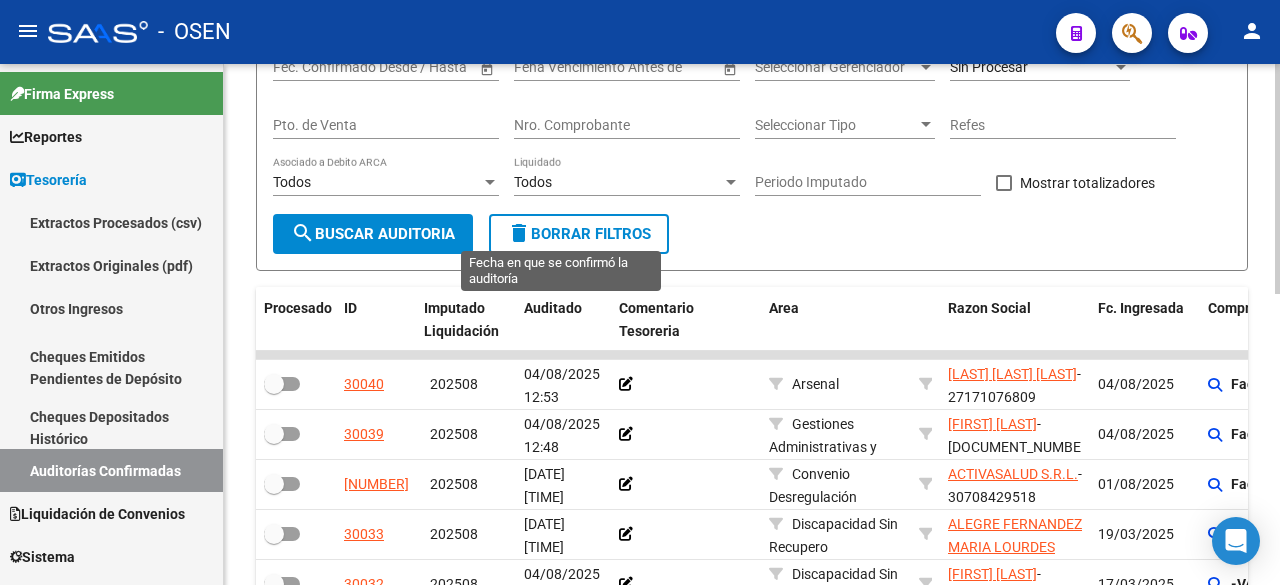 scroll, scrollTop: 0, scrollLeft: 0, axis: both 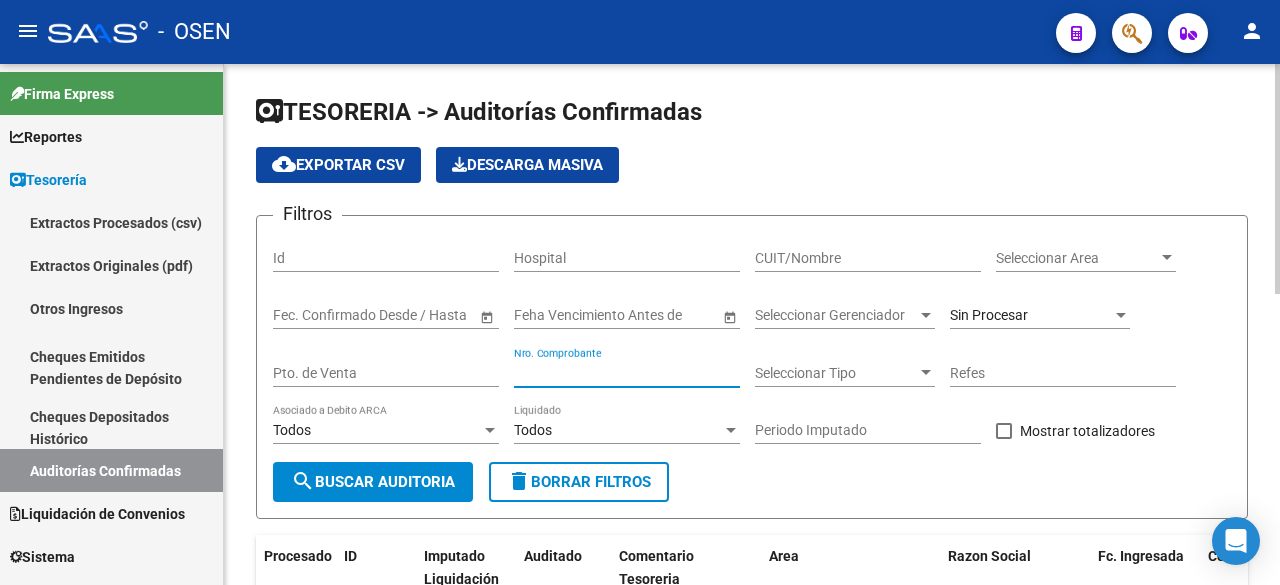 click on "Nro. Comprobante" at bounding box center [627, 373] 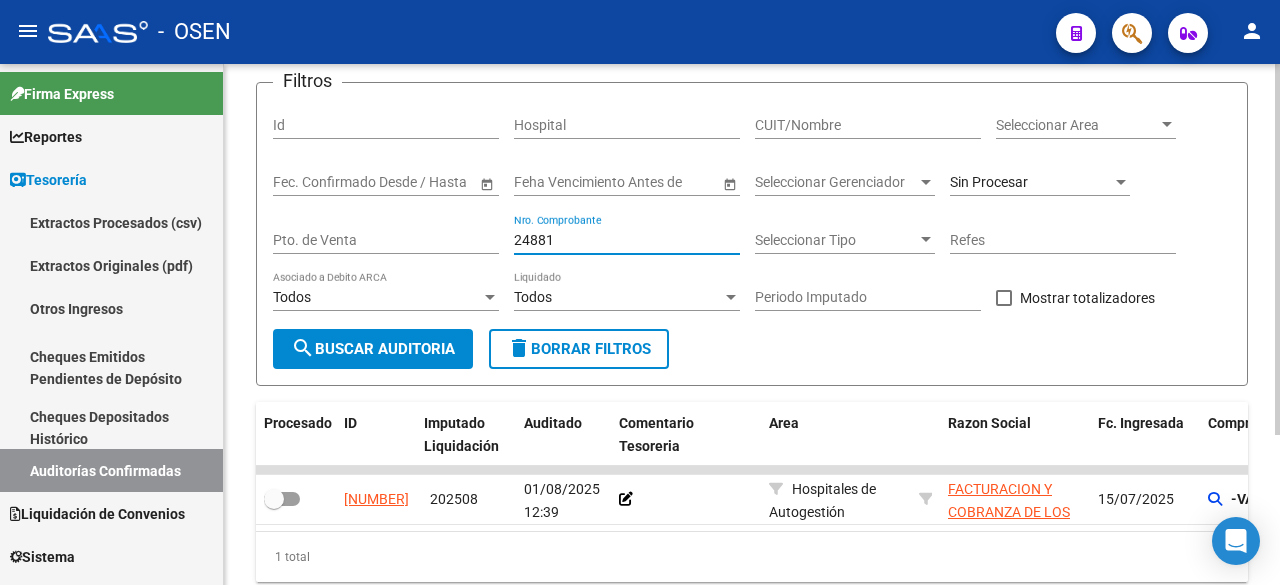 scroll, scrollTop: 210, scrollLeft: 0, axis: vertical 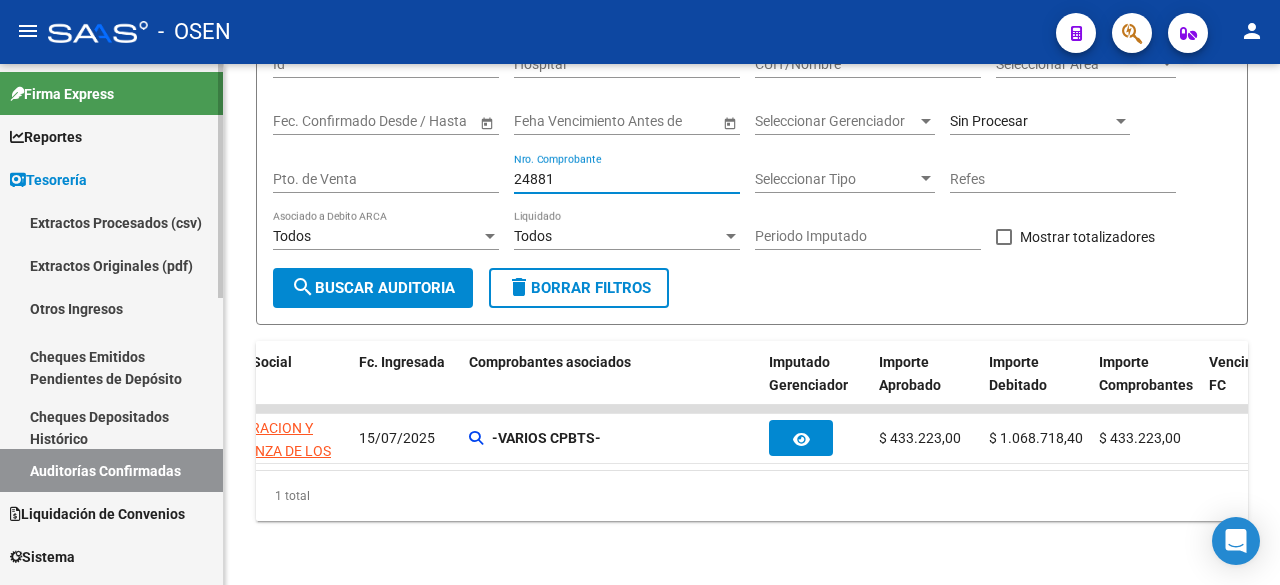 type on "24881" 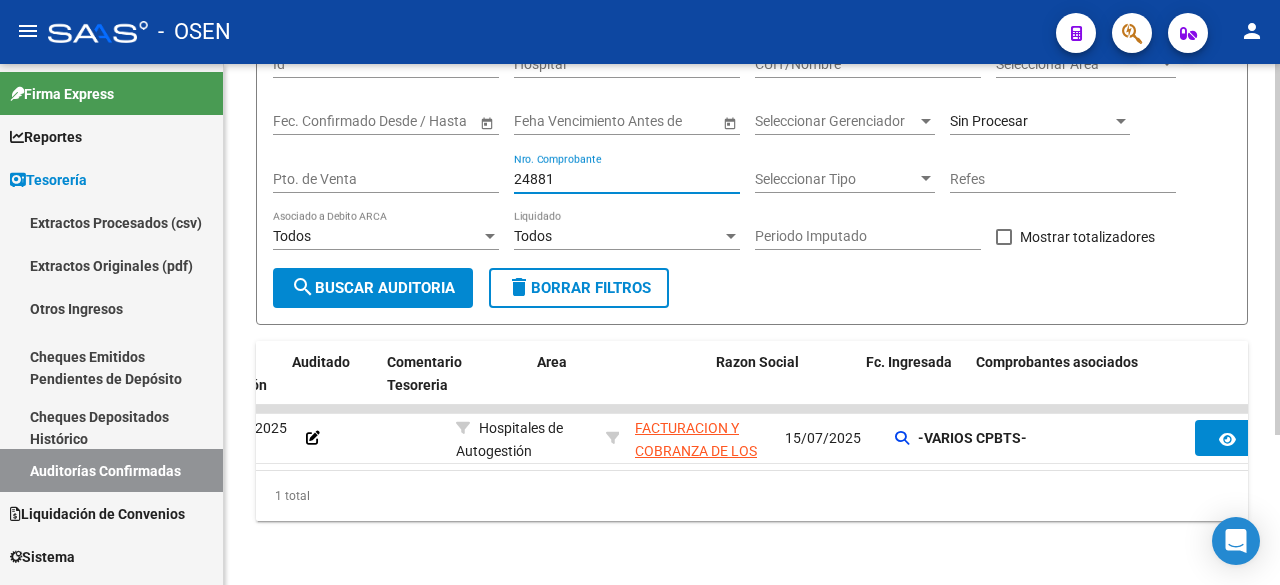 scroll, scrollTop: 0, scrollLeft: 0, axis: both 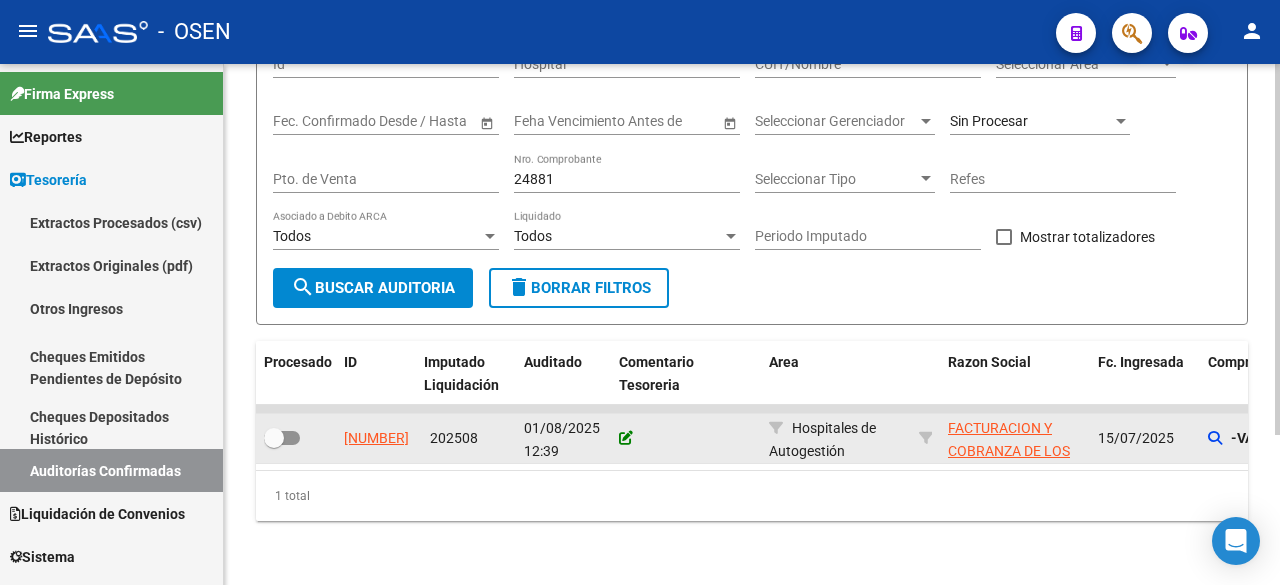 click 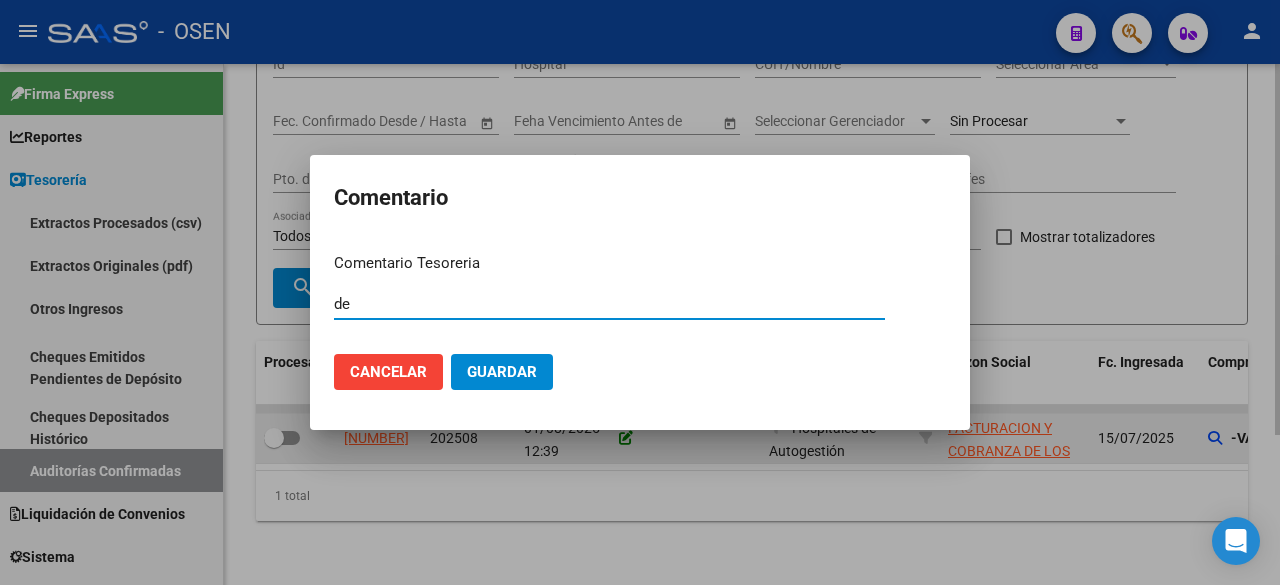 type on "d" 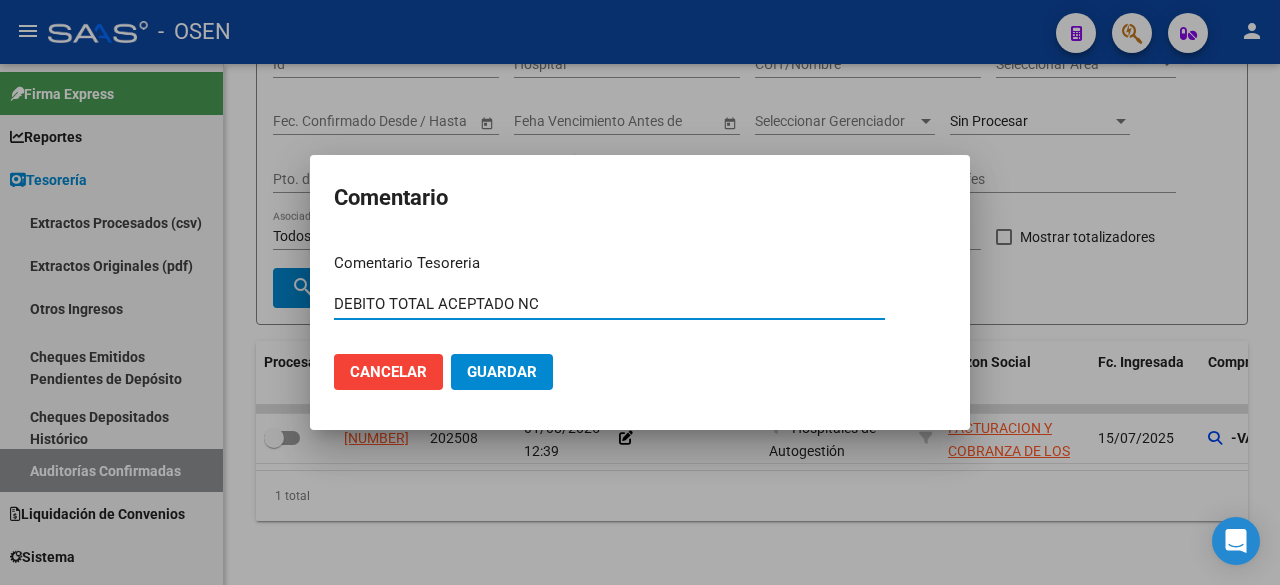 click on "DEBITO TOTAL ACEPTADO NC" at bounding box center [609, 304] 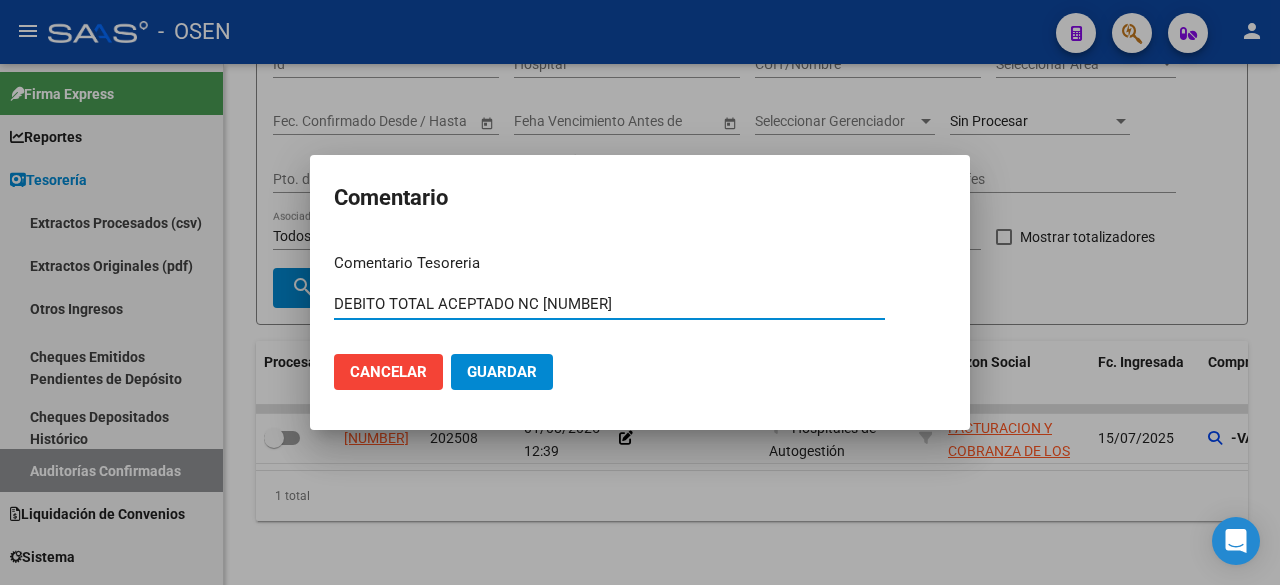 click on "DEBITO TOTAL ACEPTADO NC [NUMBER]" at bounding box center (609, 304) 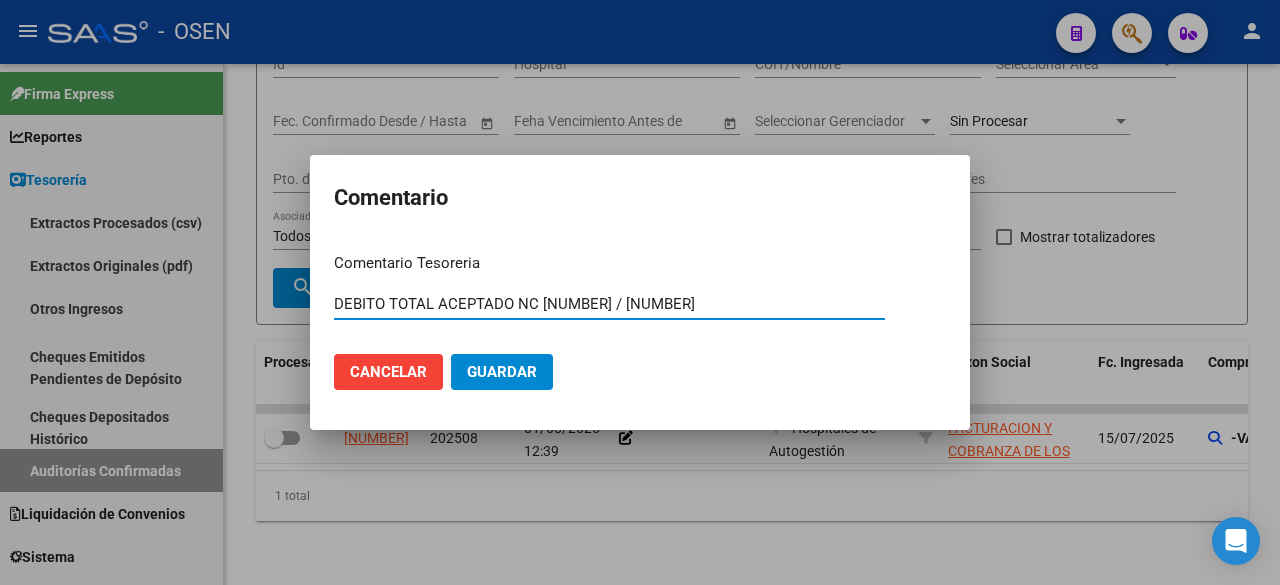 type on "DEBITO TOTAL ACEPTADO NC [NUMBER] / [NUMBER]" 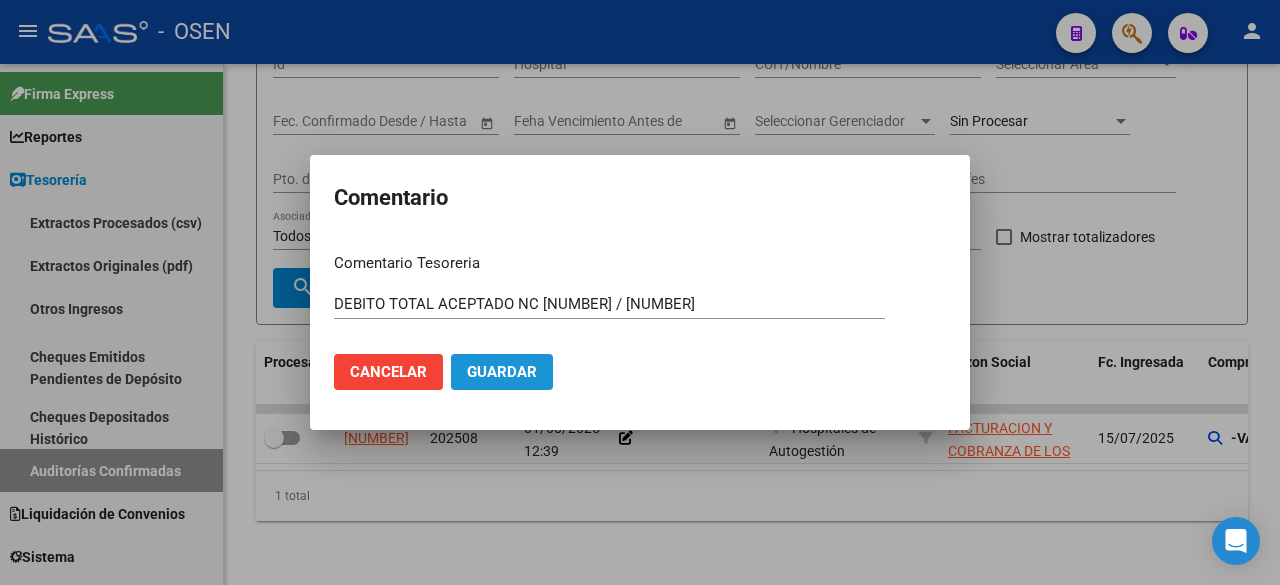 click on "Guardar" 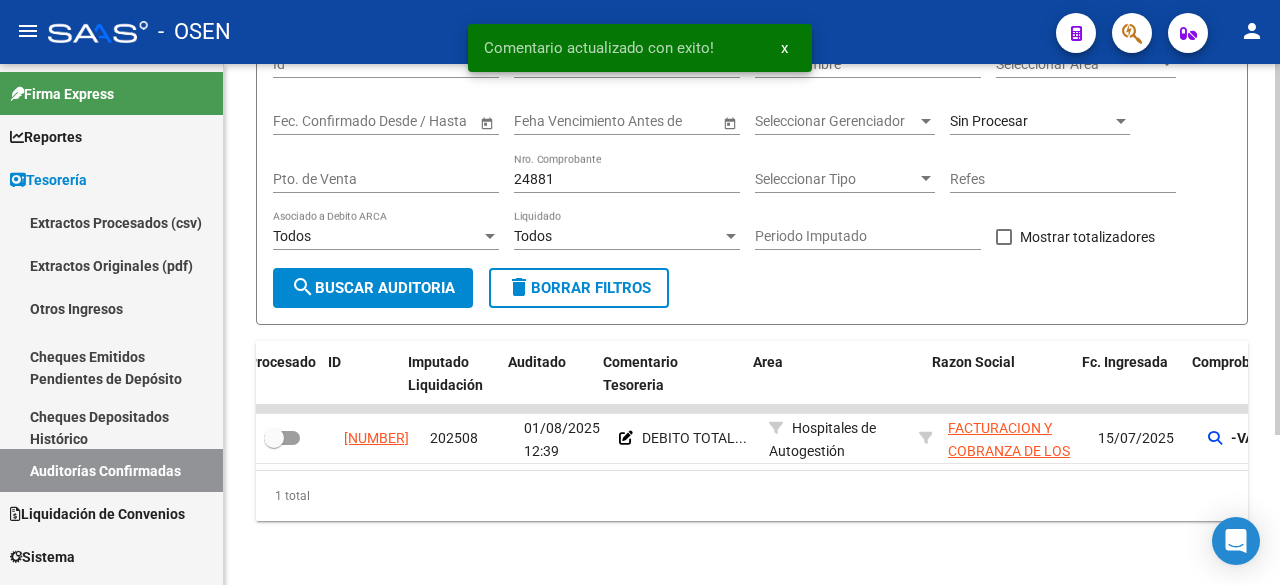 scroll, scrollTop: 0, scrollLeft: 94, axis: horizontal 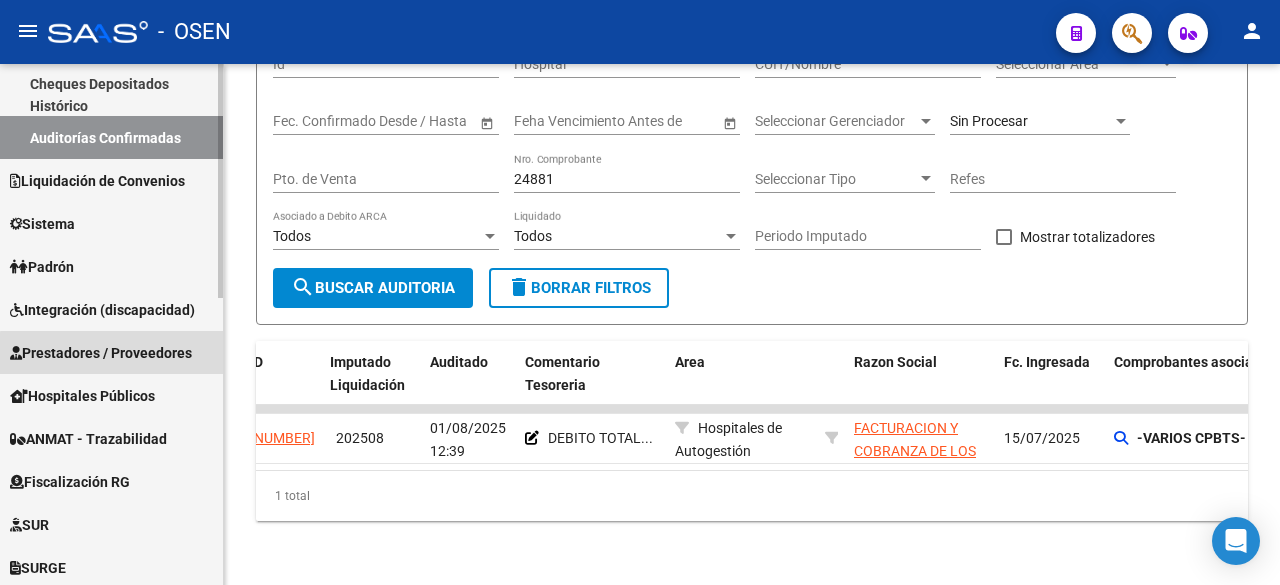 click on "Prestadores / Proveedores" at bounding box center (111, 352) 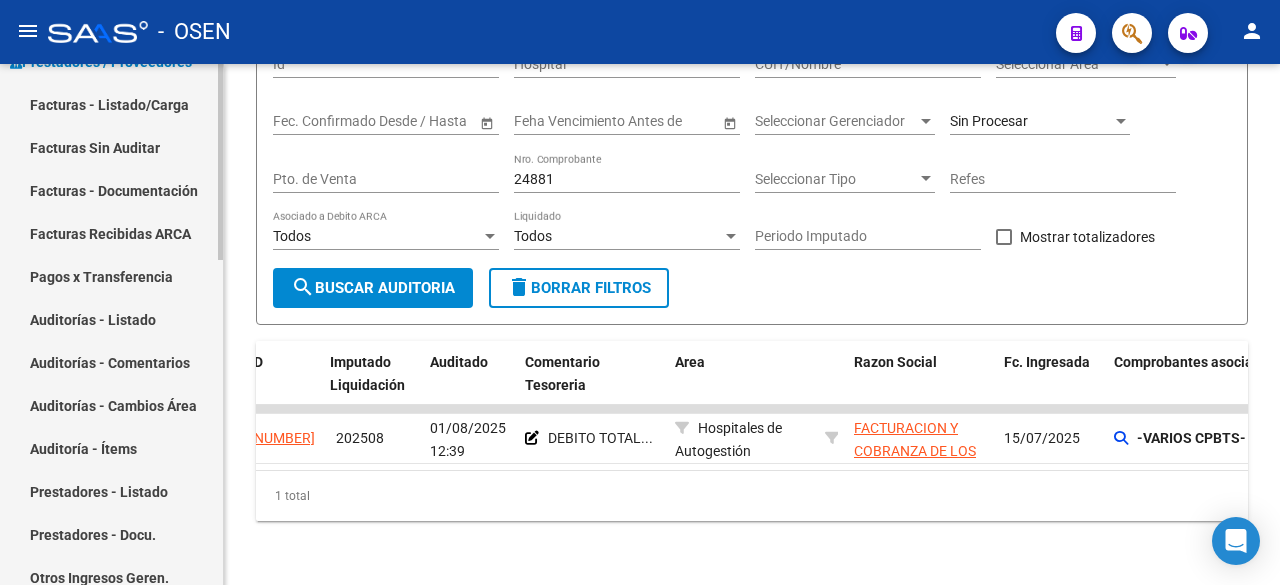 click on "Facturas - Listado/Carga" at bounding box center (111, 104) 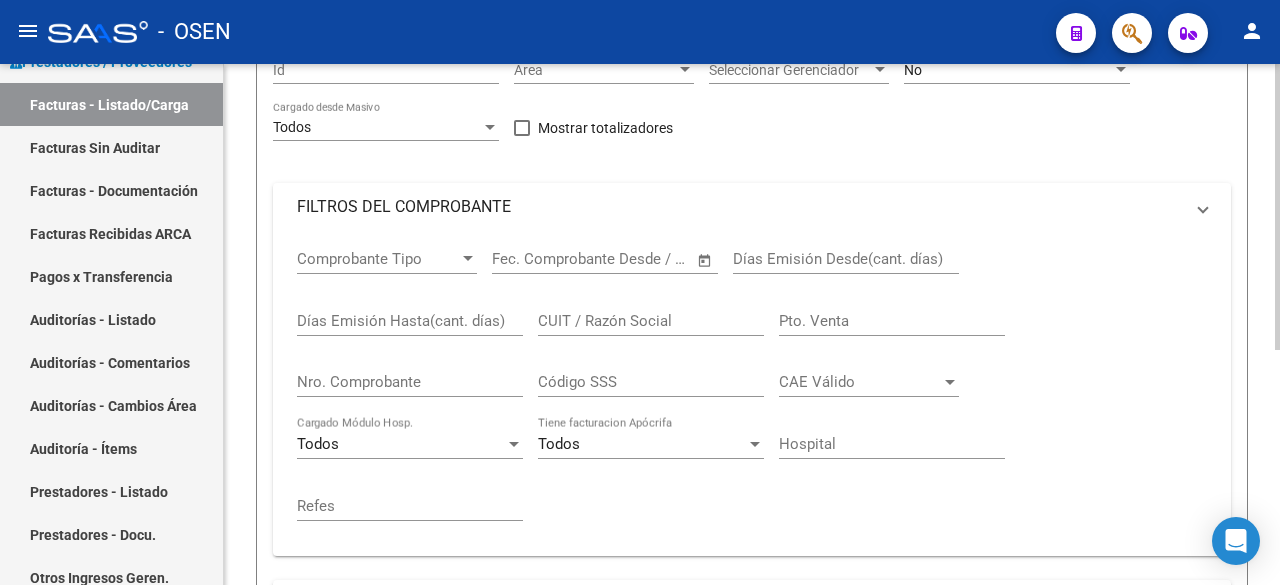 scroll, scrollTop: 0, scrollLeft: 0, axis: both 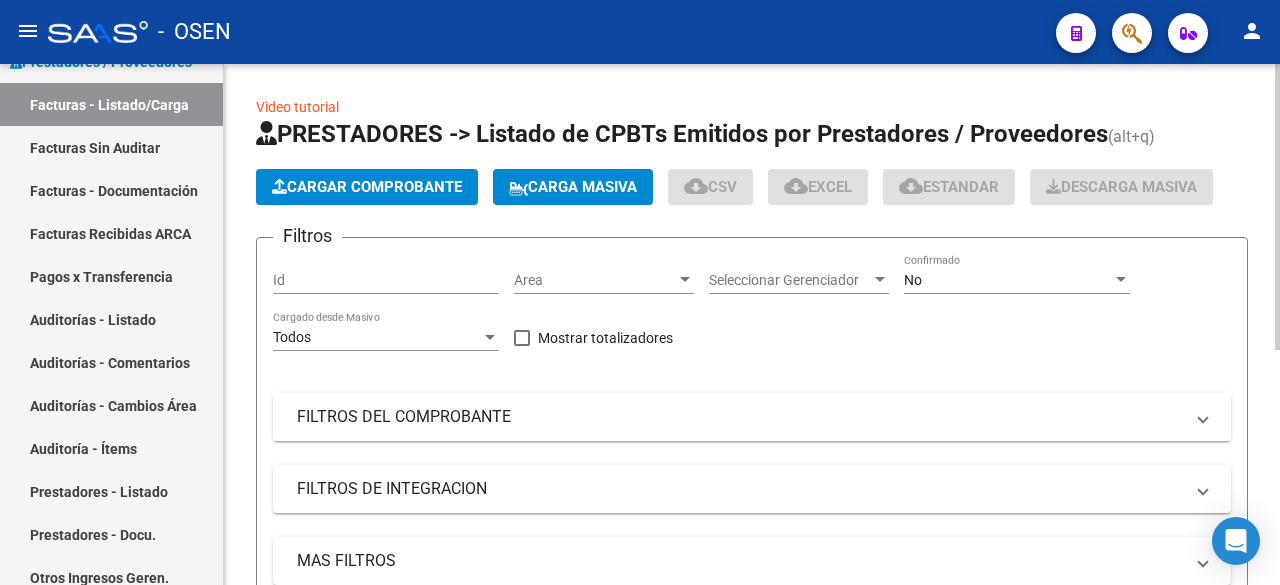 click on "FILTROS DEL COMPROBANTE" at bounding box center (752, 417) 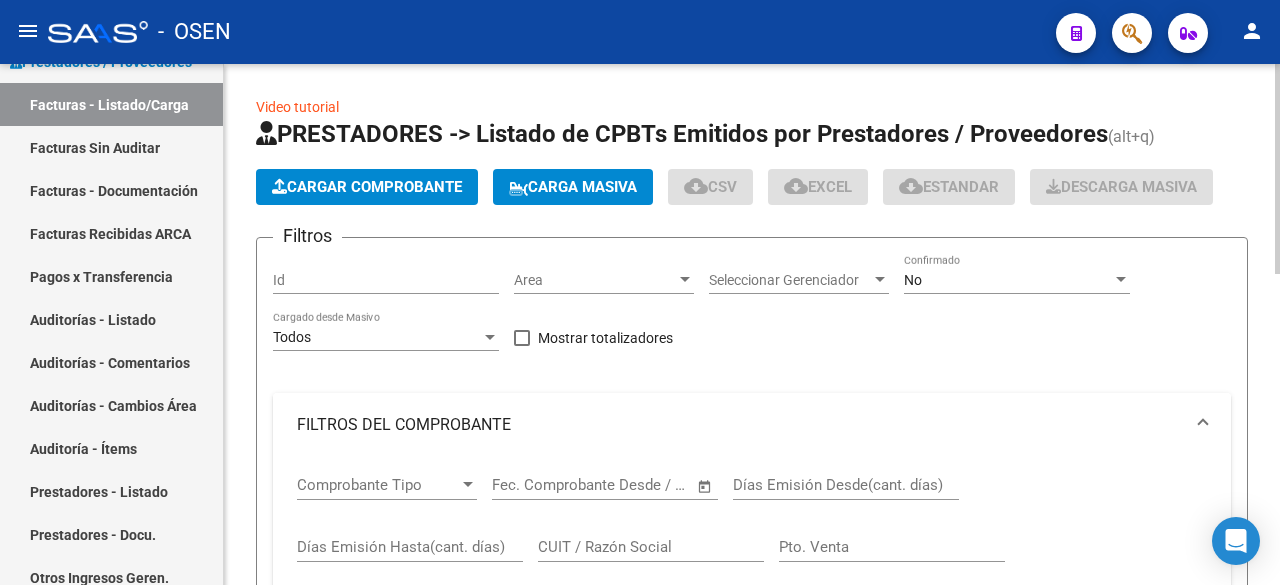 scroll, scrollTop: 333, scrollLeft: 0, axis: vertical 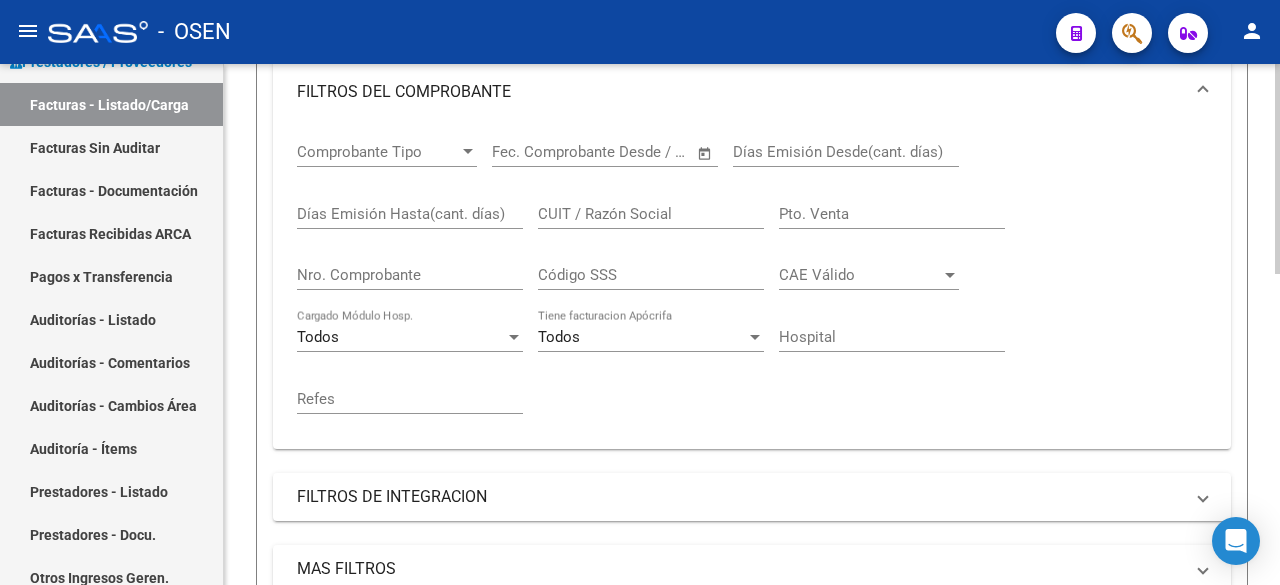 click on "Nro. Comprobante" at bounding box center (410, 275) 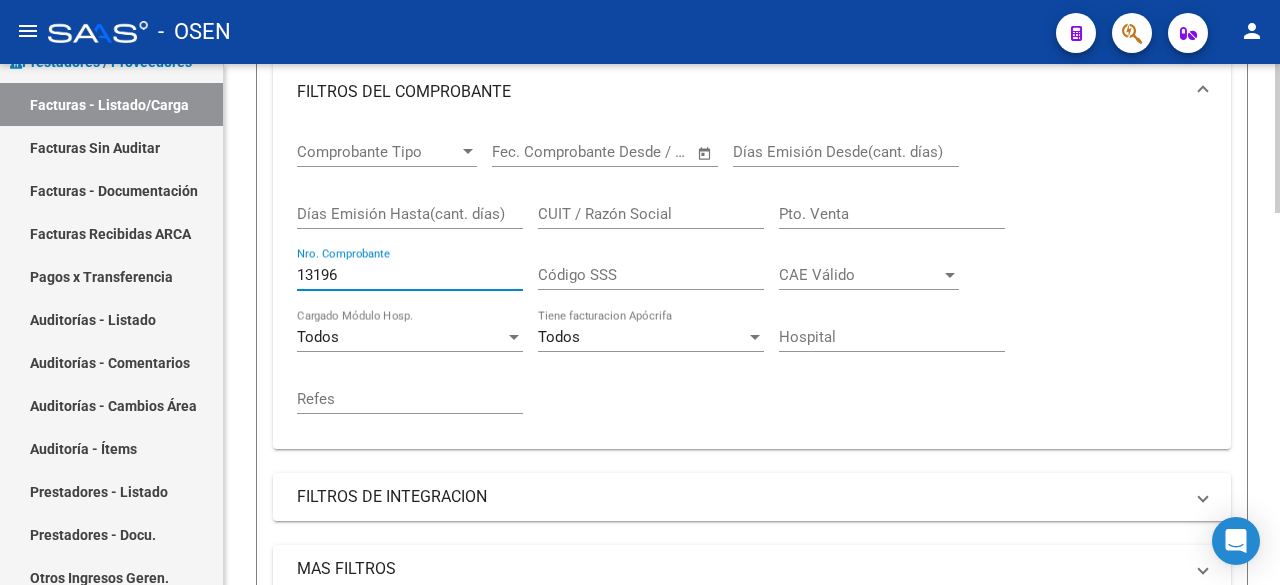 scroll, scrollTop: 0, scrollLeft: 0, axis: both 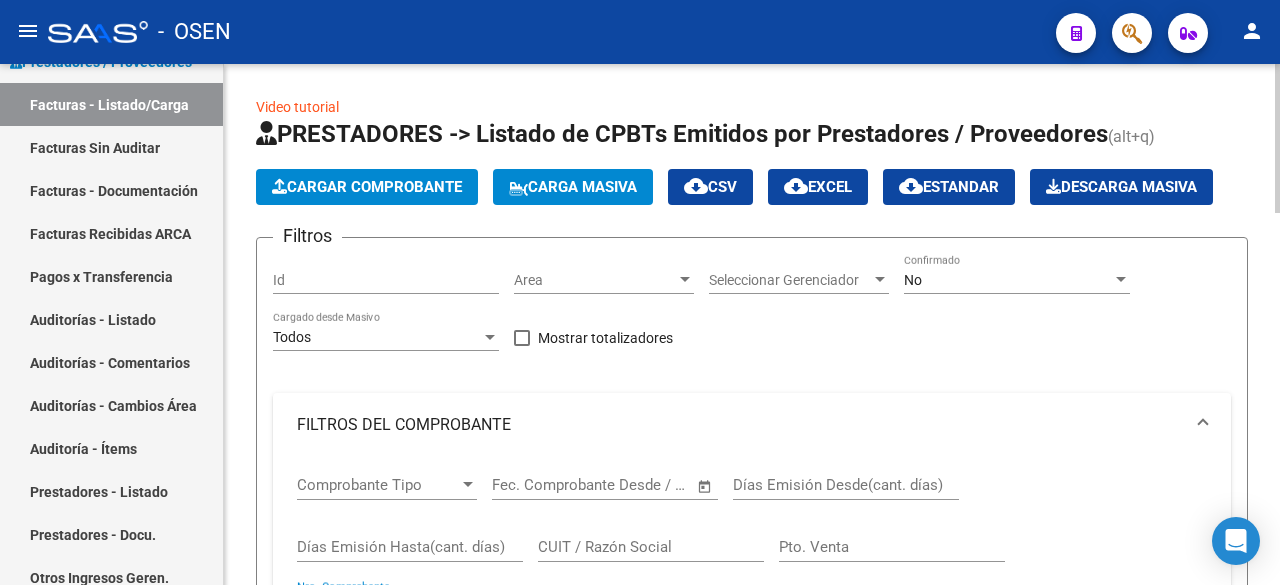 click on "No Confirmado" 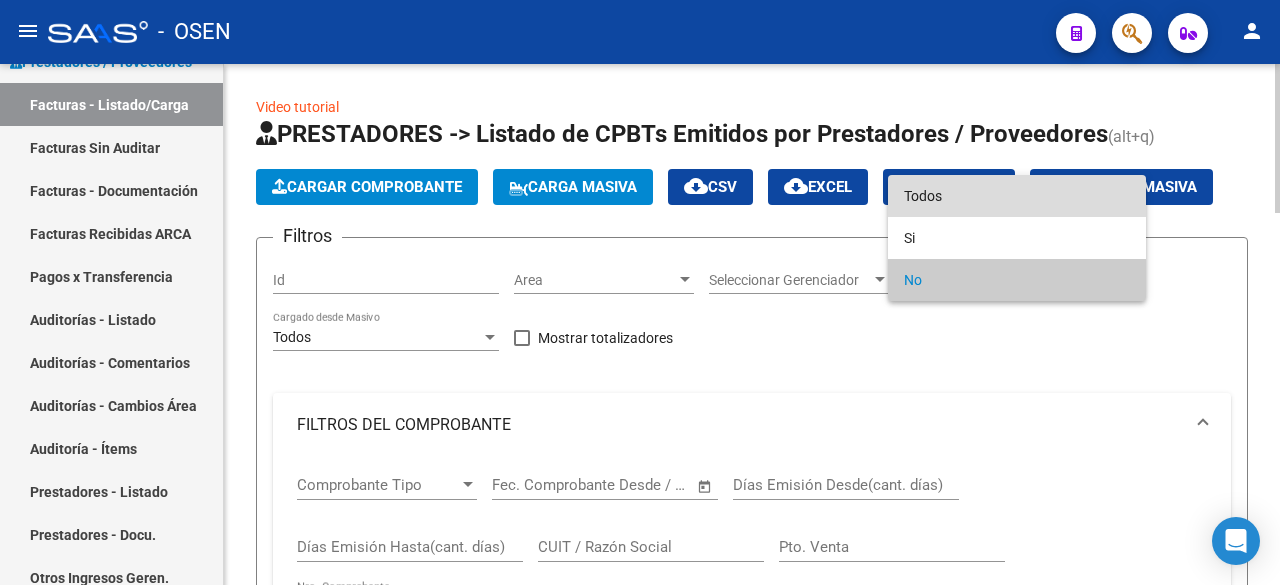 drag, startPoint x: 999, startPoint y: 206, endPoint x: 901, endPoint y: 264, distance: 113.87713 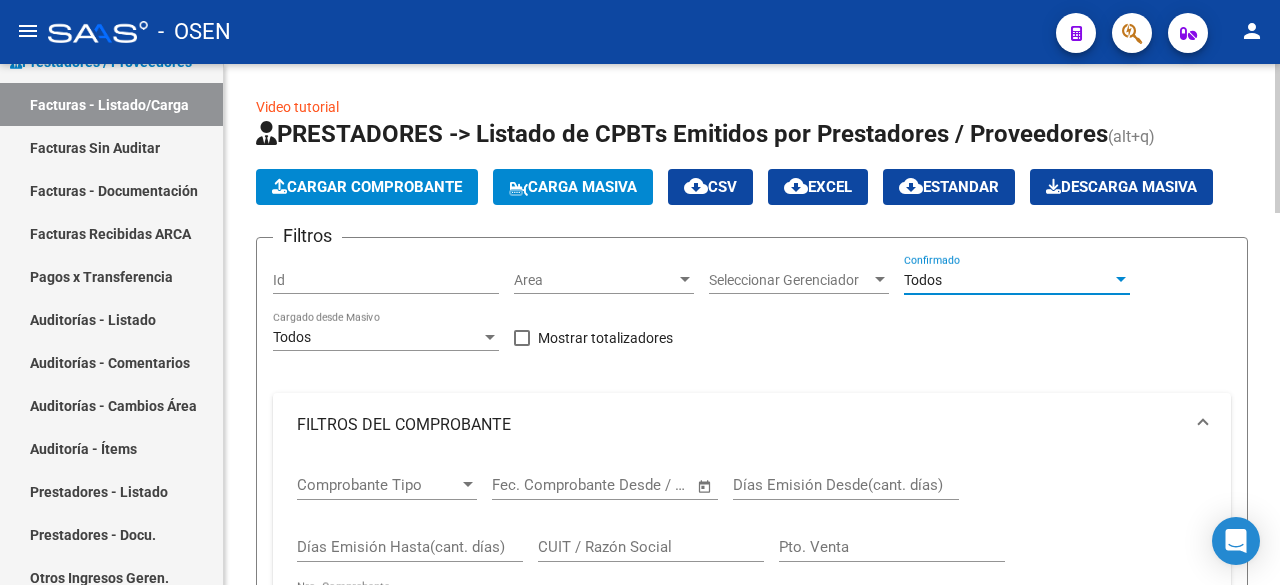 scroll, scrollTop: 667, scrollLeft: 0, axis: vertical 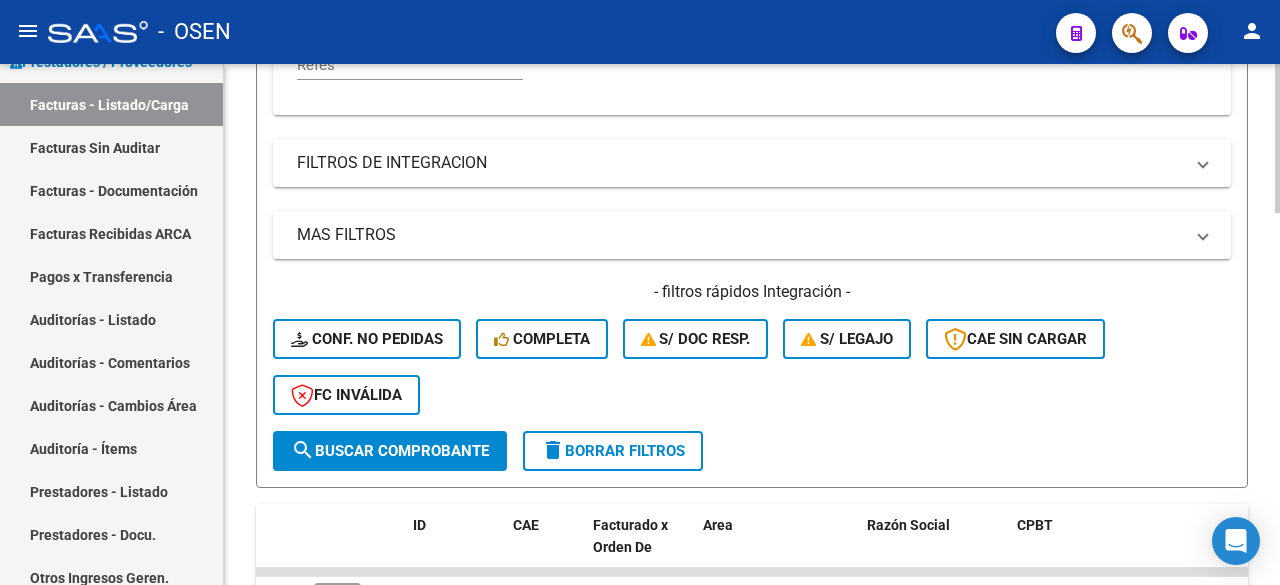 click on "Filtros Id Area Area Seleccionar Gerenciador Seleccionar Gerenciador Todos Confirmado Todos Cargado desde Masivo   Mostrar totalizadores   FILTROS DEL COMPROBANTE  Comprobante Tipo Comprobante Tipo Start date – End date Fec. Comprobante Desde / Hasta Días Emisión Desde(cant. días) Días Emisión Hasta(cant. días) CUIT / Razón Social Pto. Venta 13196 Nro. Comprobante Código SSS CAE Válido CAE Válido Todos Cargado Módulo Hosp. Todos Tiene facturacion Apócrifa Hospital Refes  FILTROS DE INTEGRACION  Todos Cargado en Para Enviar SSS Período De Prestación Campos del Archivo de Rendición Devuelto x SSS (dr_envio) Todos Rendido x SSS (dr_envio) Tipo de Registro Tipo de Registro Período Presentación Período Presentación Campos del Legajo Asociado (preaprobación) Afiliado Legajo (cuil/nombre) Todos Solo facturas preaprobadas  MAS FILTROS  Todos Con Doc. Respaldatoria Todos Con Trazabilidad Todos Asociado a Expediente Sur Auditoría Auditoría Auditoría Id Start date – End date Start date – Op" 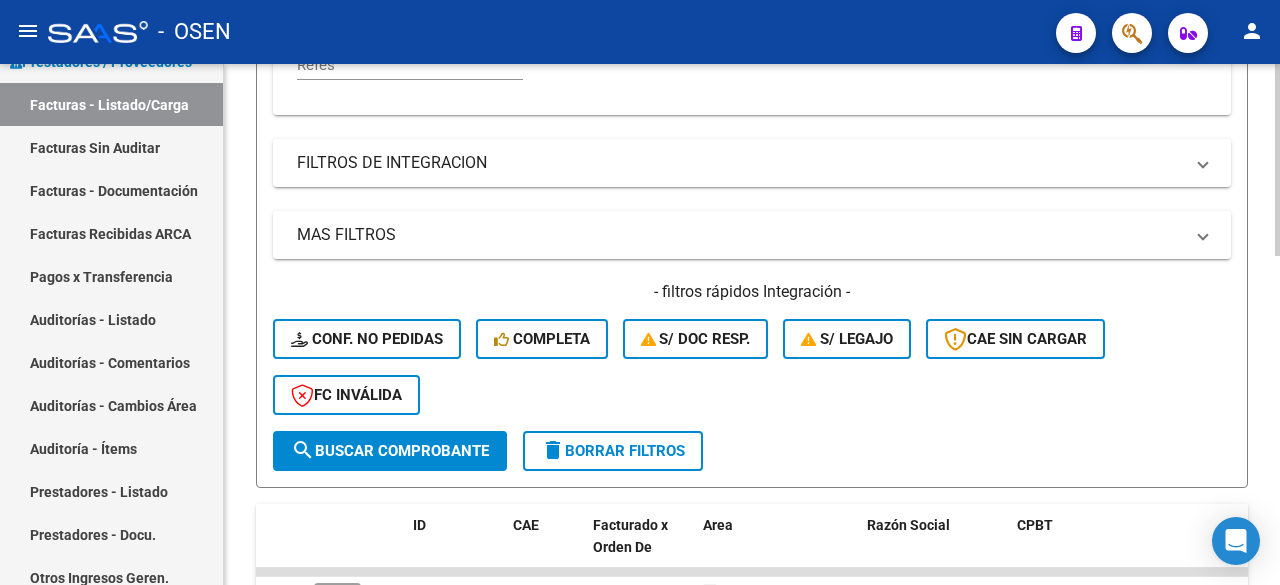 scroll, scrollTop: 806, scrollLeft: 0, axis: vertical 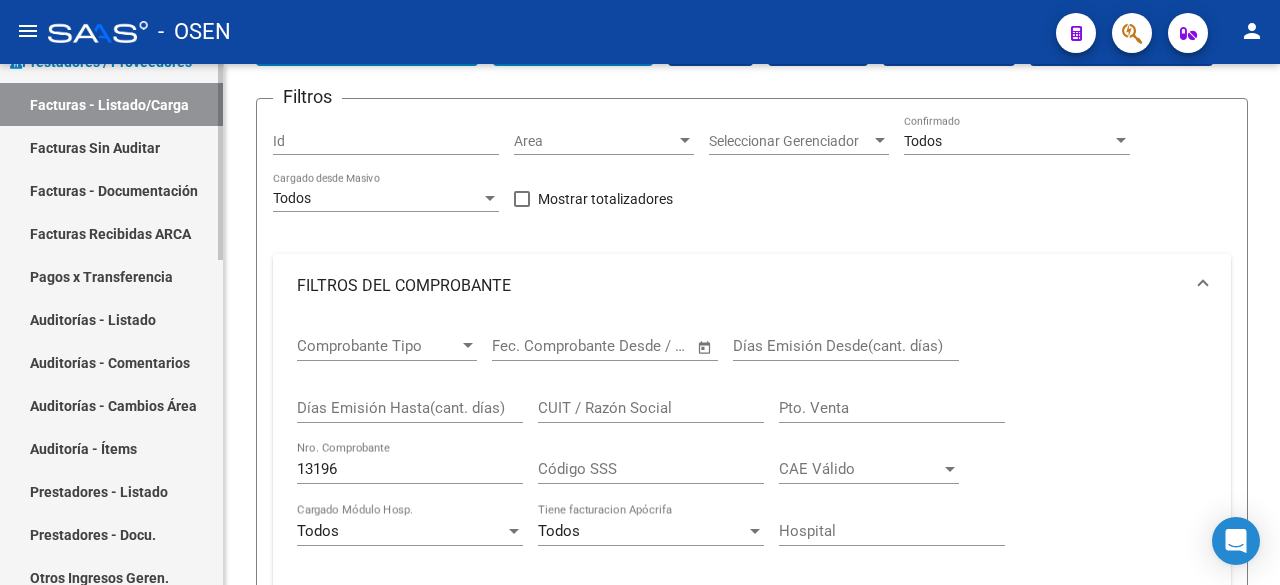 drag, startPoint x: 364, startPoint y: 466, endPoint x: 3, endPoint y: 442, distance: 361.7969 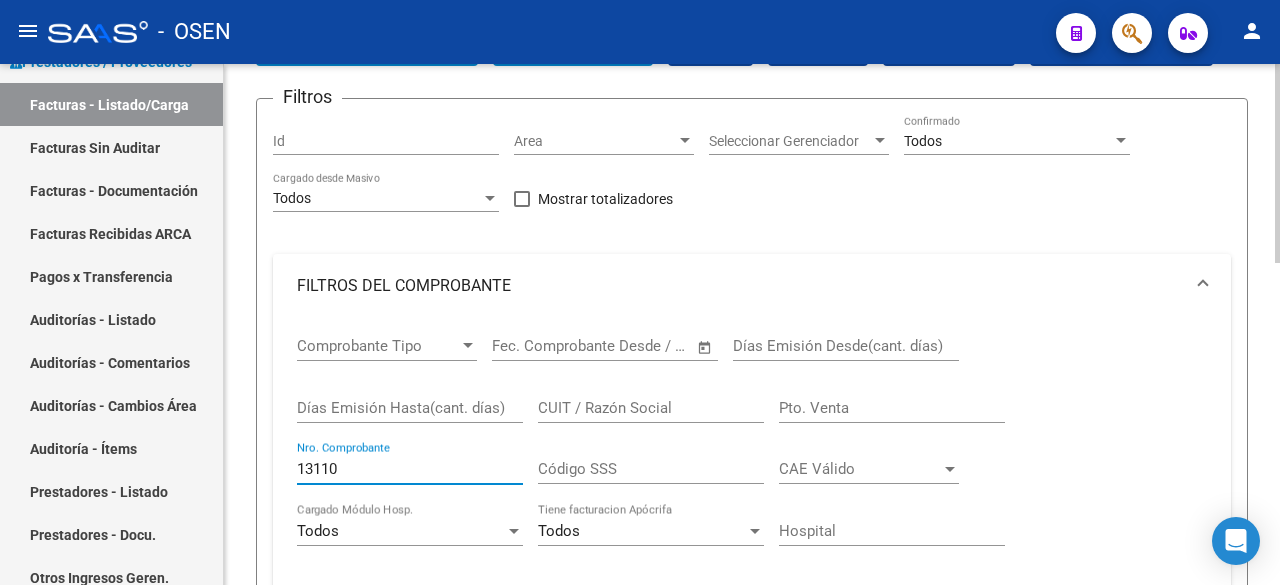 scroll, scrollTop: 806, scrollLeft: 0, axis: vertical 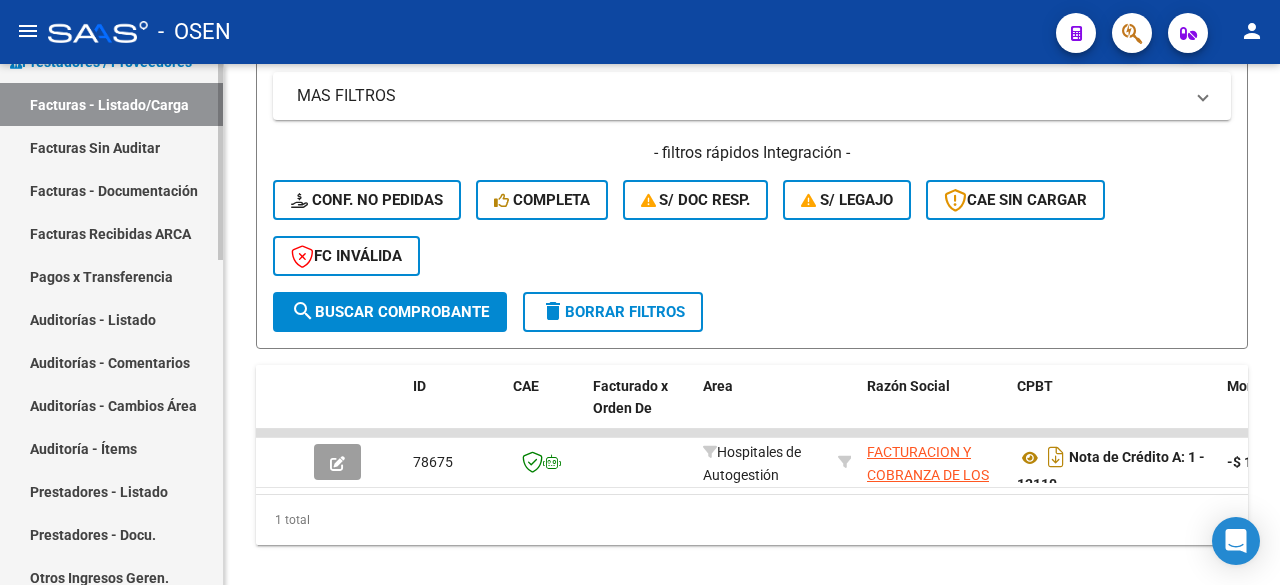 type on "13110" 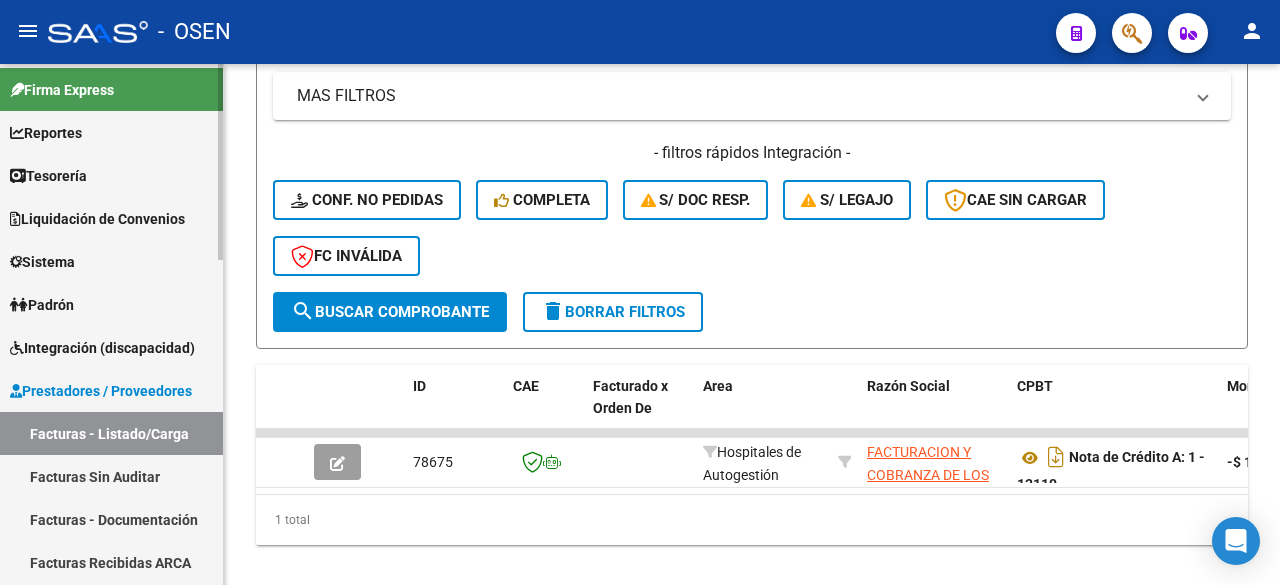 scroll, scrollTop: 0, scrollLeft: 0, axis: both 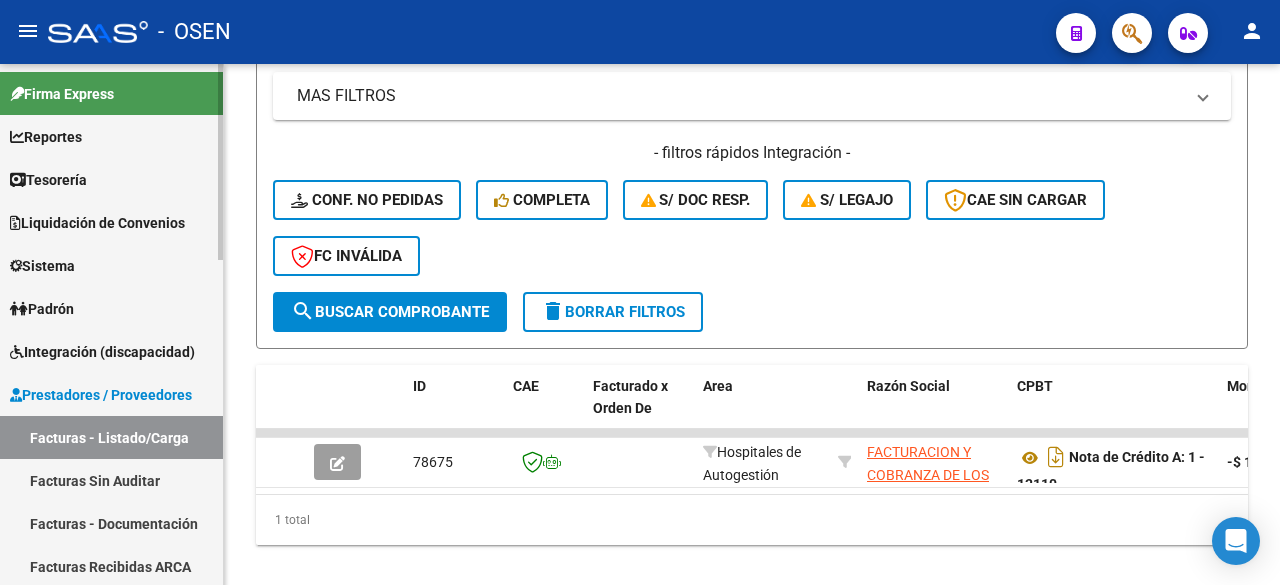 click on "Tesorería" at bounding box center [111, 179] 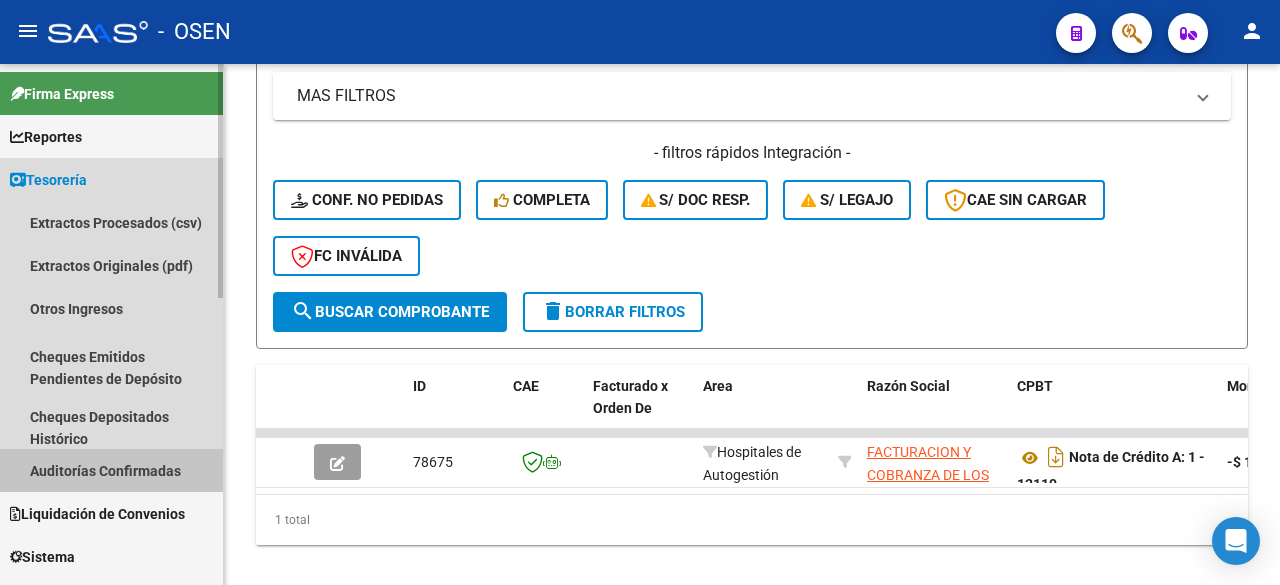 click on "Auditorías Confirmadas" at bounding box center (111, 470) 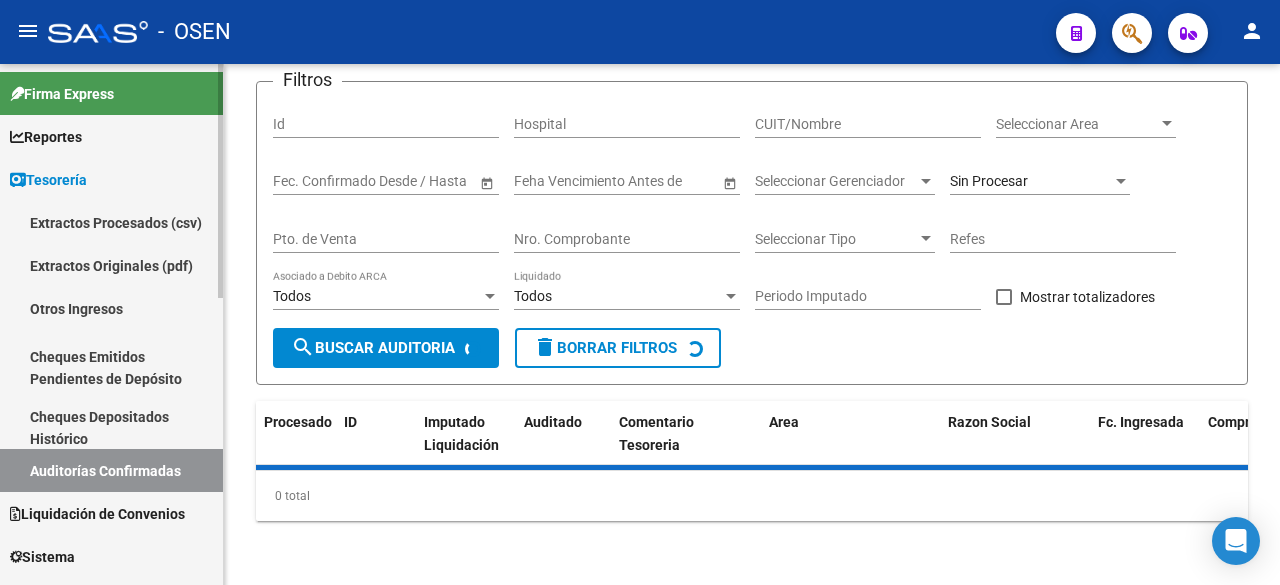 scroll, scrollTop: 0, scrollLeft: 0, axis: both 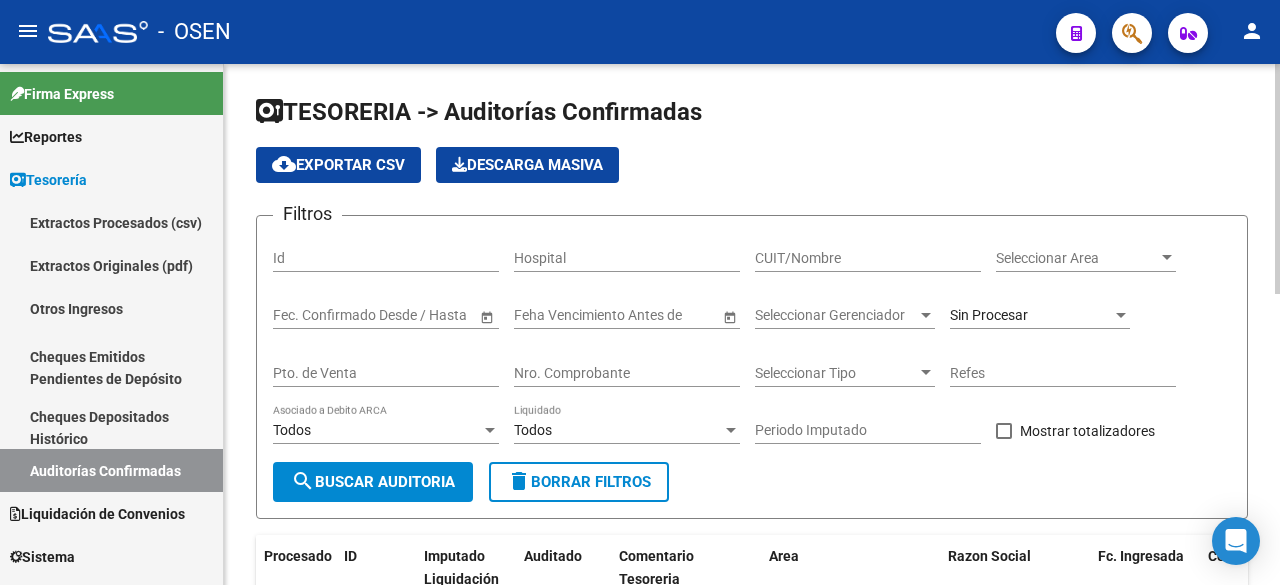 click on "Nro. Comprobante" at bounding box center [627, 373] 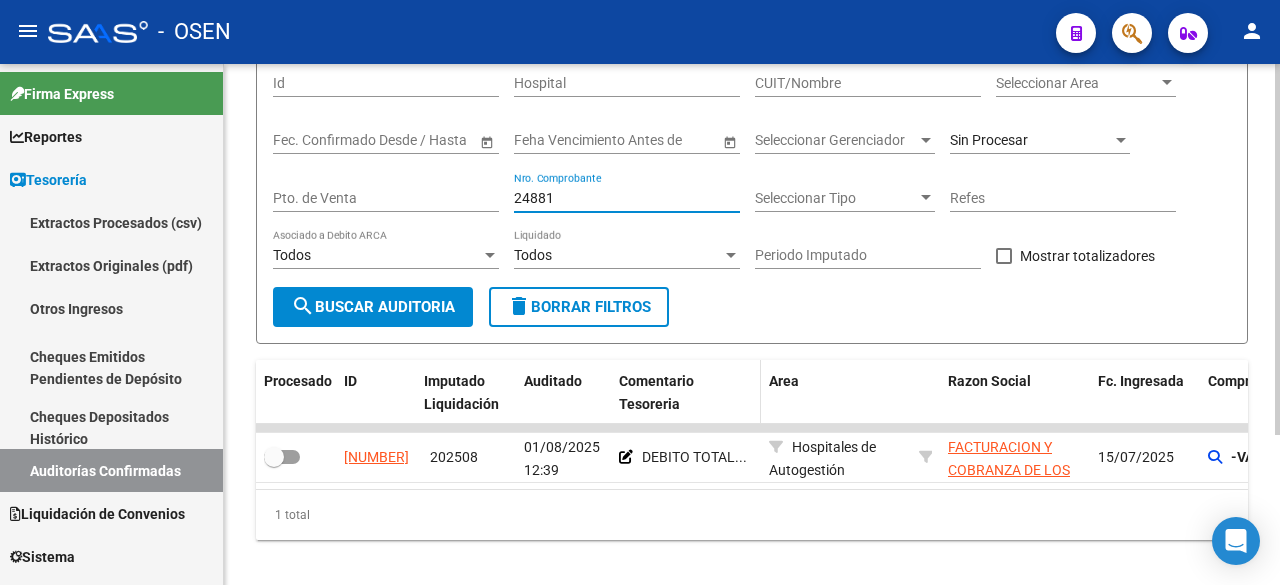 scroll, scrollTop: 210, scrollLeft: 0, axis: vertical 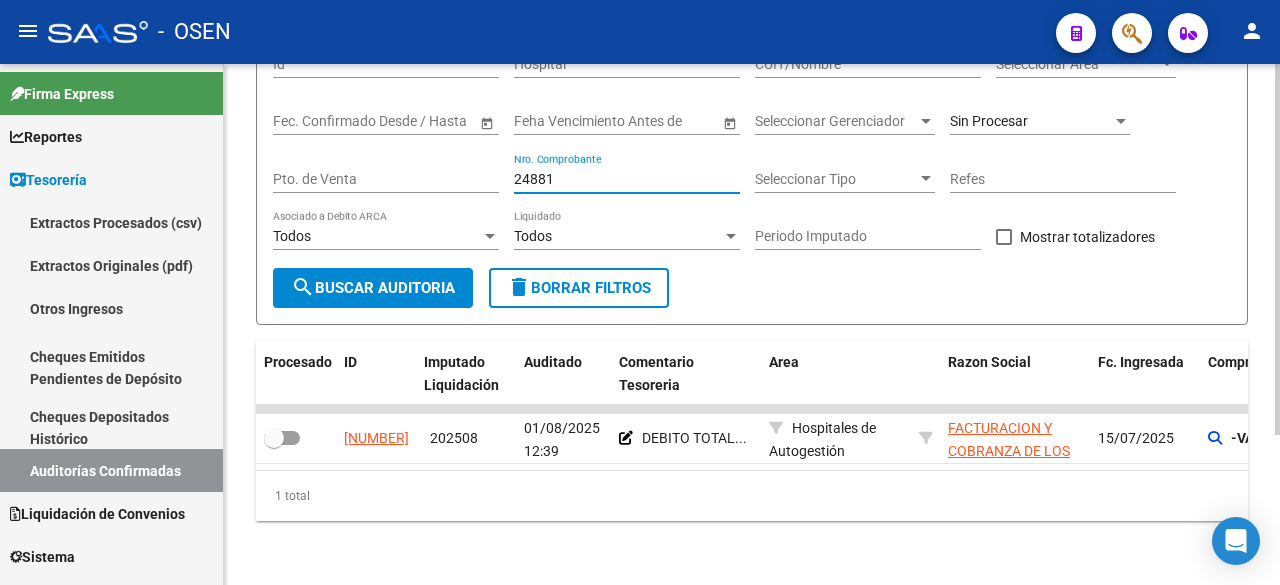 type on "24881" 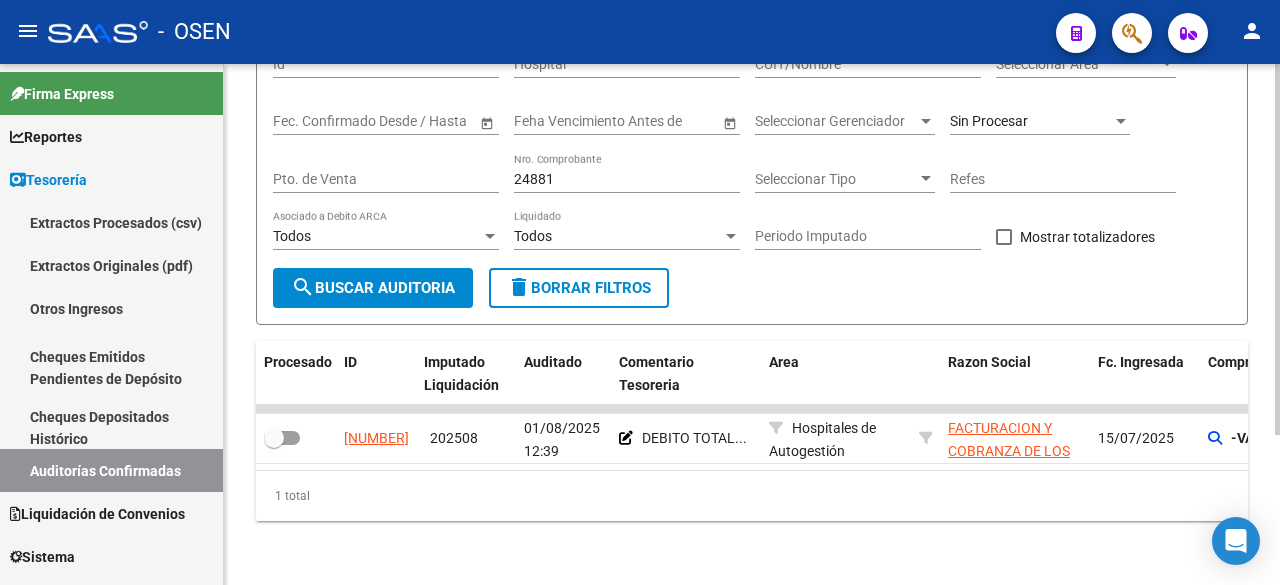 drag, startPoint x: 621, startPoint y: 471, endPoint x: 633, endPoint y: 470, distance: 12.0415945 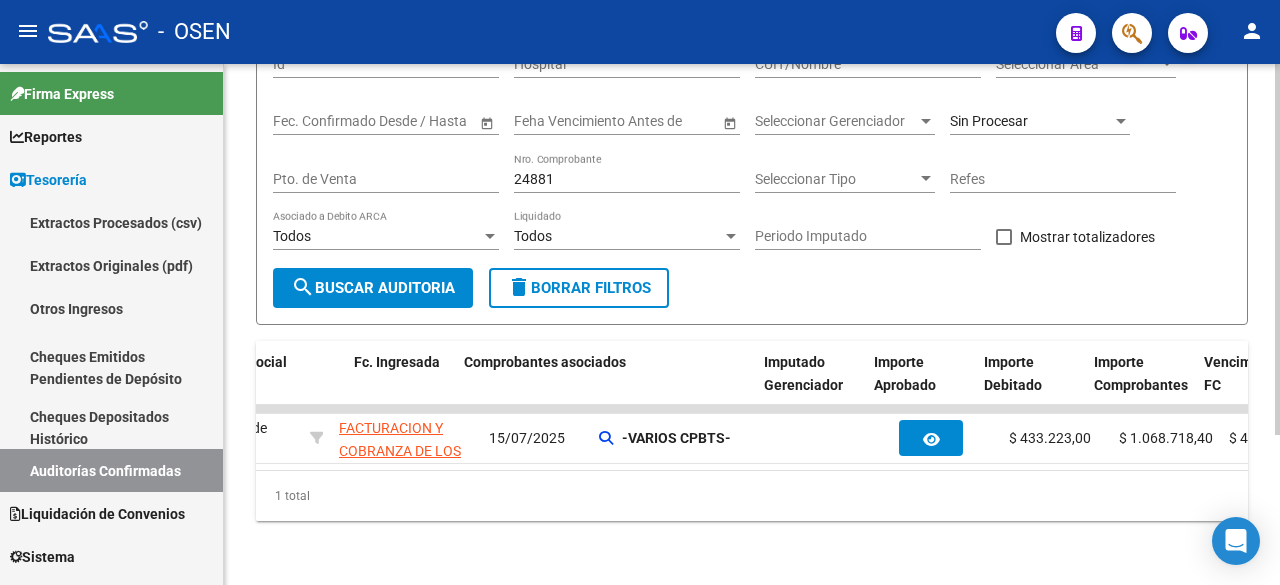 scroll, scrollTop: 0, scrollLeft: 789, axis: horizontal 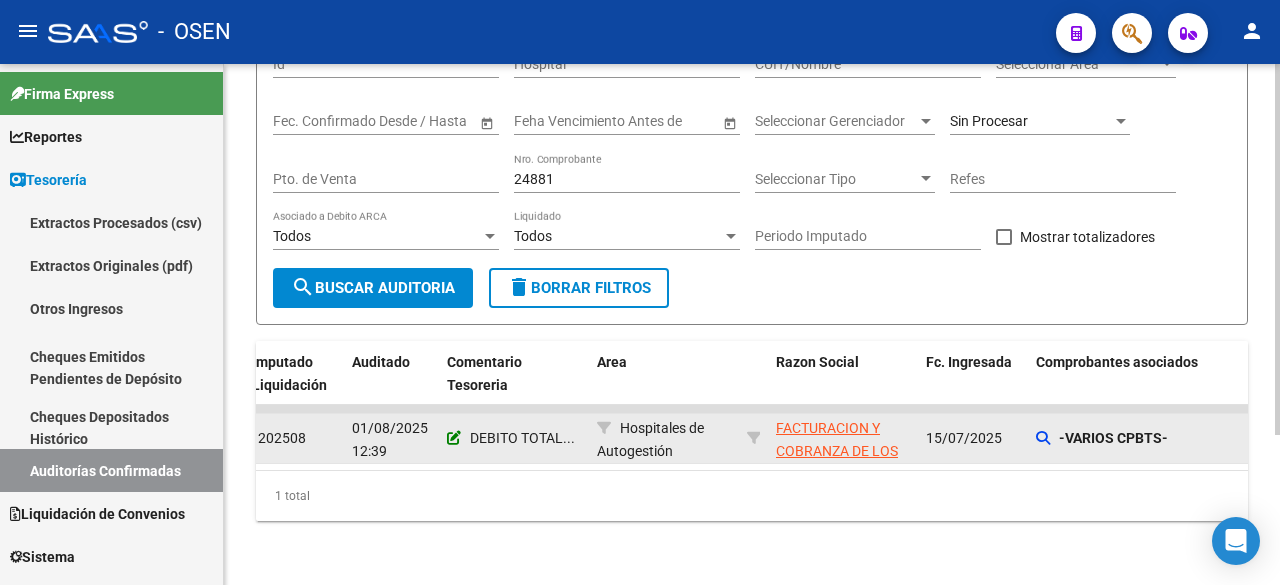 click 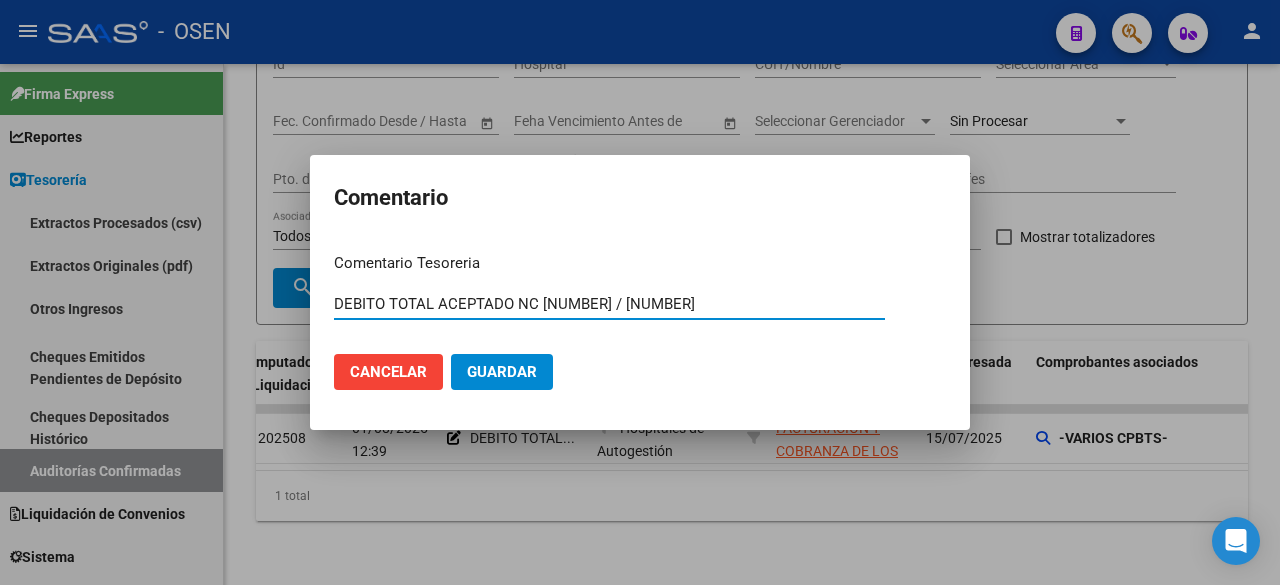 drag, startPoint x: 510, startPoint y: 302, endPoint x: 389, endPoint y: 299, distance: 121.037186 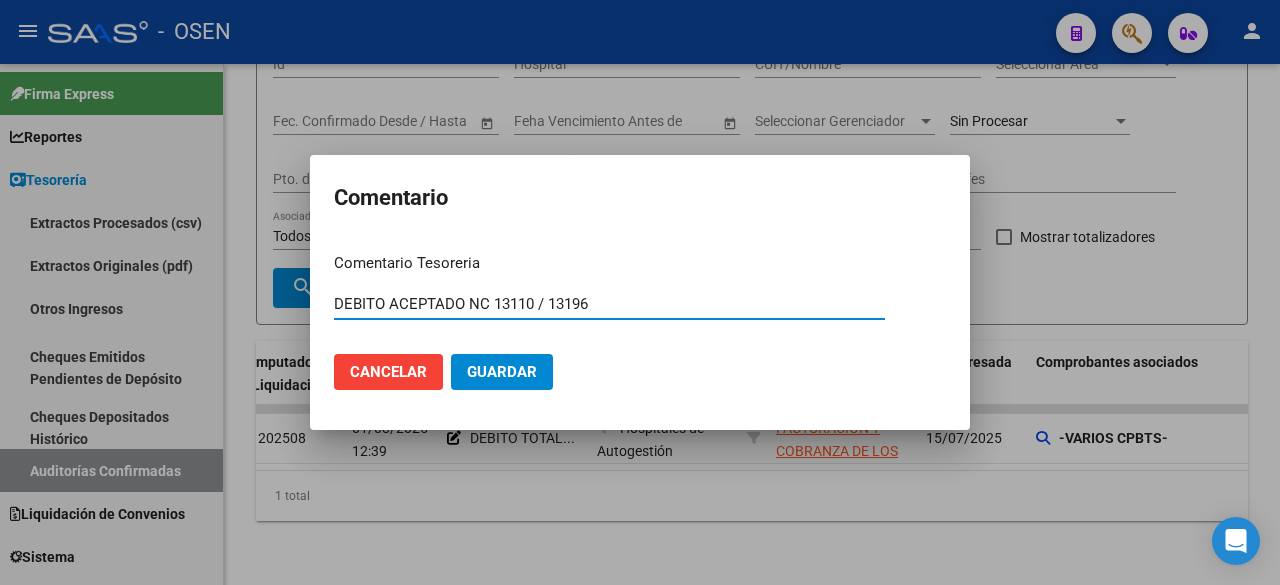 type on "DEBITO ACEPTADO NC 13110 / 13196" 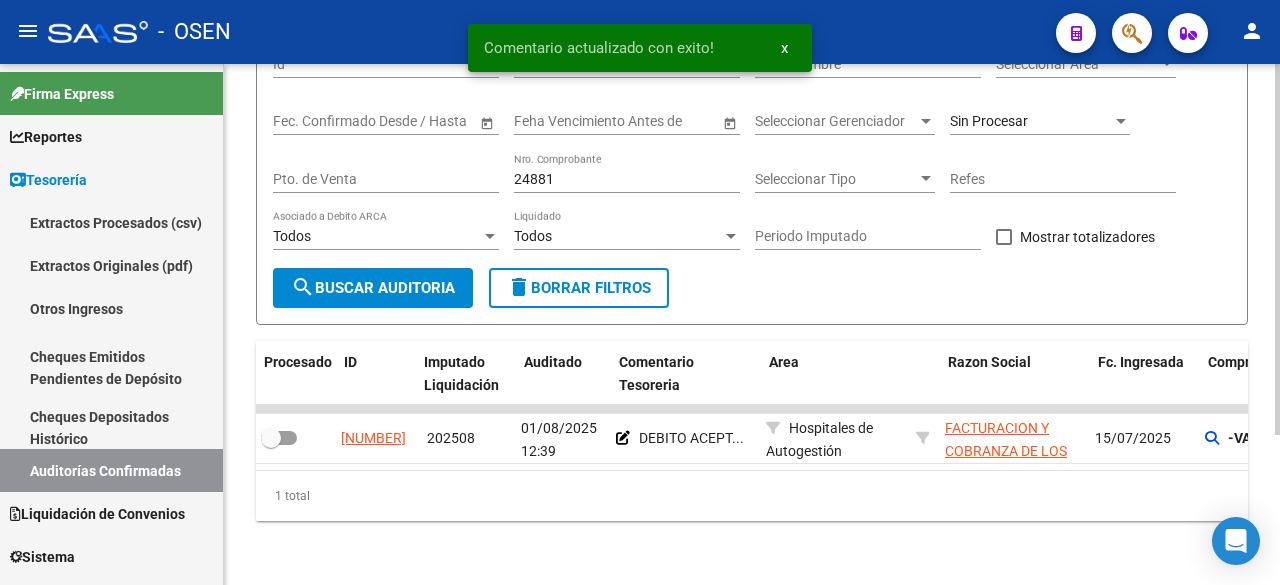 scroll, scrollTop: 0, scrollLeft: 0, axis: both 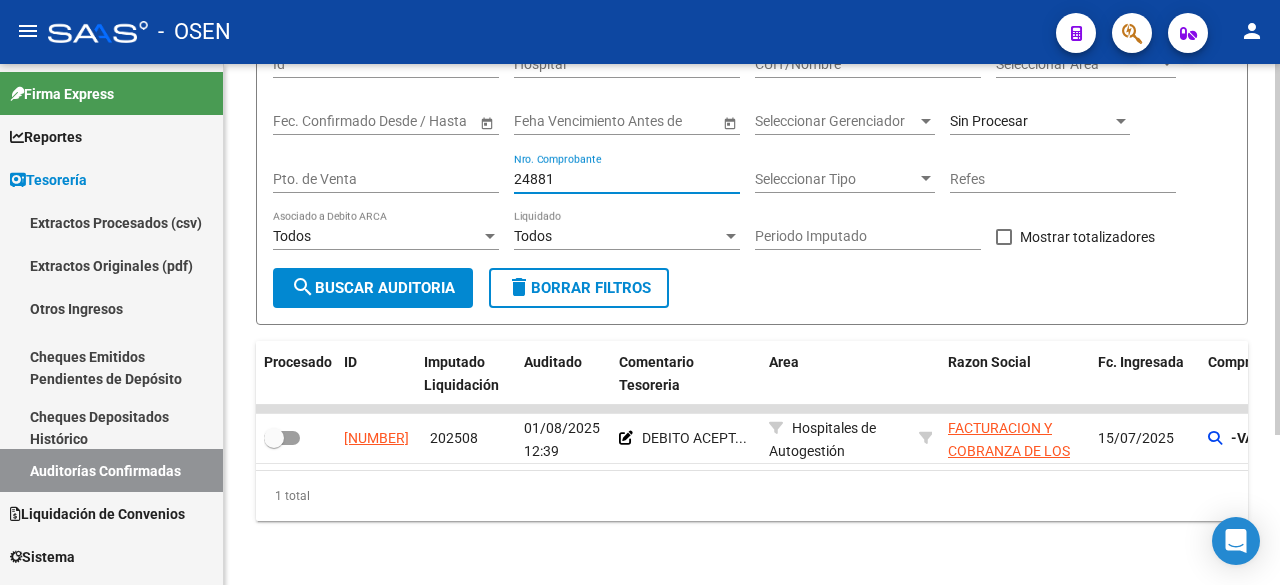 drag, startPoint x: 569, startPoint y: 161, endPoint x: 266, endPoint y: 159, distance: 303.0066 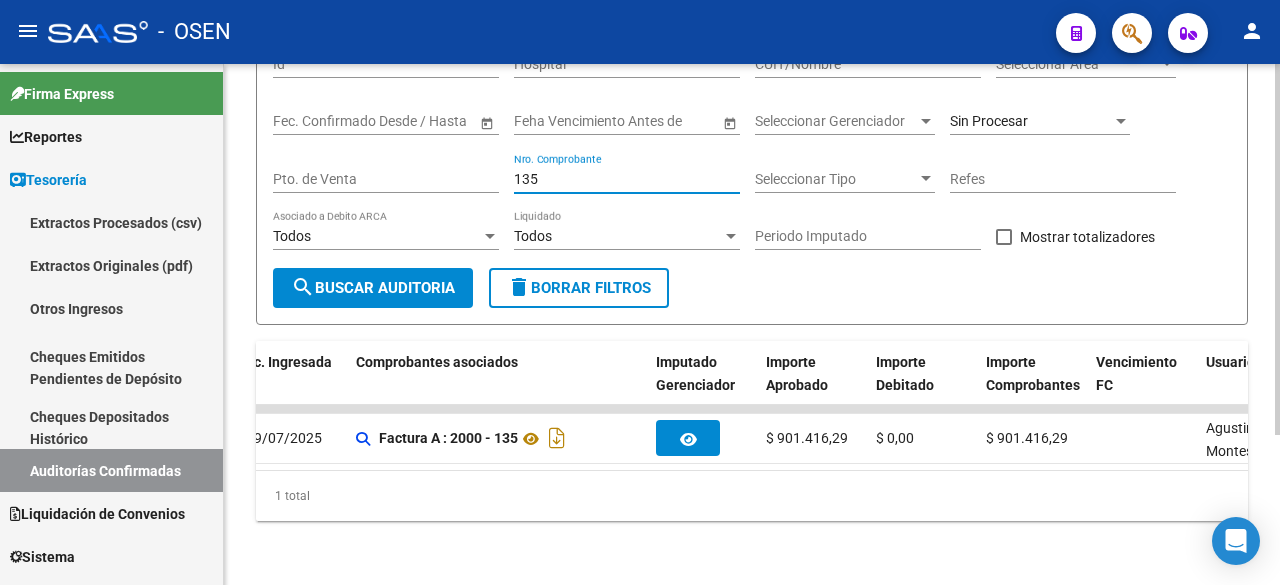 scroll, scrollTop: 0, scrollLeft: 827, axis: horizontal 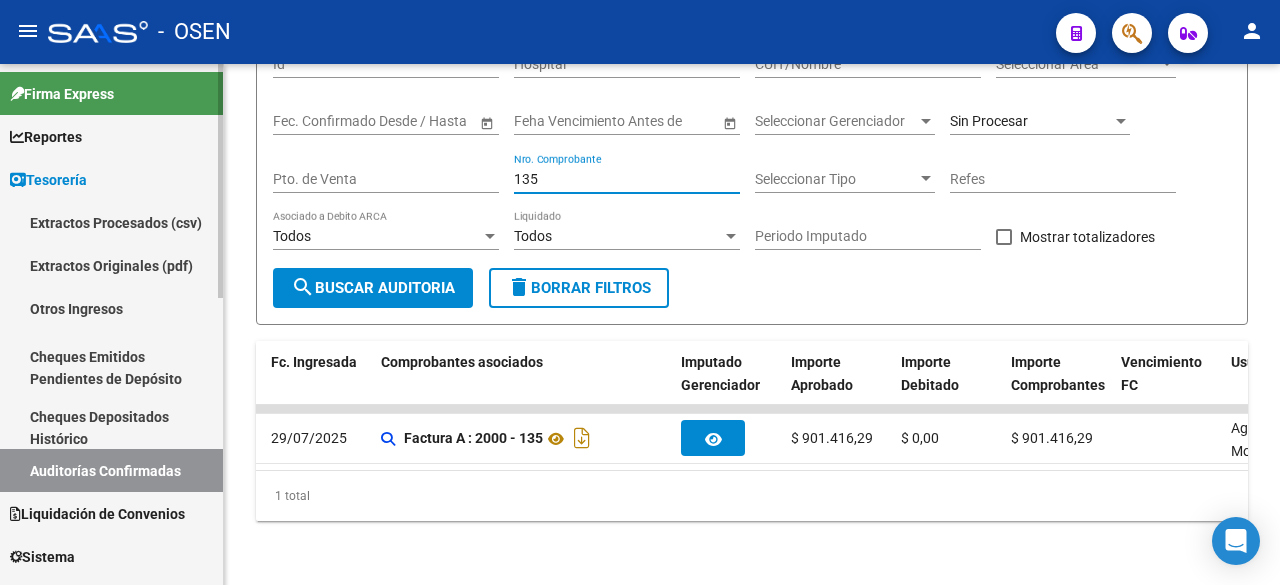 type on "135" 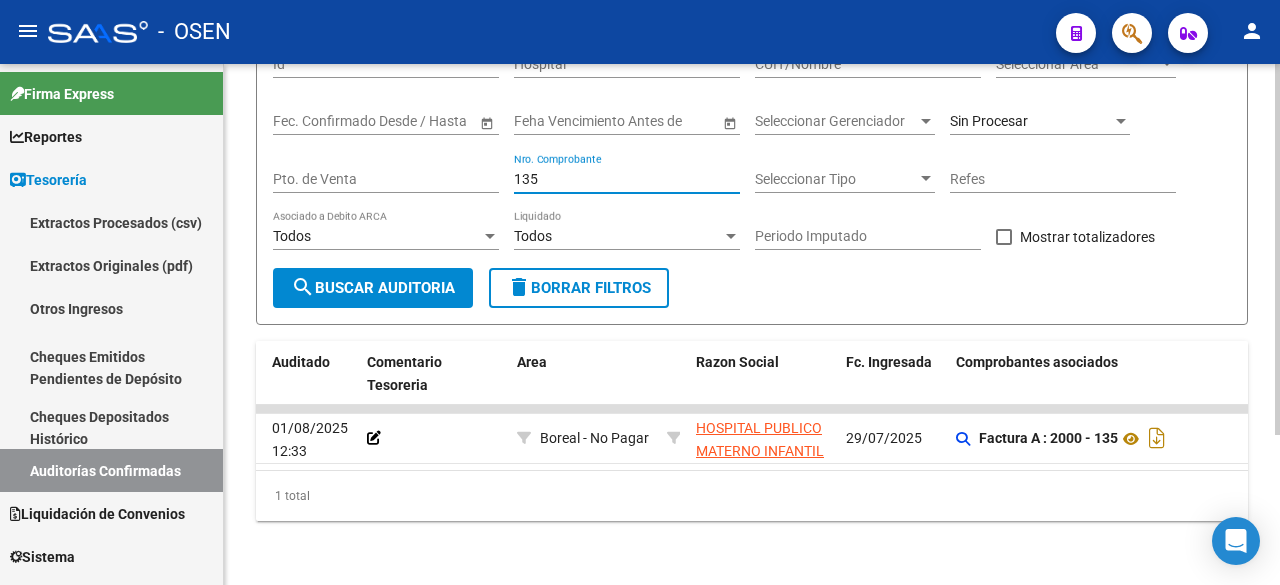 scroll, scrollTop: 0, scrollLeft: 213, axis: horizontal 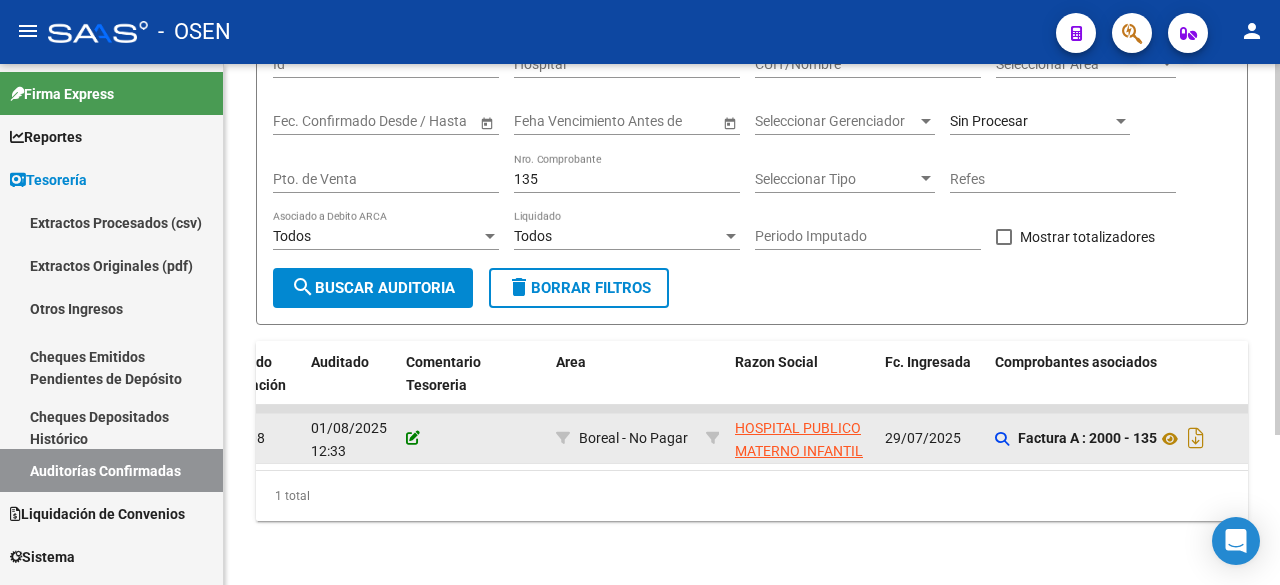click 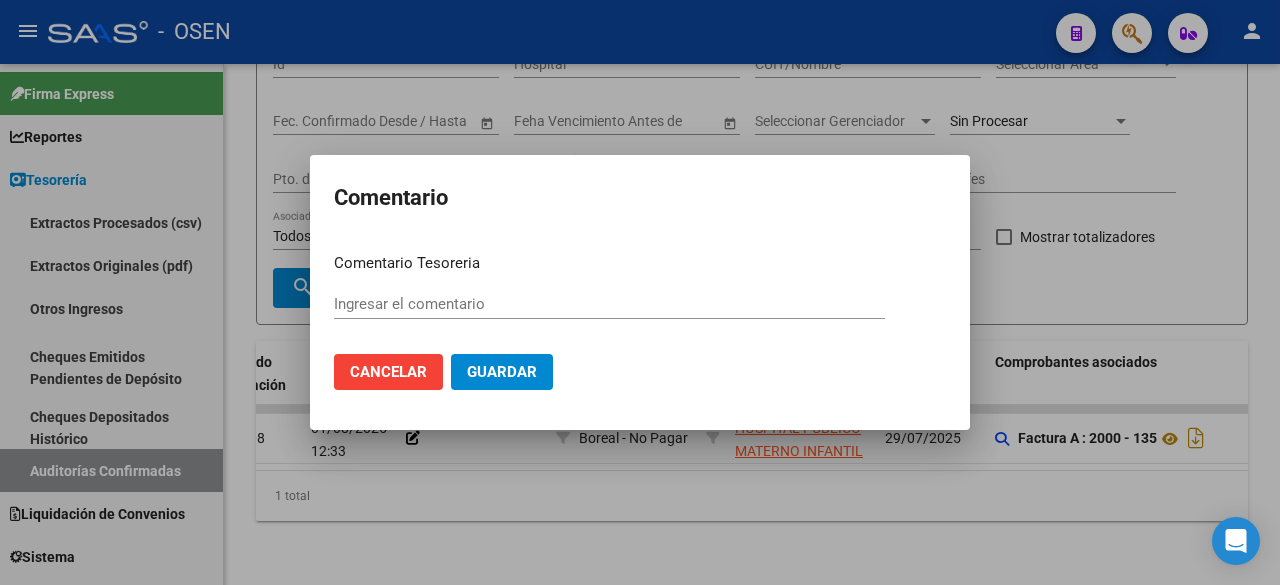 click on "Ingresar el comentario" at bounding box center (609, 304) 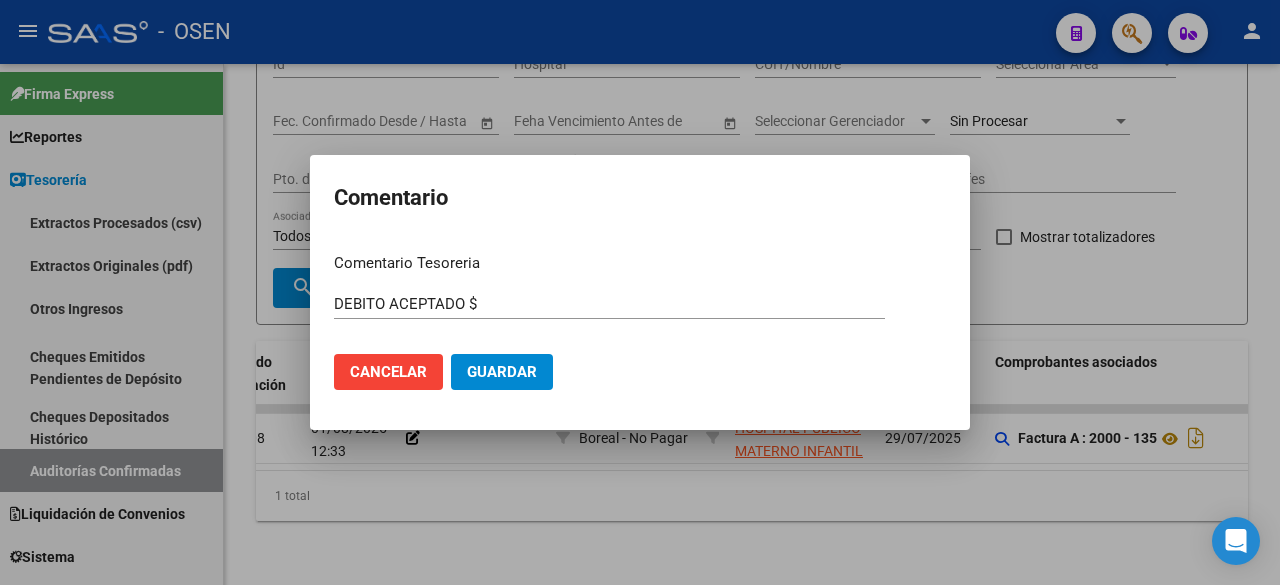 click on "Comentario" at bounding box center (640, 198) 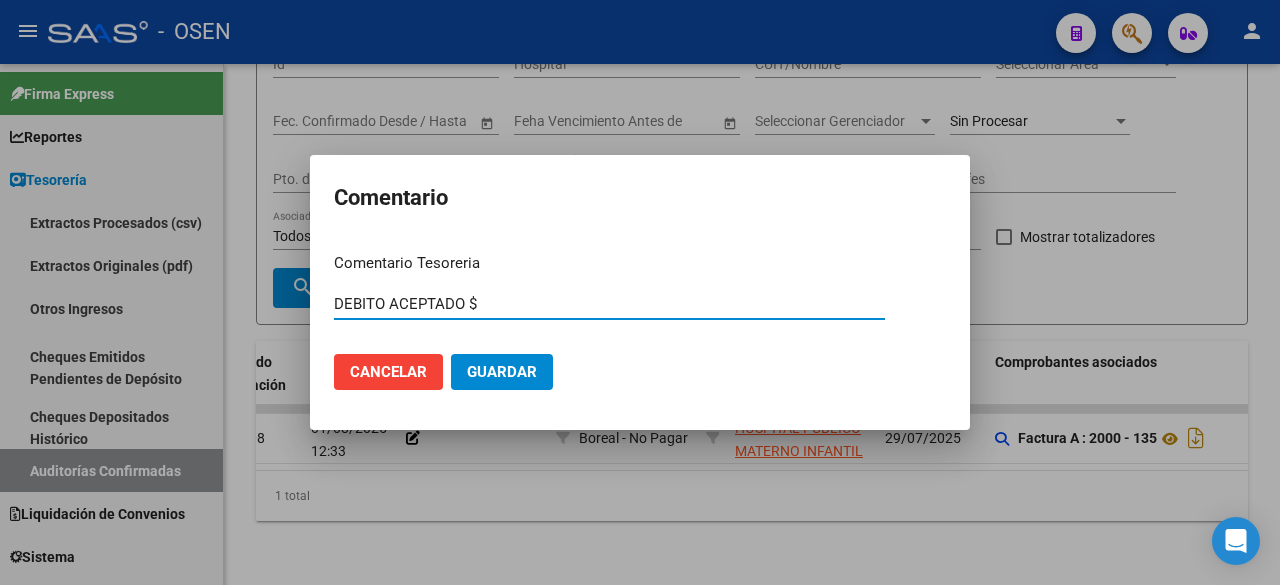 click on "DEBITO ACEPTADO $" at bounding box center [609, 304] 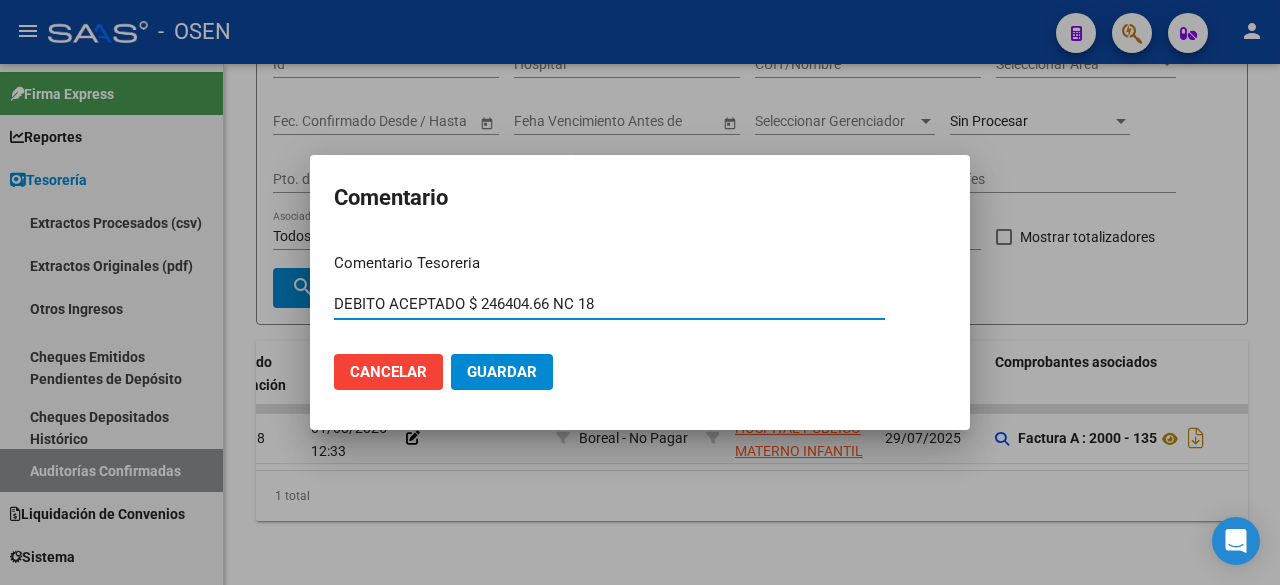 type on "DEBITO ACEPTADO $ 246404.66 NC 18" 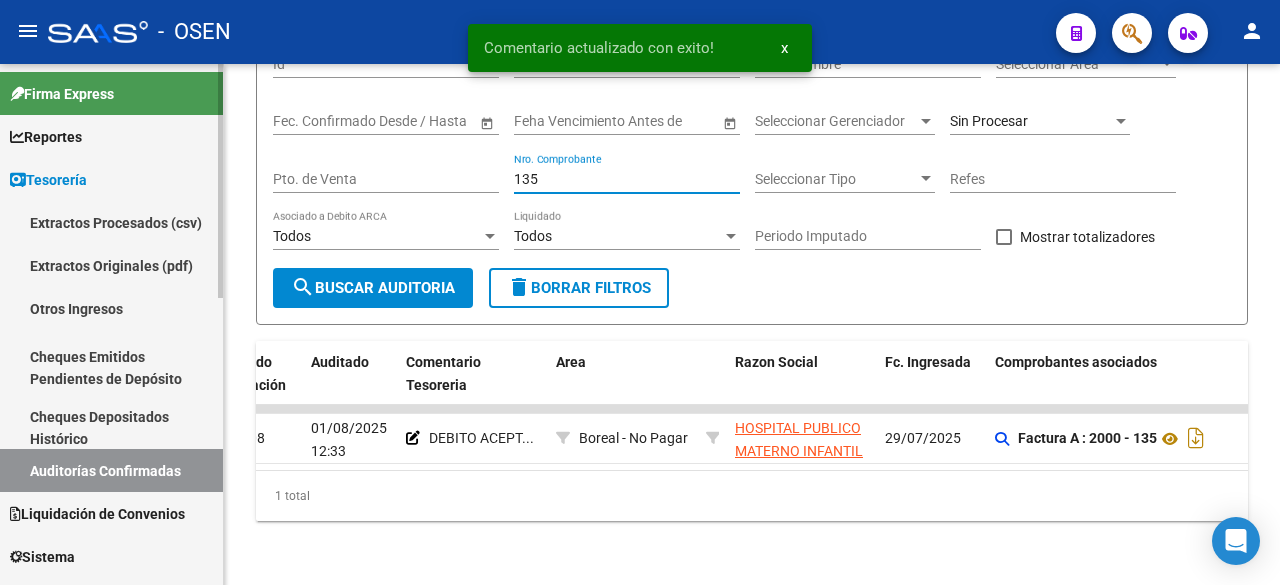 drag, startPoint x: 583, startPoint y: 157, endPoint x: 50, endPoint y: 154, distance: 533.0084 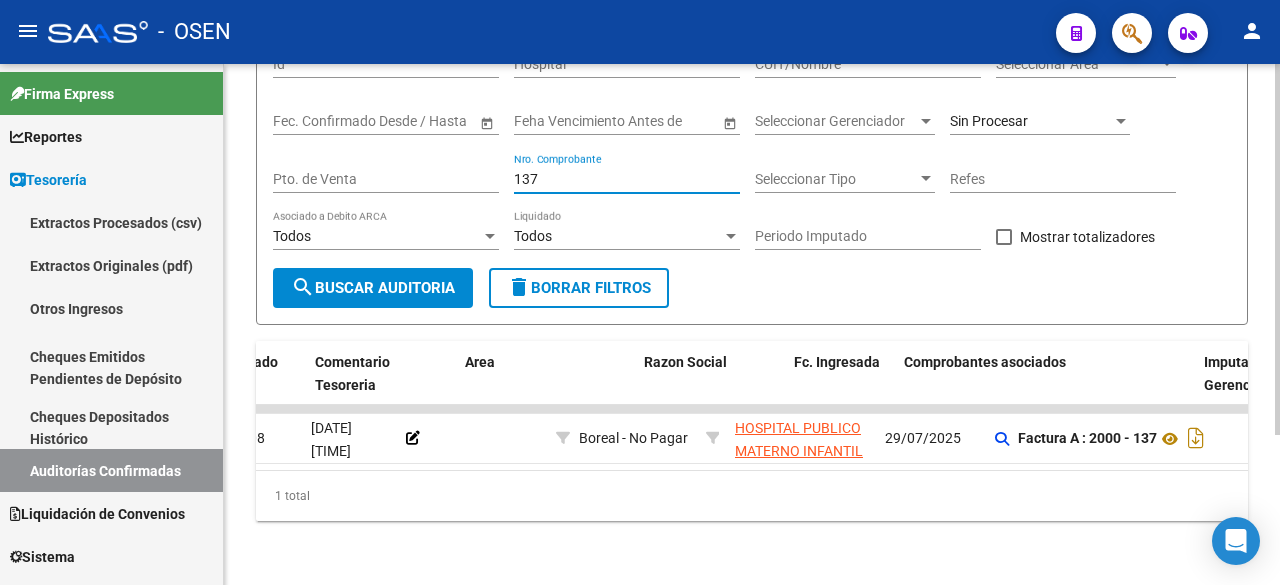scroll, scrollTop: 0, scrollLeft: 0, axis: both 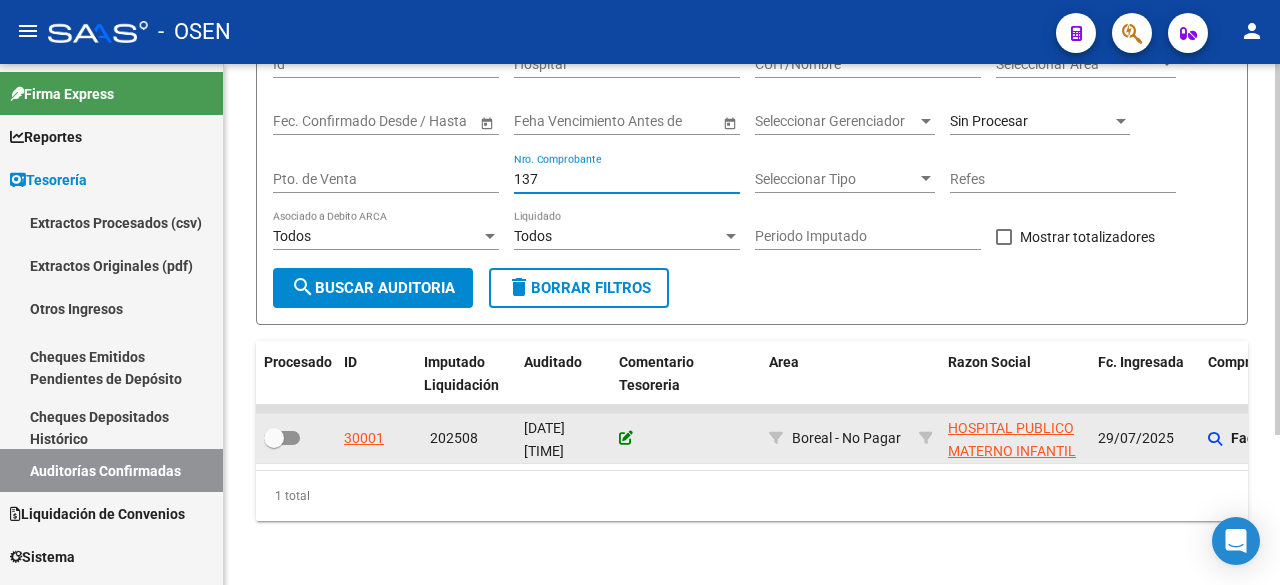 type on "137" 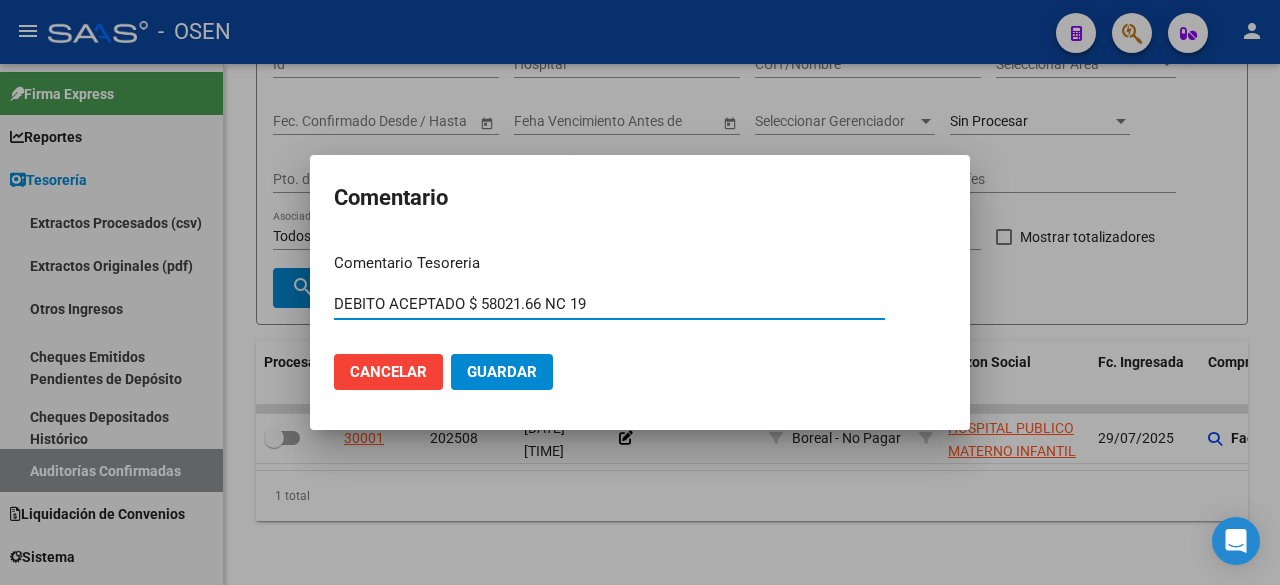 type on "DEBITO ACEPTADO $ 58021.66 NC 19" 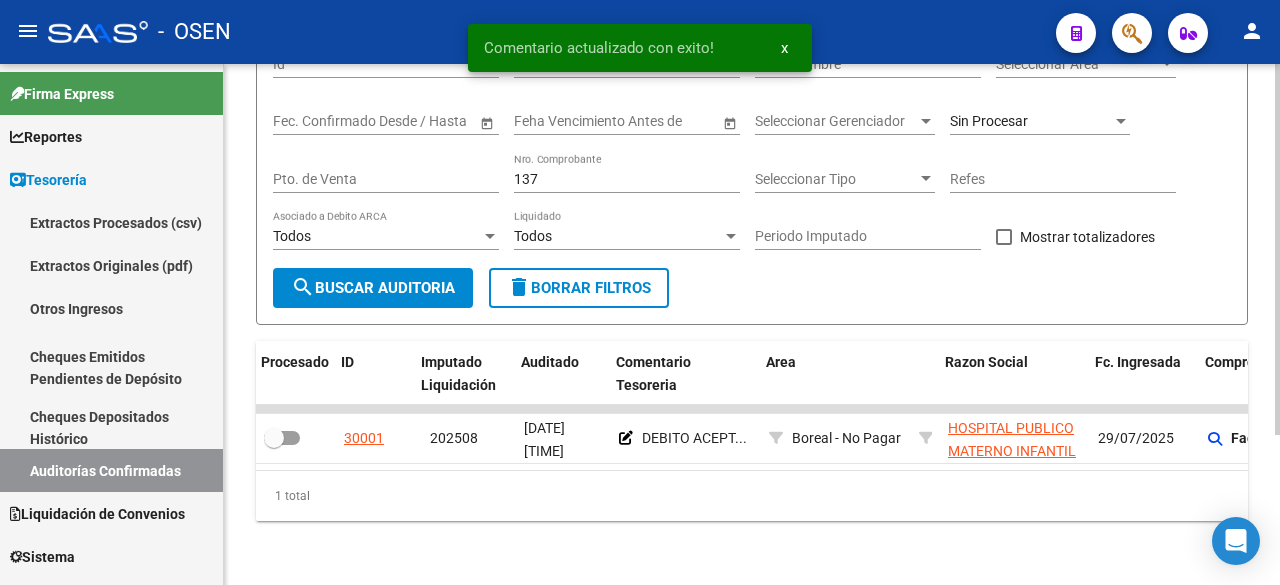 scroll, scrollTop: 0, scrollLeft: 94, axis: horizontal 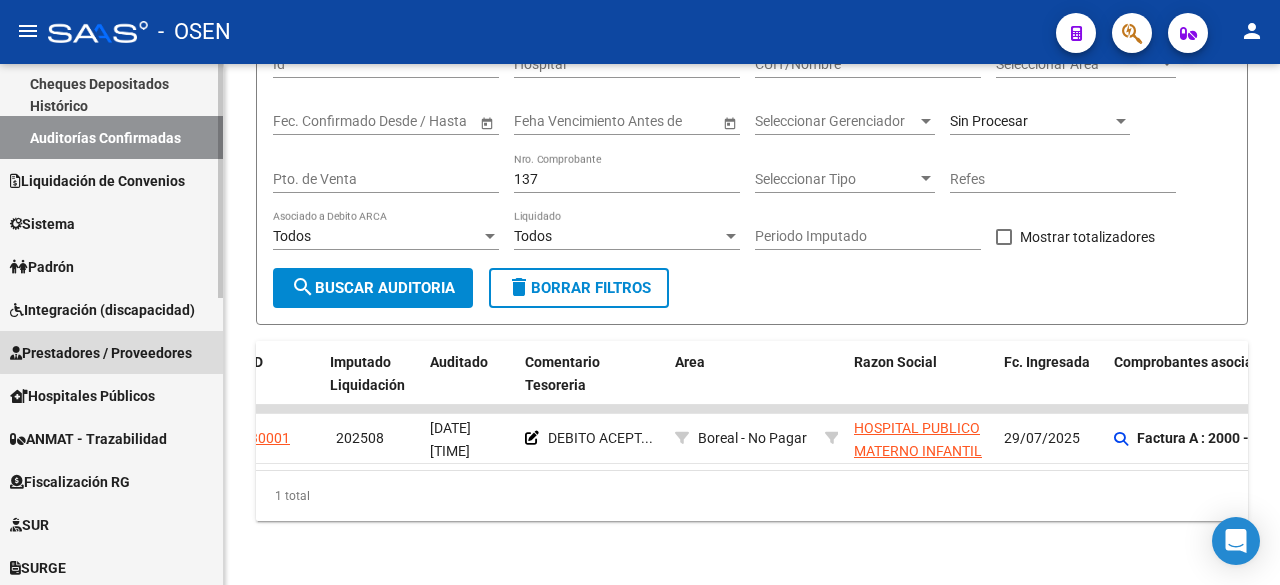 click on "Prestadores / Proveedores" at bounding box center (101, 353) 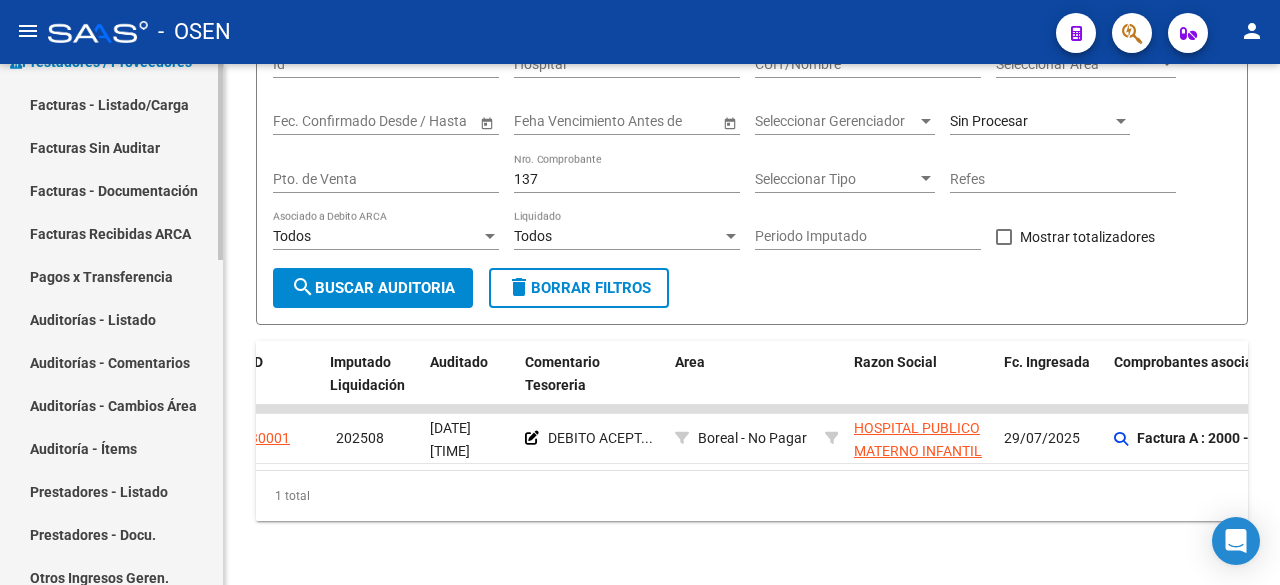click on "Facturas - Listado/Carga" at bounding box center [111, 104] 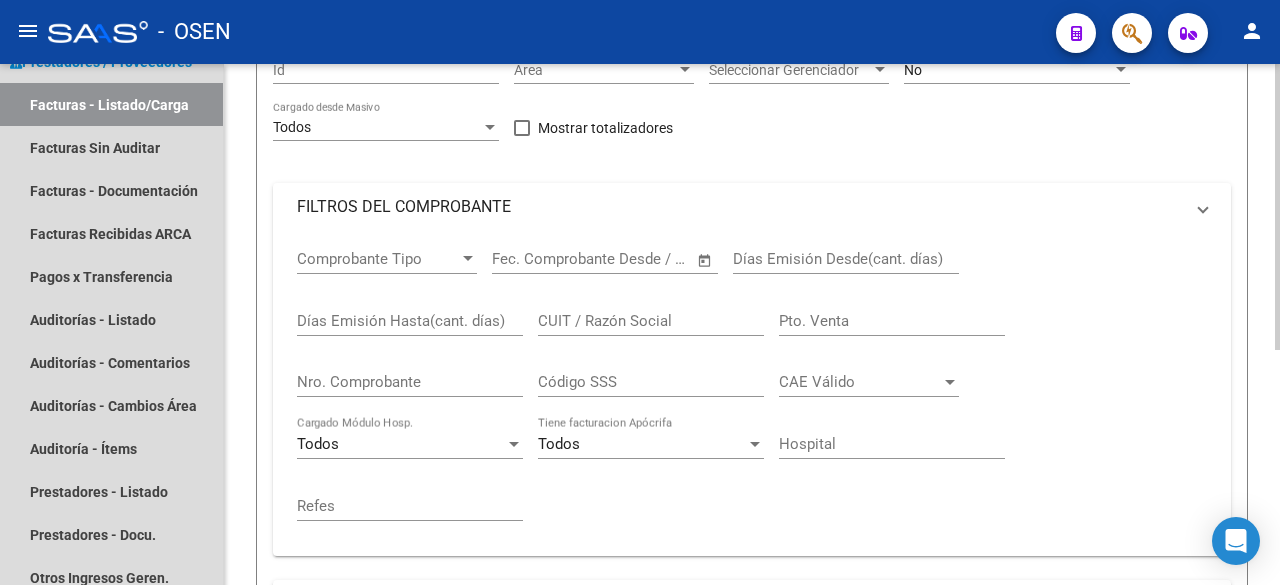 scroll, scrollTop: 0, scrollLeft: 0, axis: both 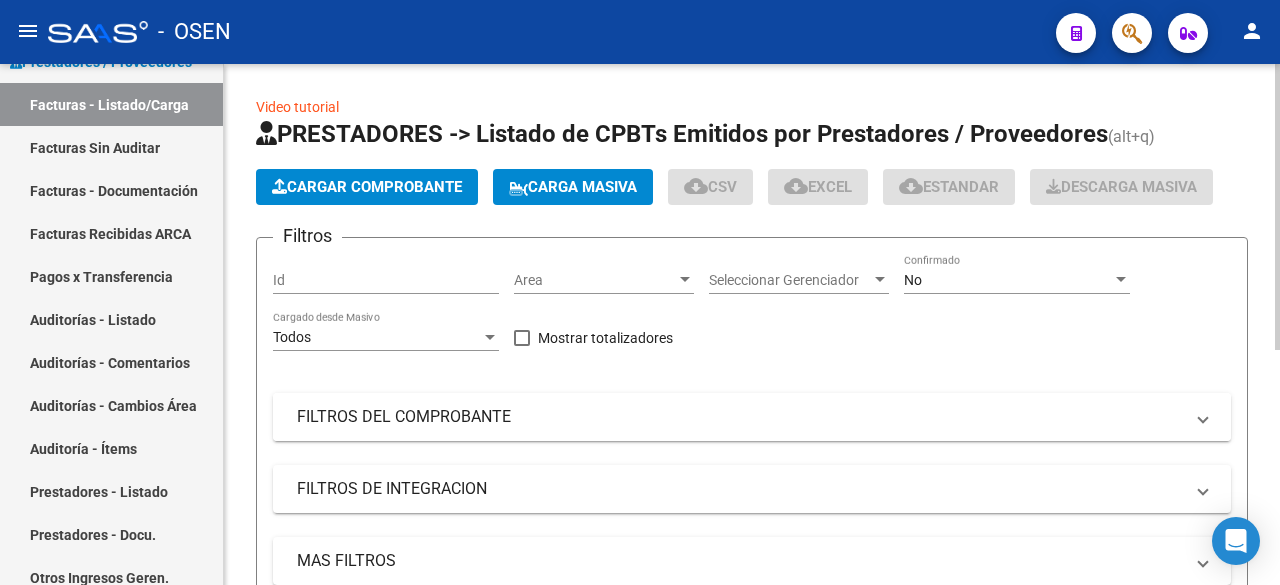 click on "FILTROS DEL COMPROBANTE" at bounding box center (740, 417) 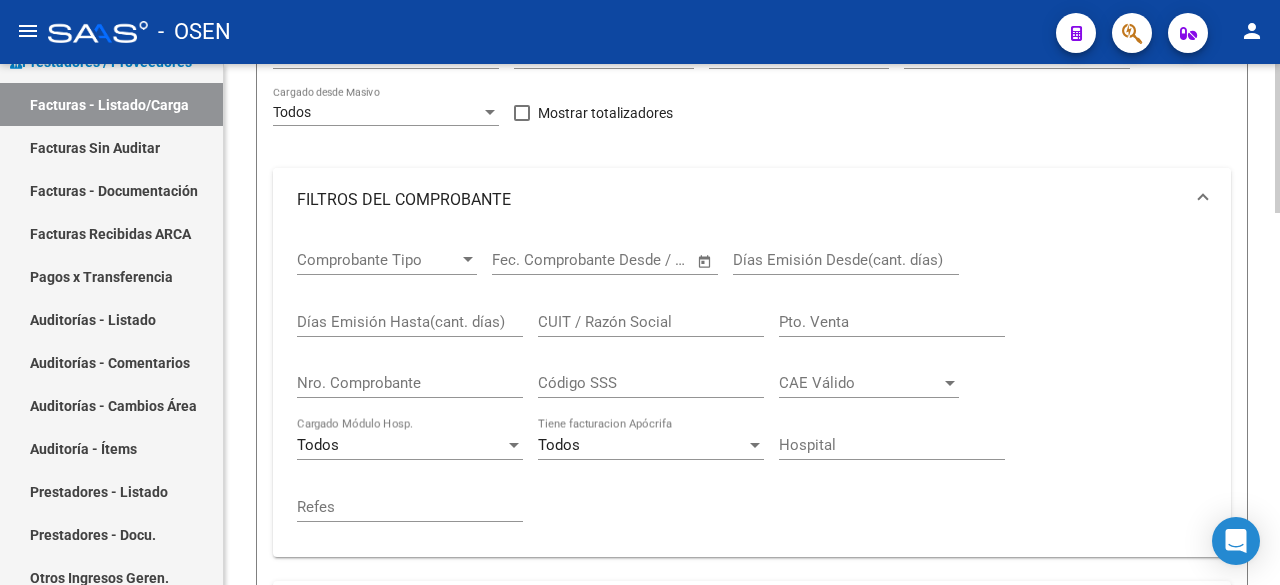 click on "Video tutorial   PRESTADORES -> Listado de CPBTs Emitidos por Prestadores / Proveedores (alt+q)   Cargar Comprobante
Carga Masiva  cloud_download  CSV  cloud_download  EXCEL  cloud_download  Estandar   Descarga Masiva
Filtros Id Area Area Seleccionar Gerenciador Seleccionar Gerenciador No Confirmado Todos Cargado desde Masivo   Mostrar totalizadores   FILTROS DEL COMPROBANTE  Comprobante Tipo Comprobante Tipo Start date – End date Fec. Comprobante Desde / Hasta Días Emisión Desde(cant. días) Días Emisión Hasta(cant. días) CUIT / Razón Social Pto. Venta Nro. Comprobante Código SSS CAE Válido CAE Válido Todos Cargado Módulo Hosp. Todos Tiene facturacion Apócrifa Hospital Refes  FILTROS DE INTEGRACION  Todos Cargado en Para Enviar SSS Período De Prestación Campos del Archivo de Rendición Devuelto x SSS (dr_envio) Todos Rendido x SSS (dr_envio) Tipo de Registro Tipo de Registro Período Presentación Período Presentación Campos del Legajo Asociado (preaprobación) Todos  MAS FILTROS  Op" 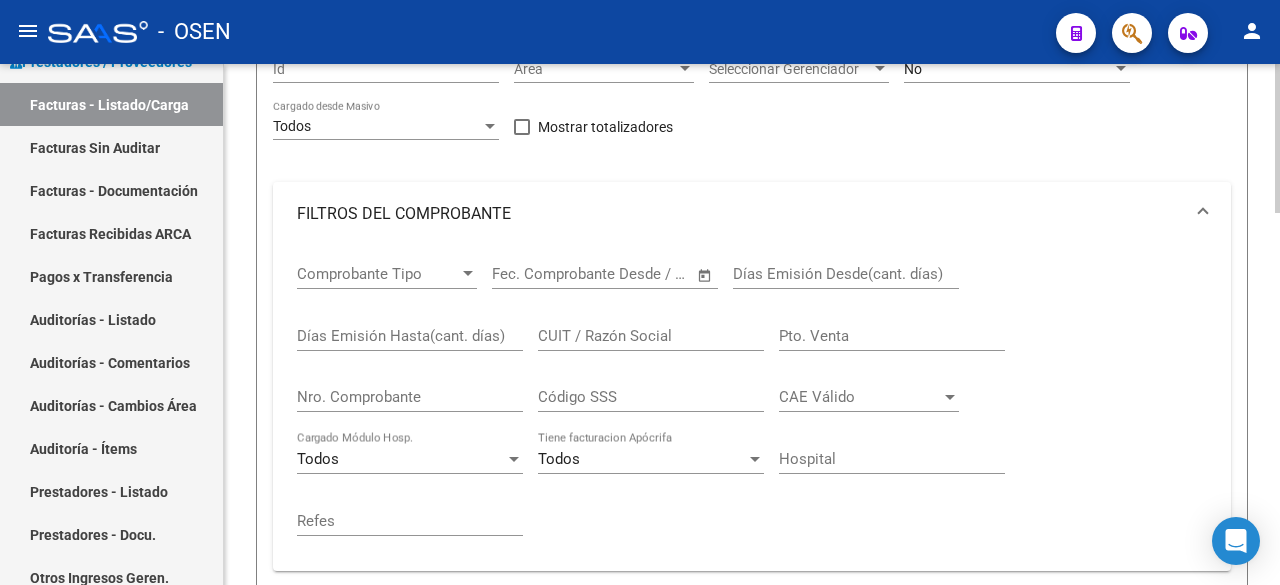 click on "Nro. Comprobante" at bounding box center (410, 397) 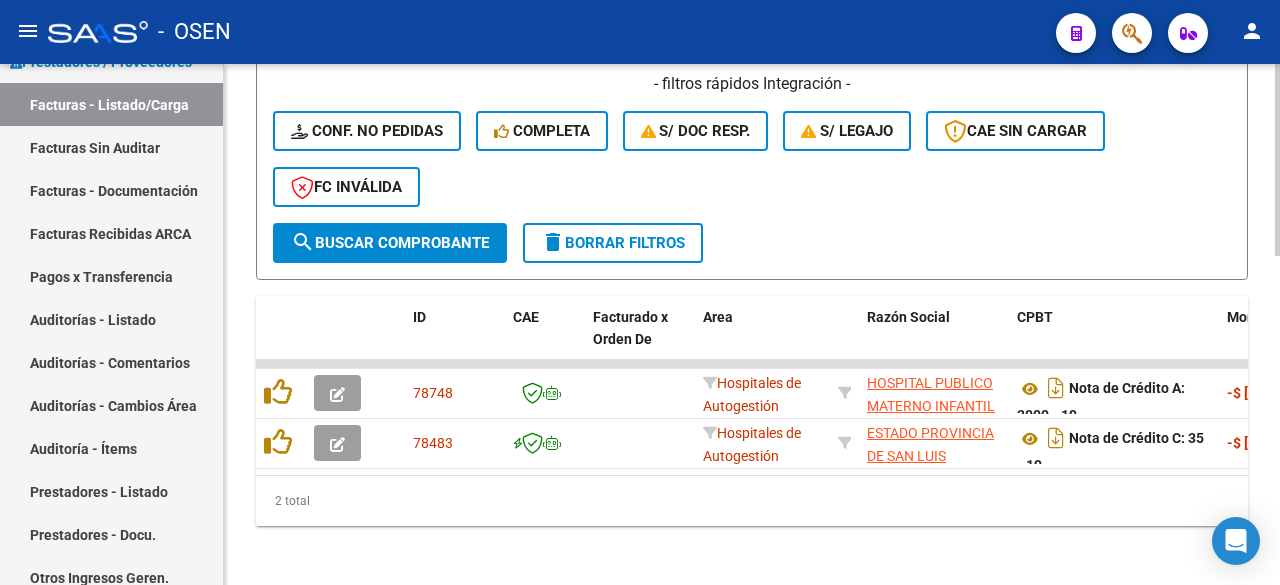 scroll, scrollTop: 878, scrollLeft: 0, axis: vertical 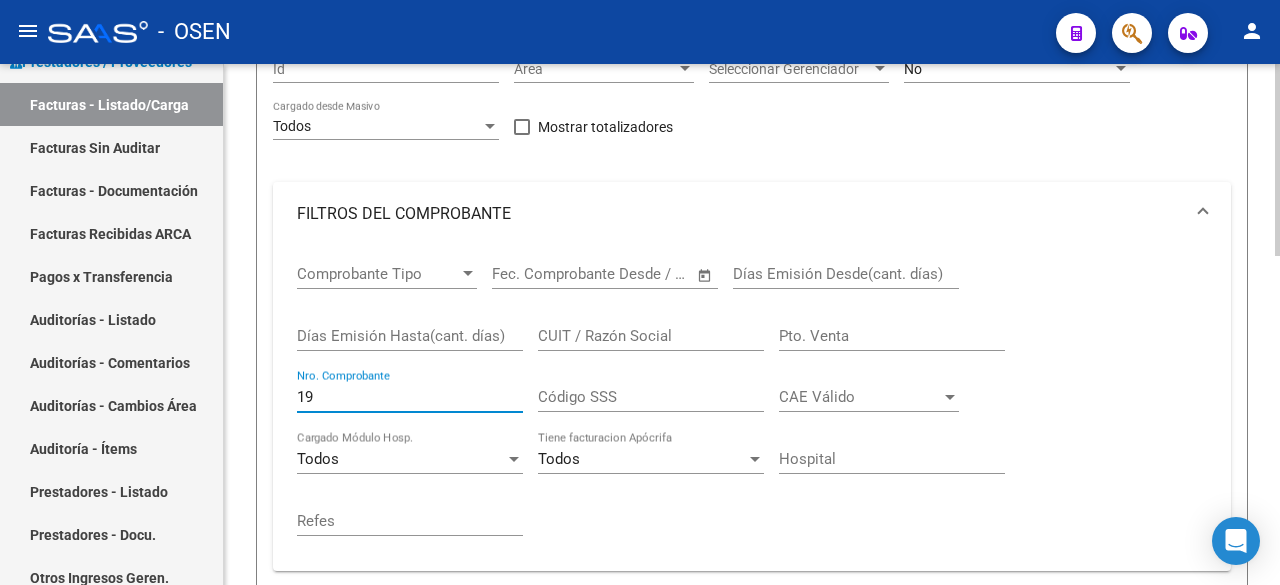 drag, startPoint x: 342, startPoint y: 401, endPoint x: 239, endPoint y: 394, distance: 103.23759 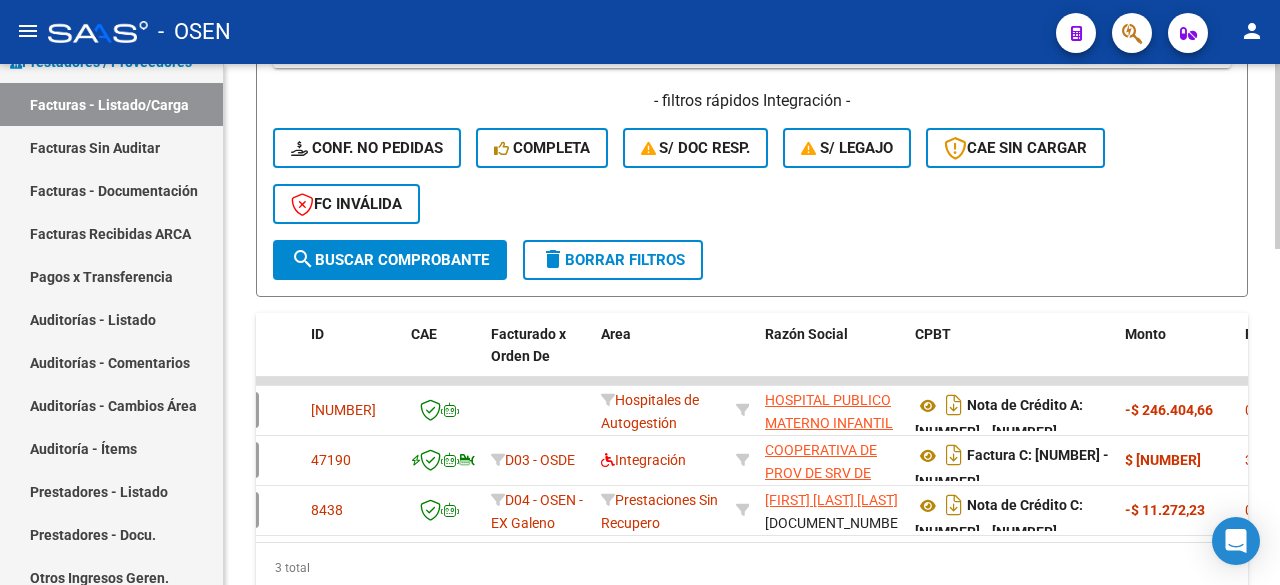 scroll, scrollTop: 878, scrollLeft: 0, axis: vertical 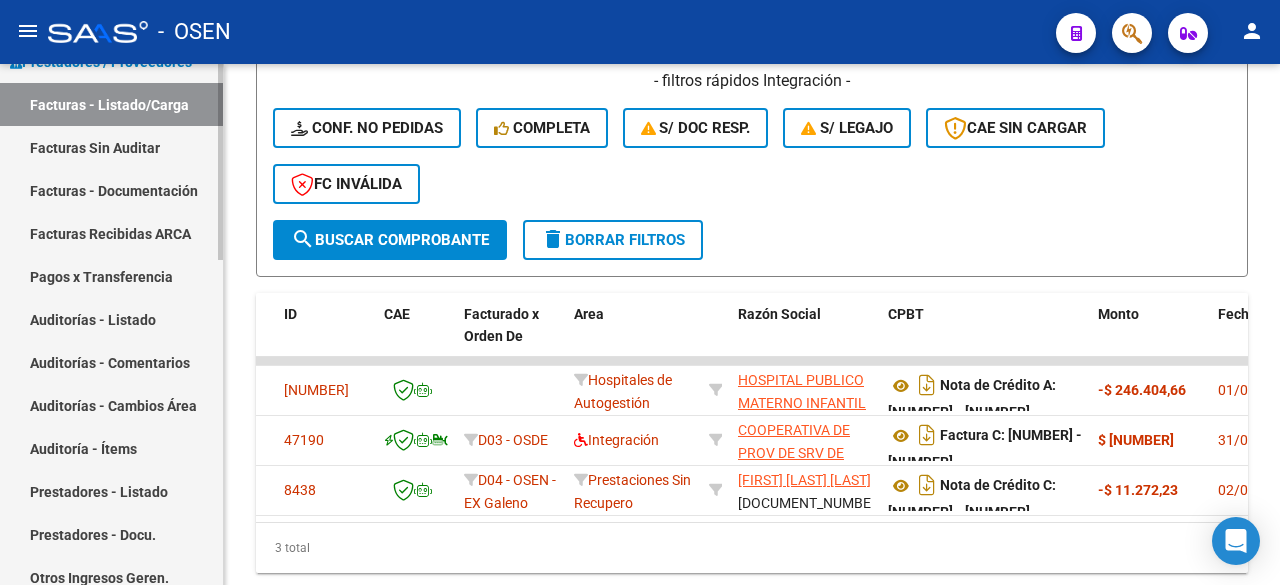 type on "18" 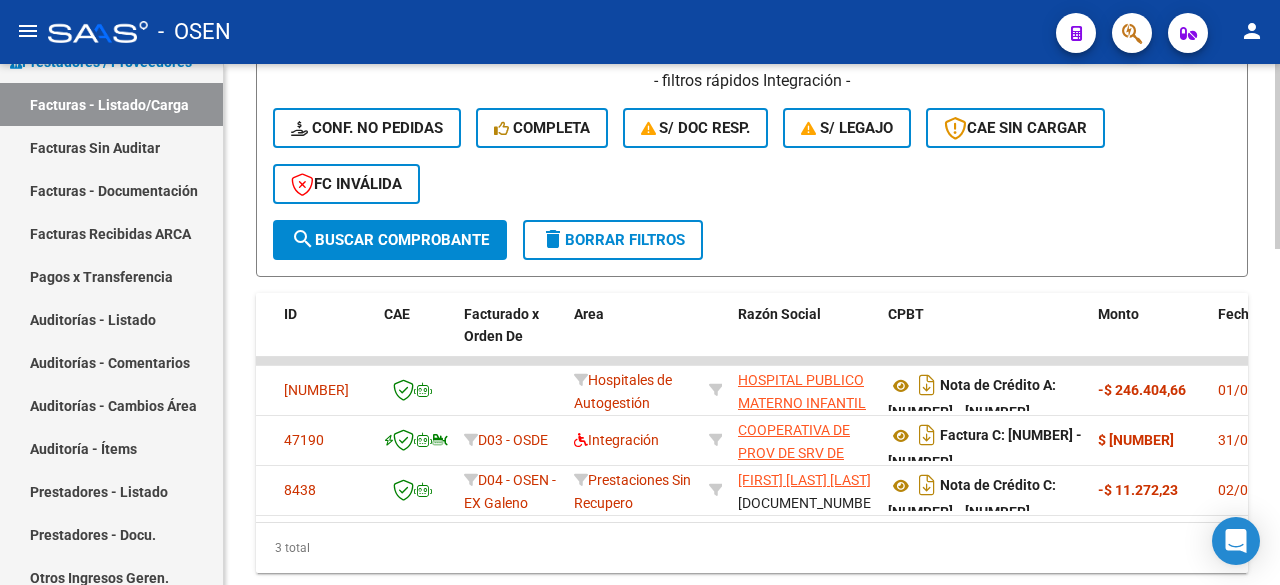 scroll, scrollTop: 544, scrollLeft: 0, axis: vertical 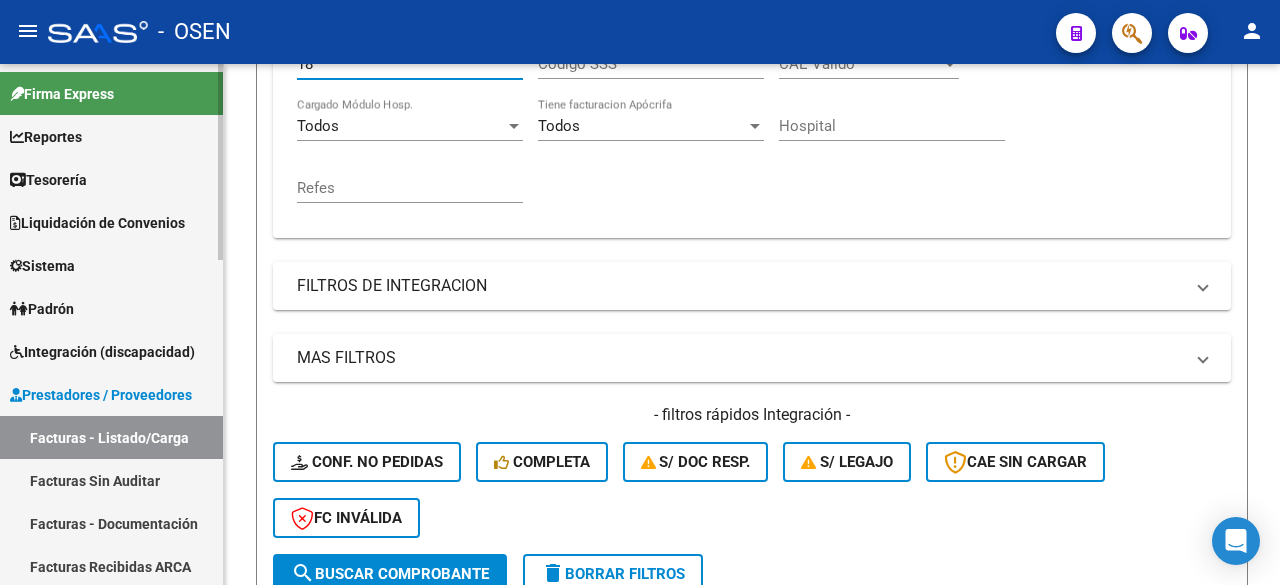 click on "Tesorería" at bounding box center (111, 179) 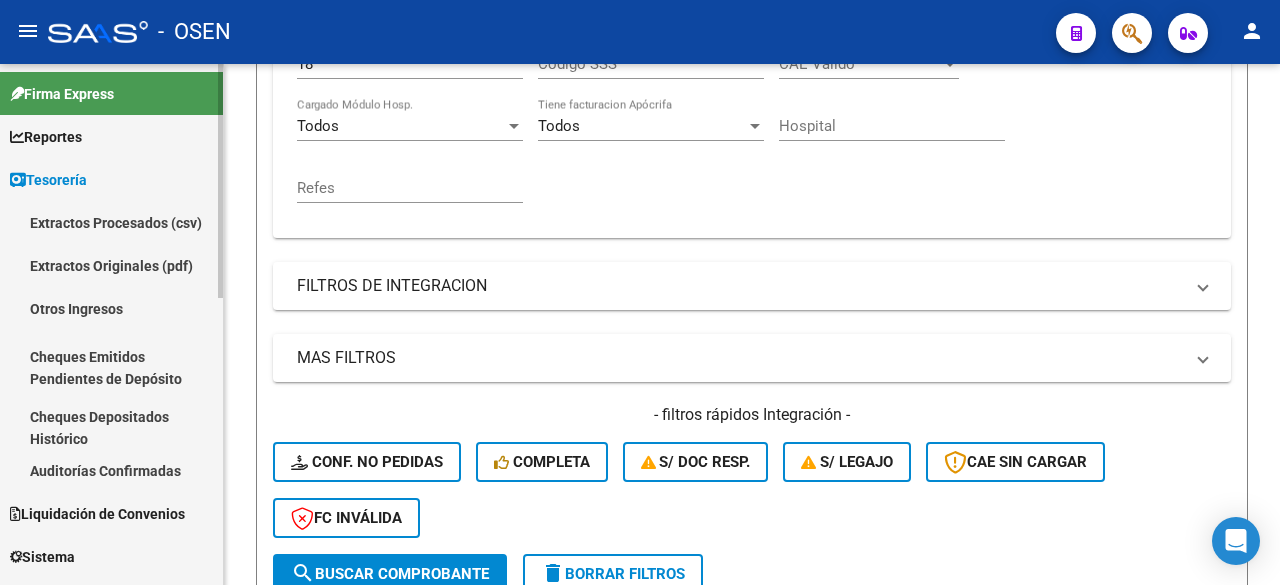 click on "Auditorías Confirmadas" at bounding box center [111, 470] 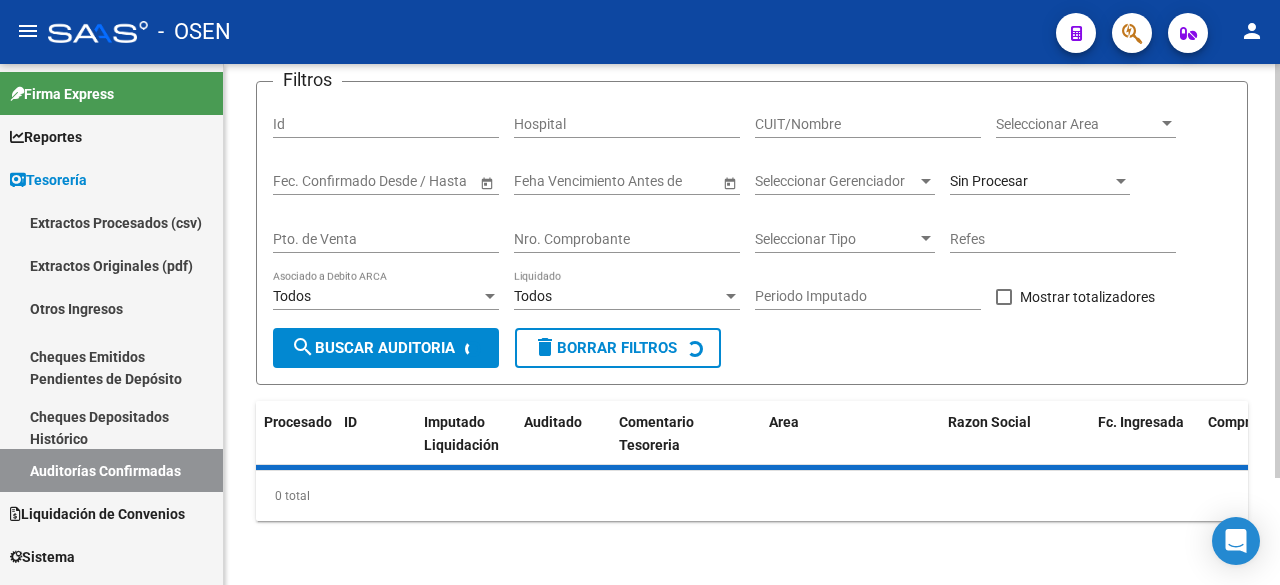 scroll, scrollTop: 544, scrollLeft: 0, axis: vertical 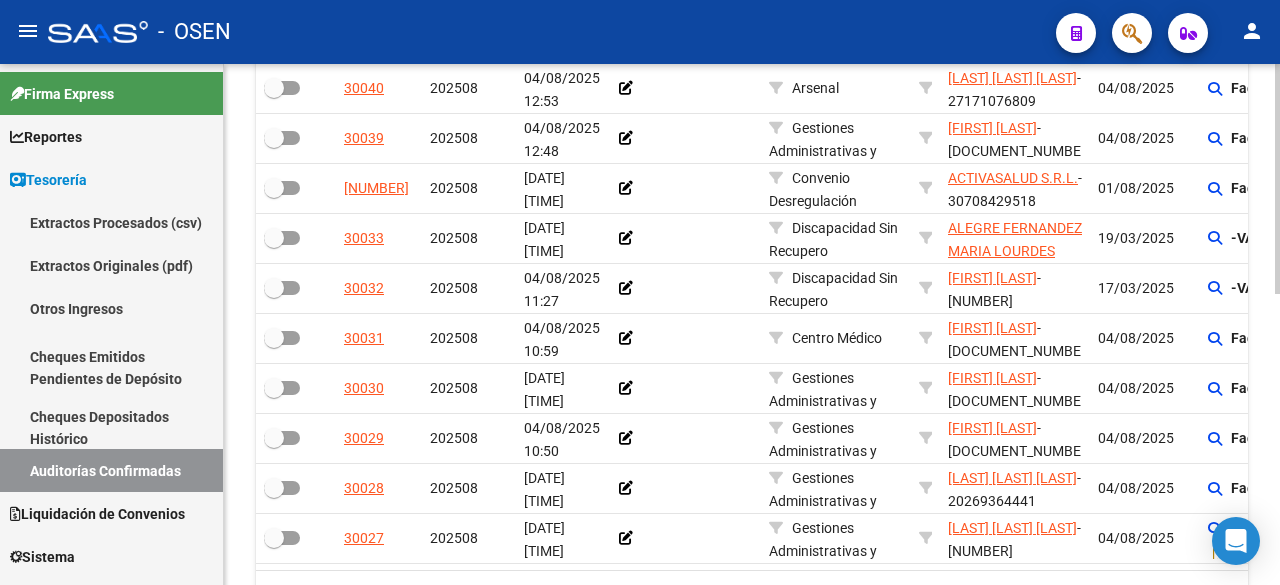 click 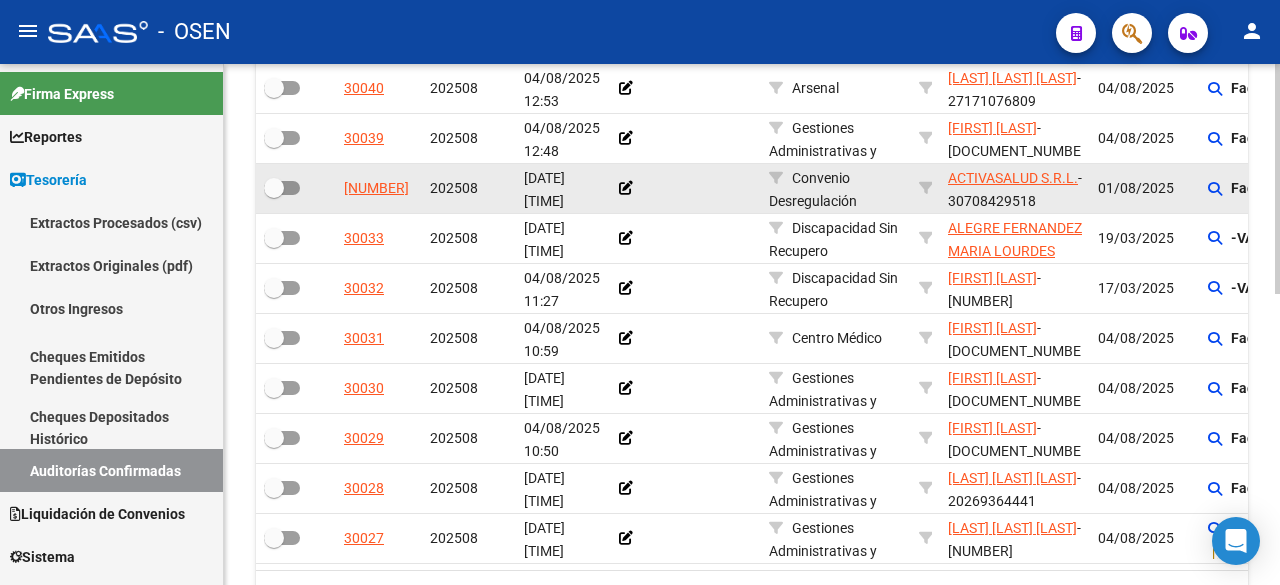 scroll, scrollTop: 0, scrollLeft: 0, axis: both 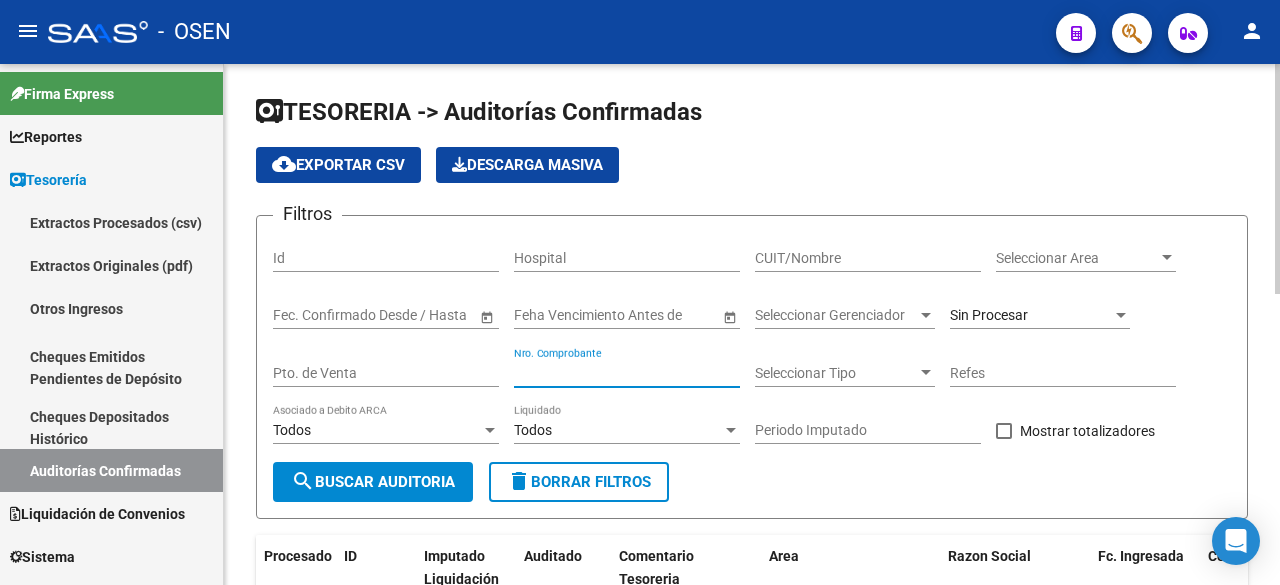 click on "Nro. Comprobante" at bounding box center [627, 373] 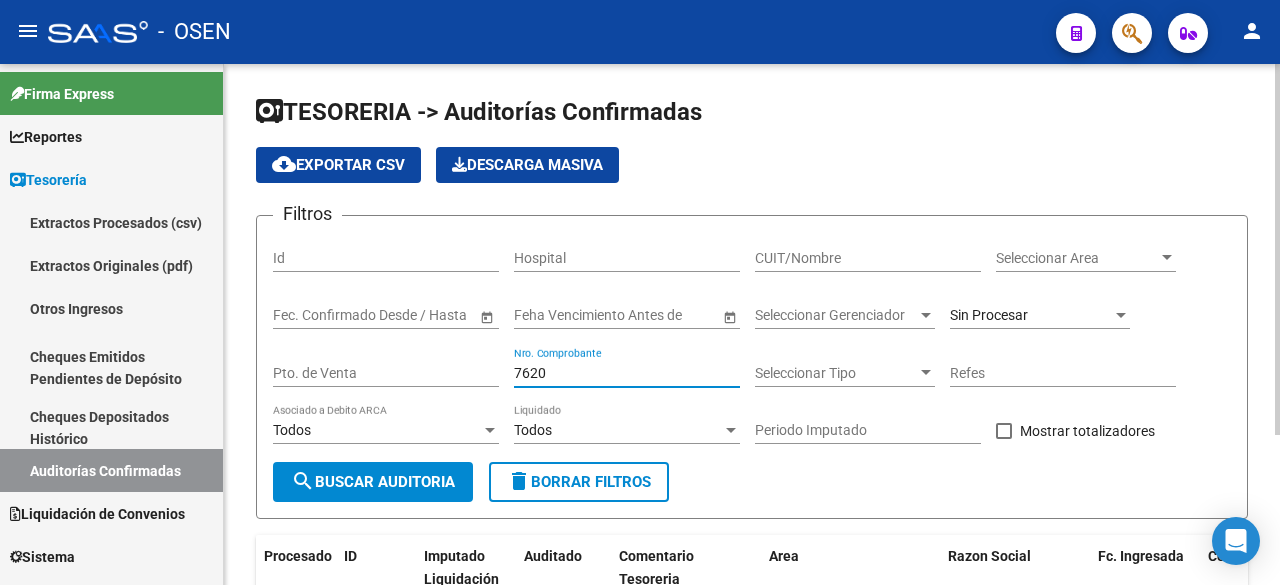 scroll, scrollTop: 210, scrollLeft: 0, axis: vertical 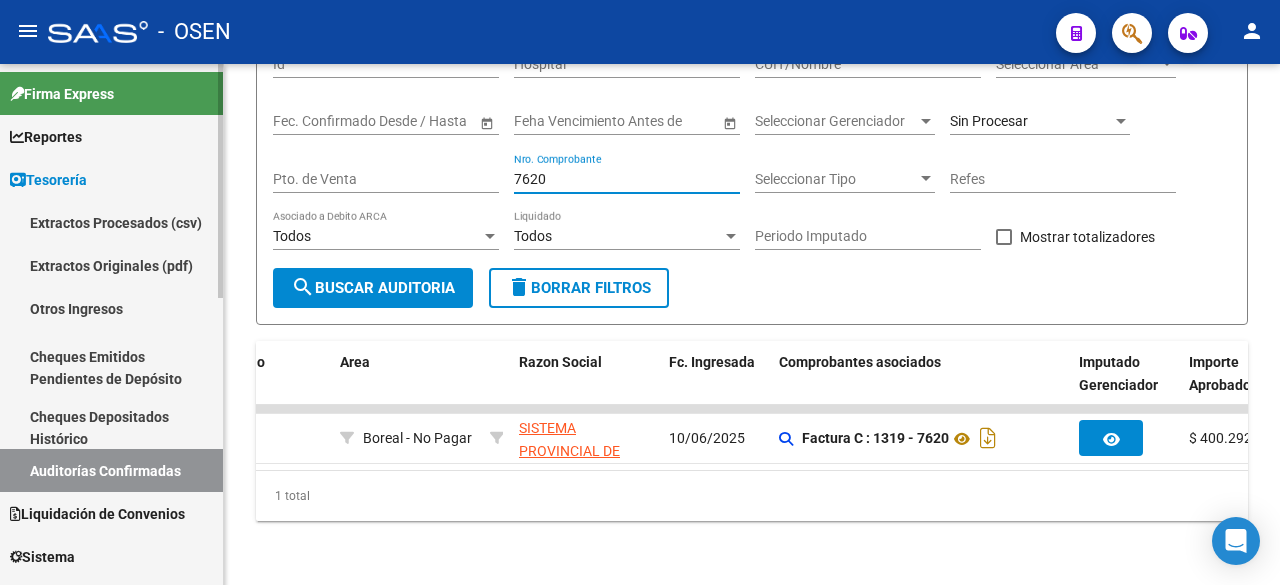 type on "7620" 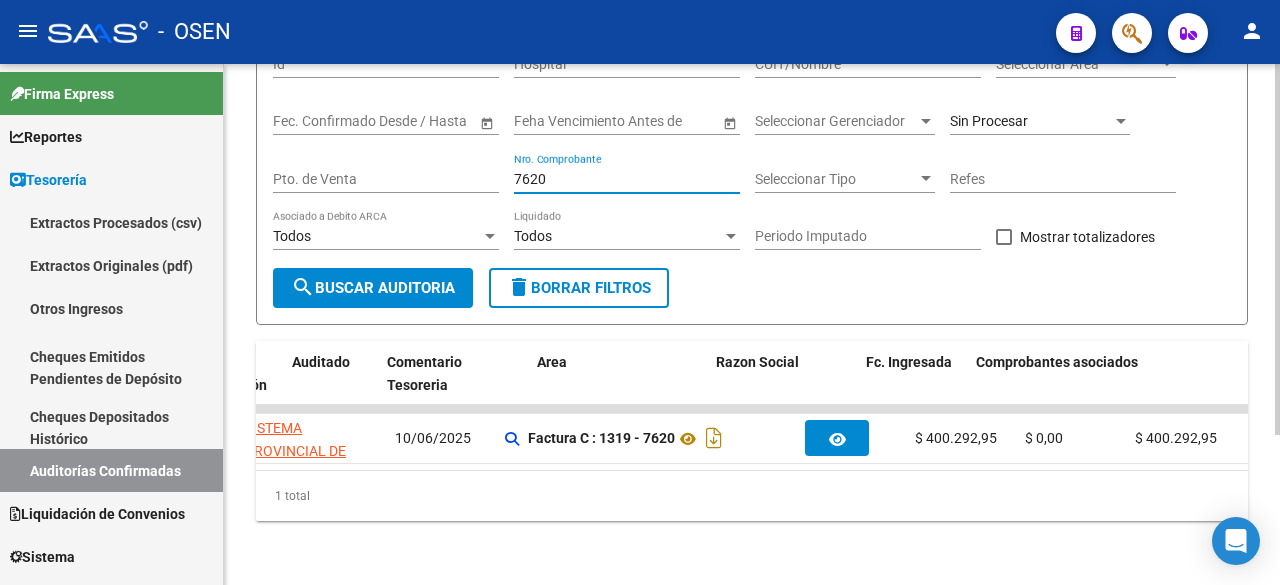 scroll, scrollTop: 0, scrollLeft: 0, axis: both 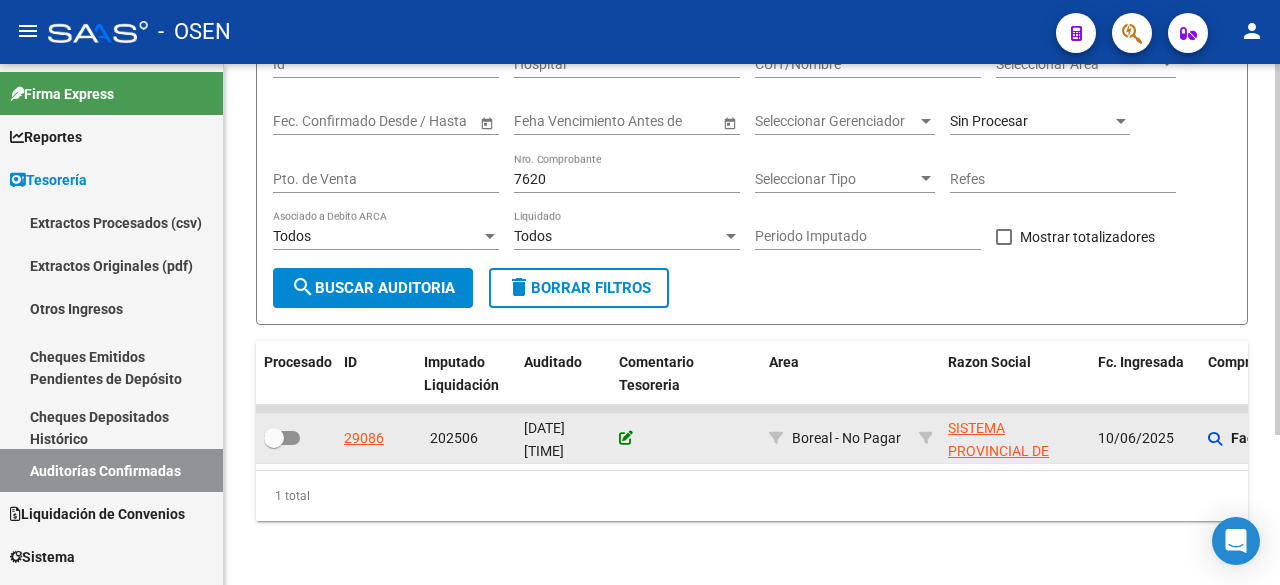 click 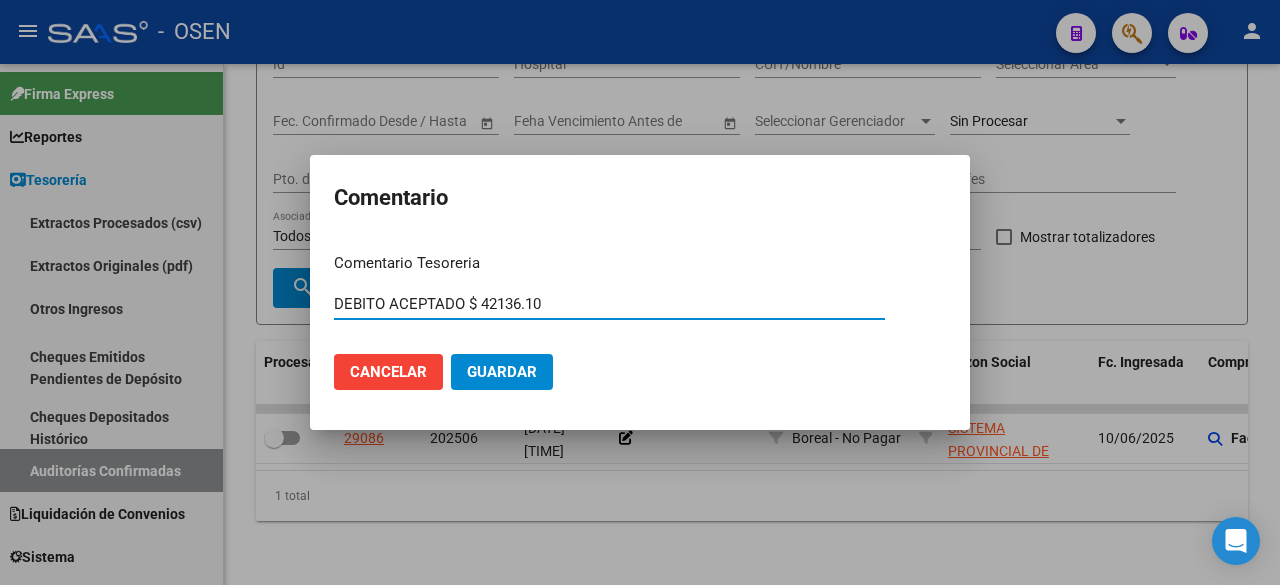 type on "DEBITO ACEPTADO $ 42136.10" 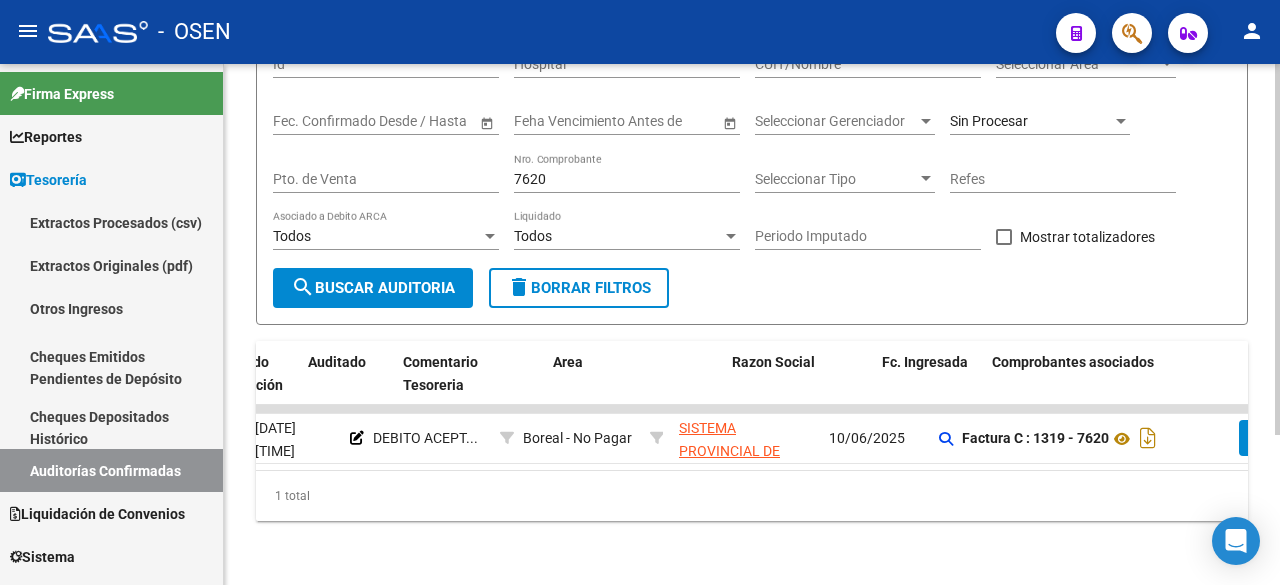 scroll, scrollTop: 0, scrollLeft: 216, axis: horizontal 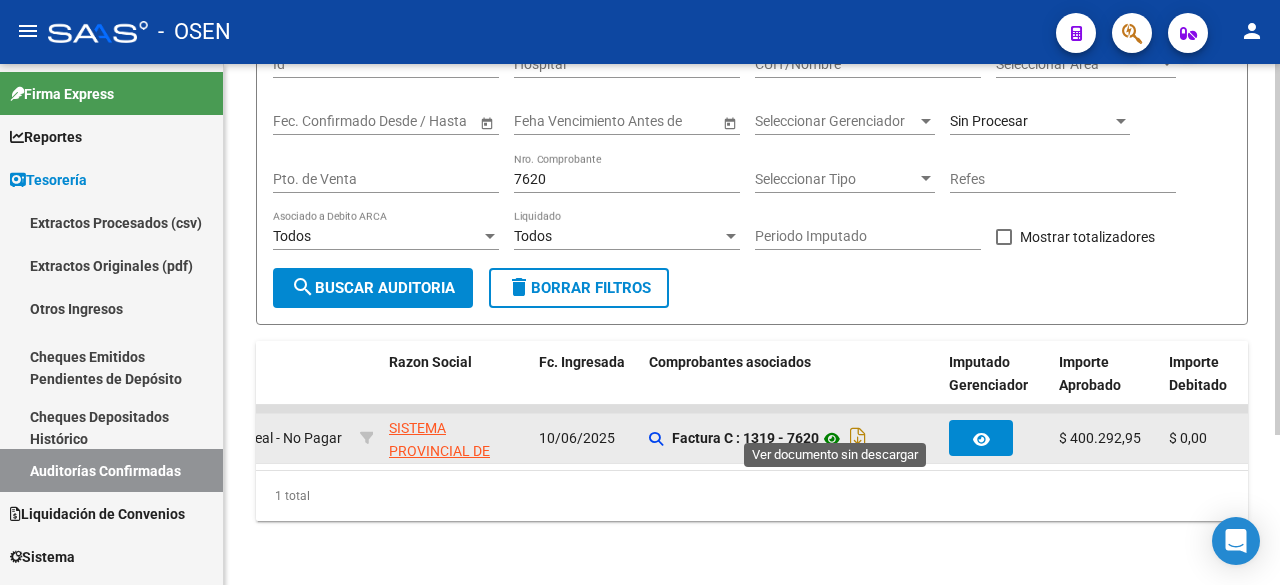 click 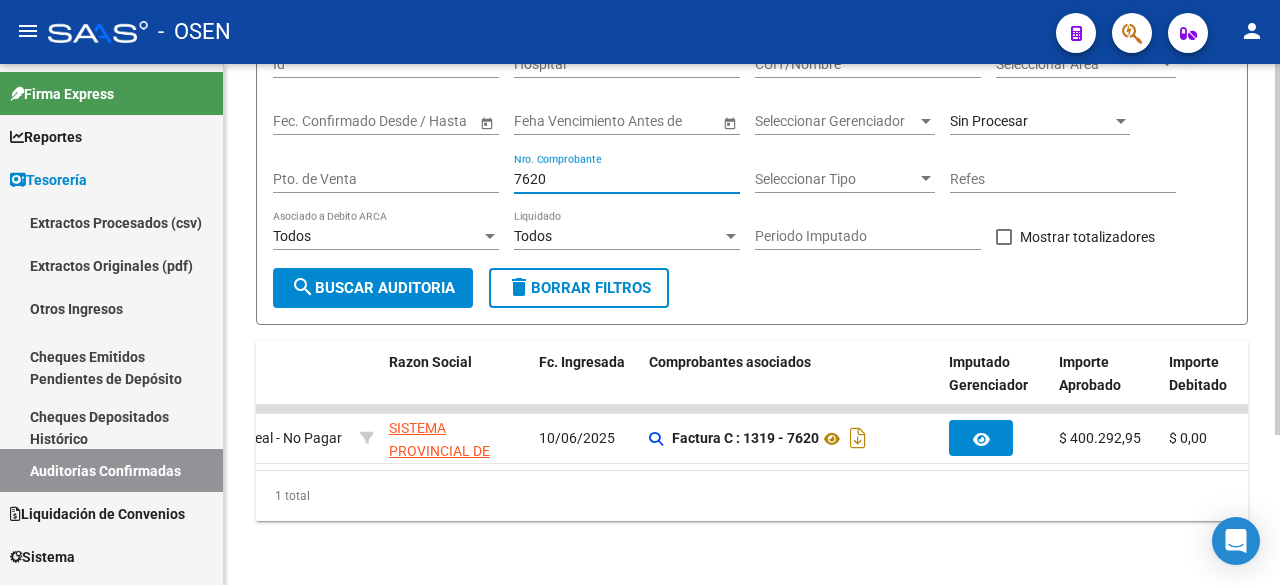 drag, startPoint x: 585, startPoint y: 159, endPoint x: 359, endPoint y: 165, distance: 226.07964 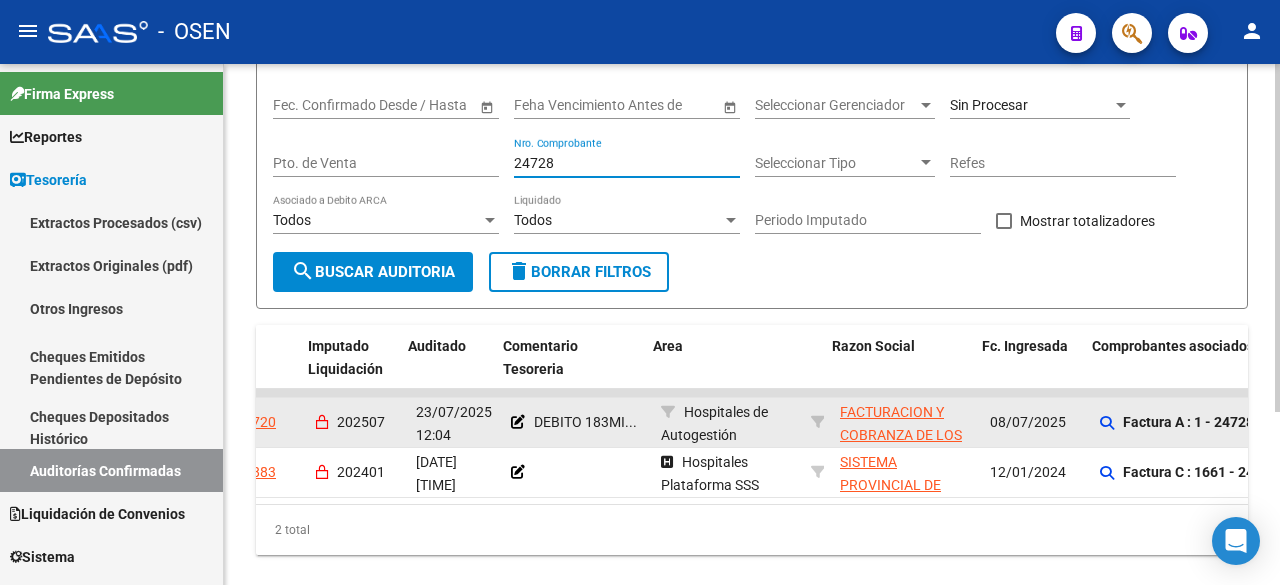 scroll, scrollTop: 0, scrollLeft: 116, axis: horizontal 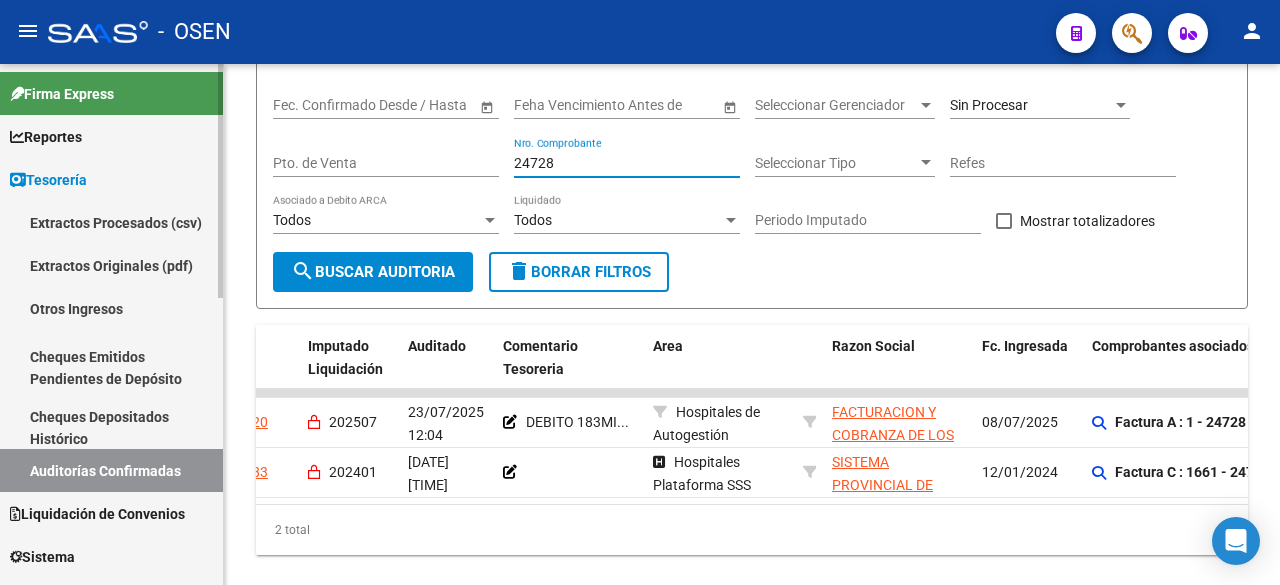 type on "24728" 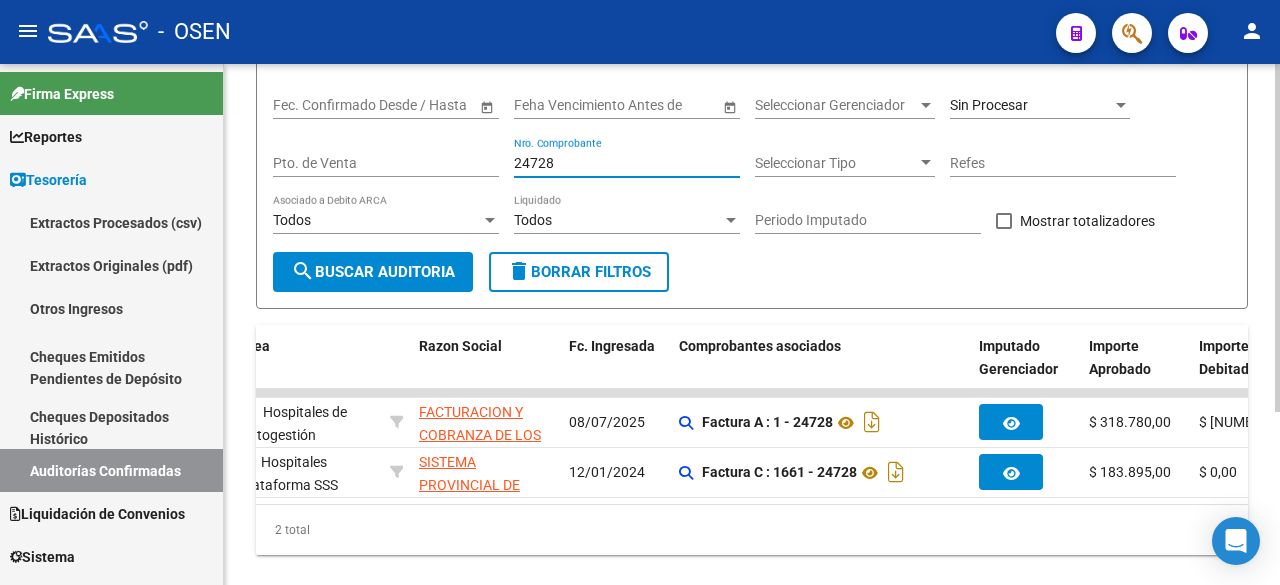 scroll, scrollTop: 0, scrollLeft: 631, axis: horizontal 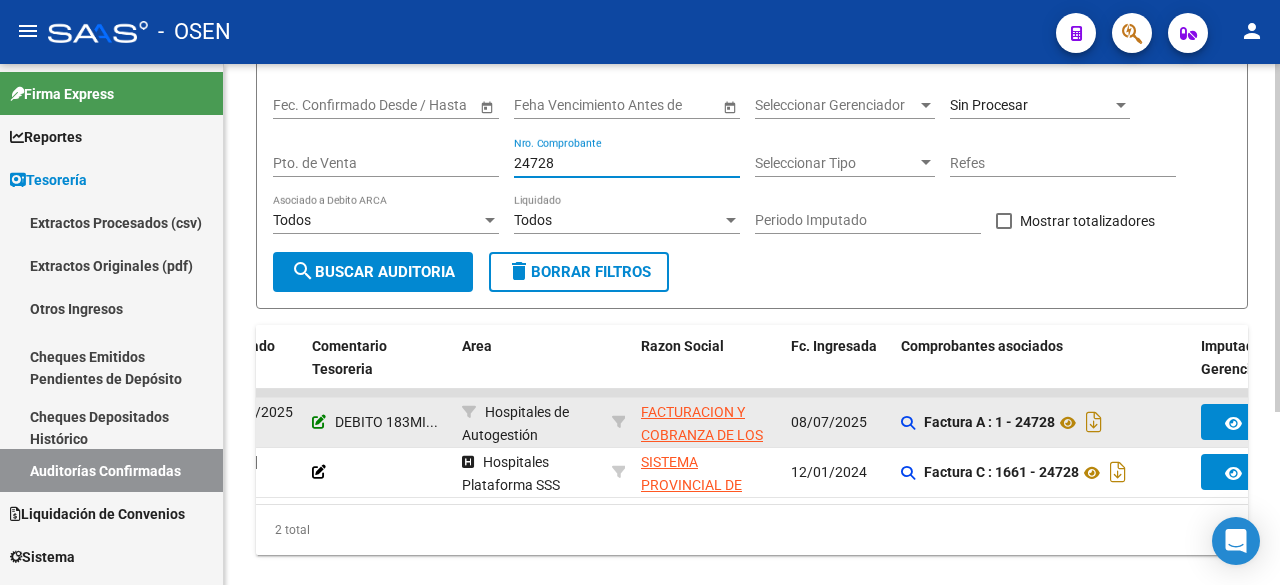 click 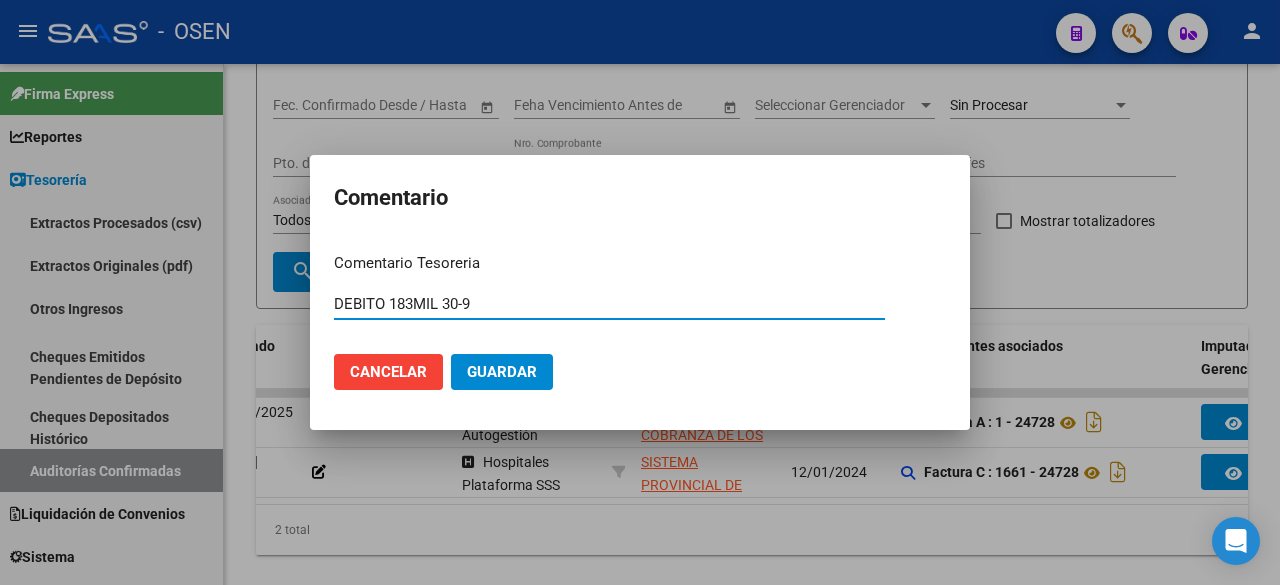 click on "DEBITO 183MIL 30-9" at bounding box center (609, 304) 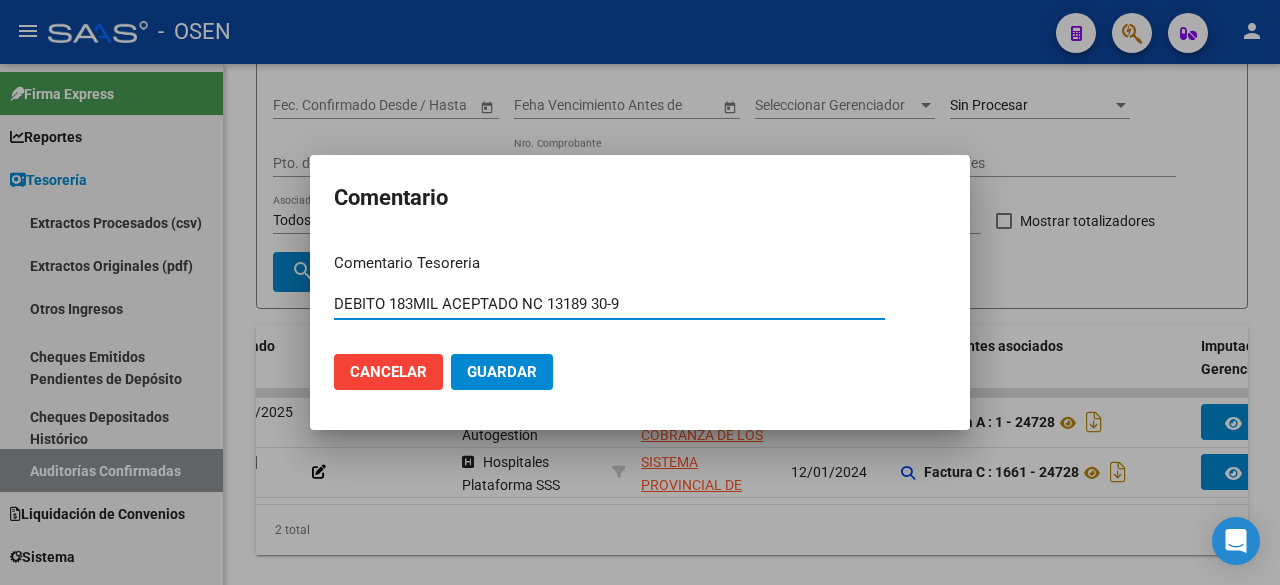 type on "DEBITO 183MIL ACEPTADO NC 13189 30-9" 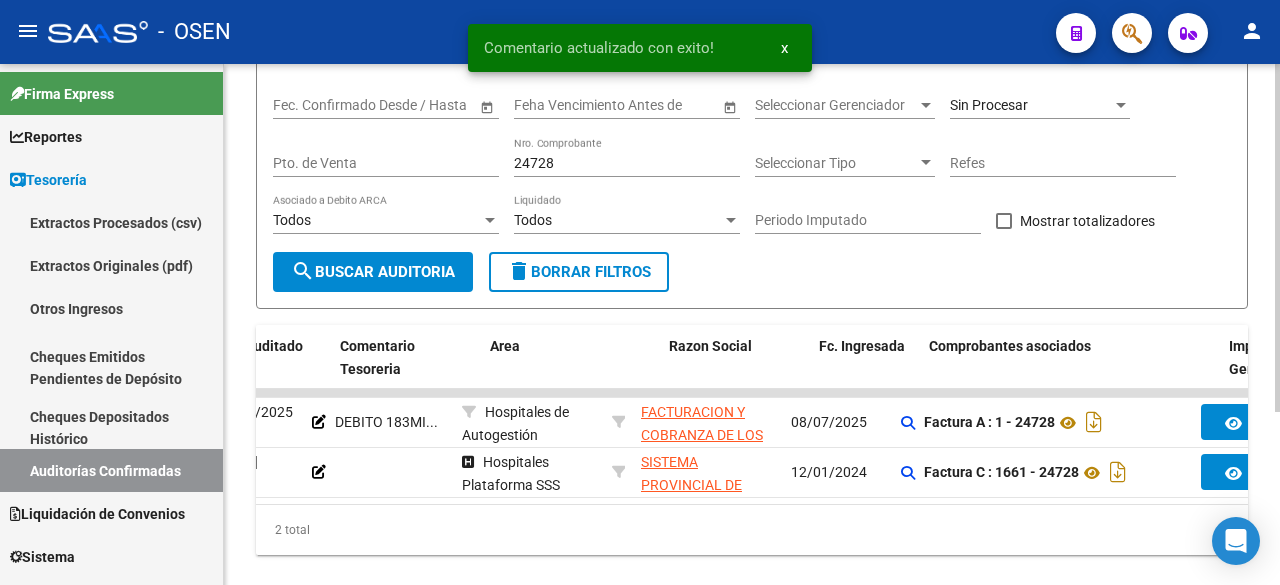 scroll, scrollTop: 0, scrollLeft: 279, axis: horizontal 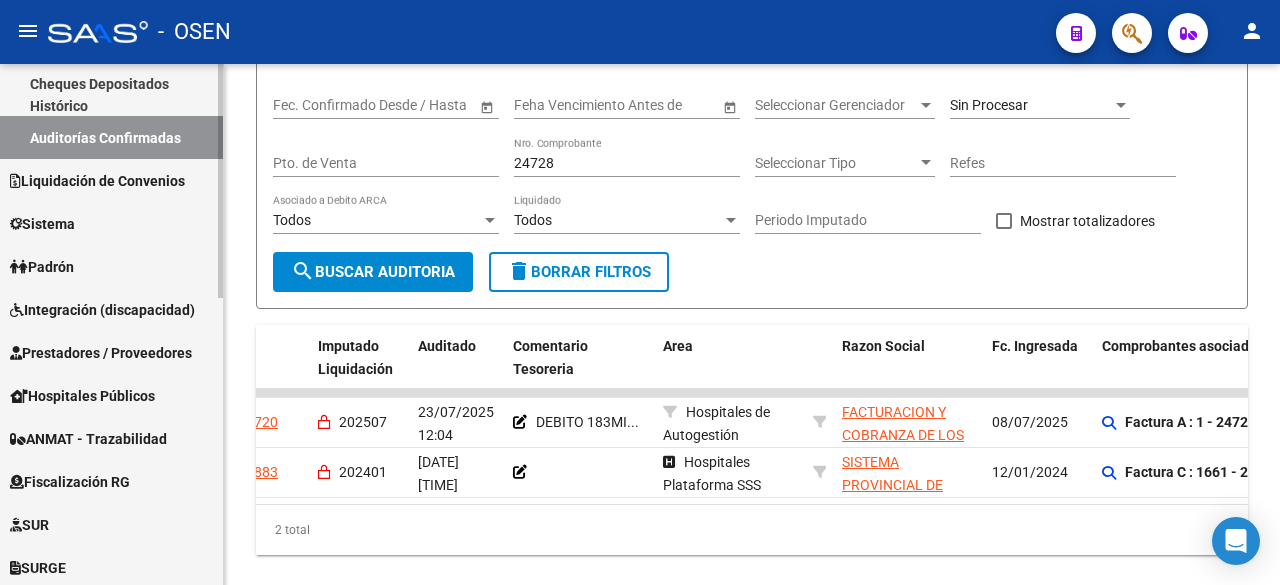 click on "Prestadores / Proveedores" at bounding box center [101, 353] 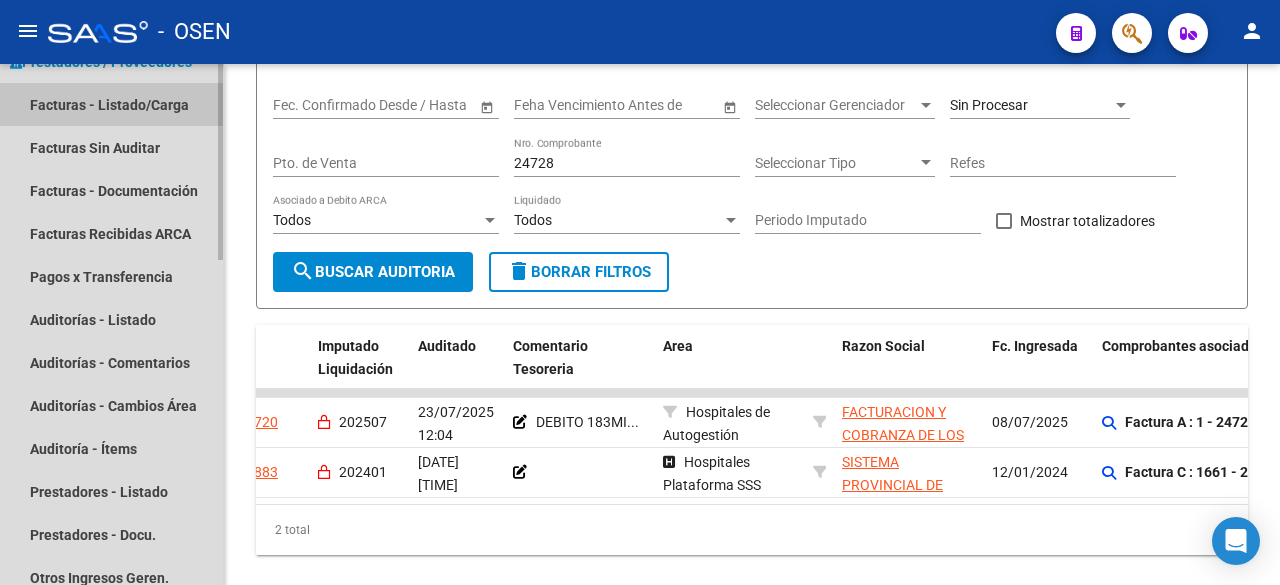 click on "Facturas - Listado/Carga" at bounding box center [111, 104] 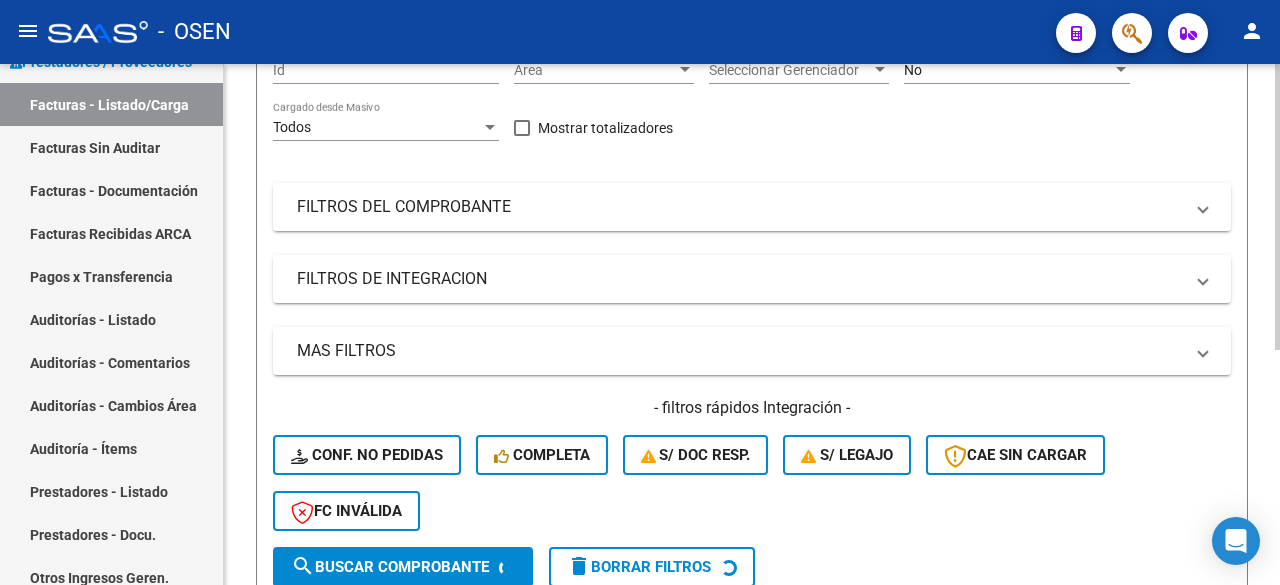 click on "FILTROS DEL COMPROBANTE" at bounding box center (740, 207) 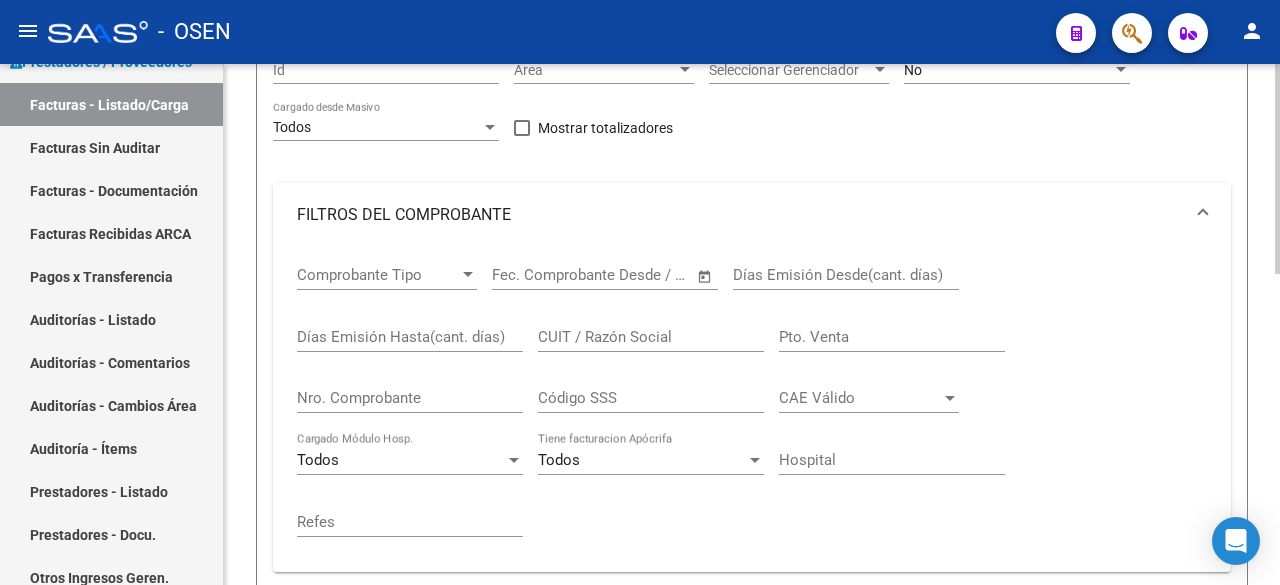 click on "Nro. Comprobante" at bounding box center (410, 398) 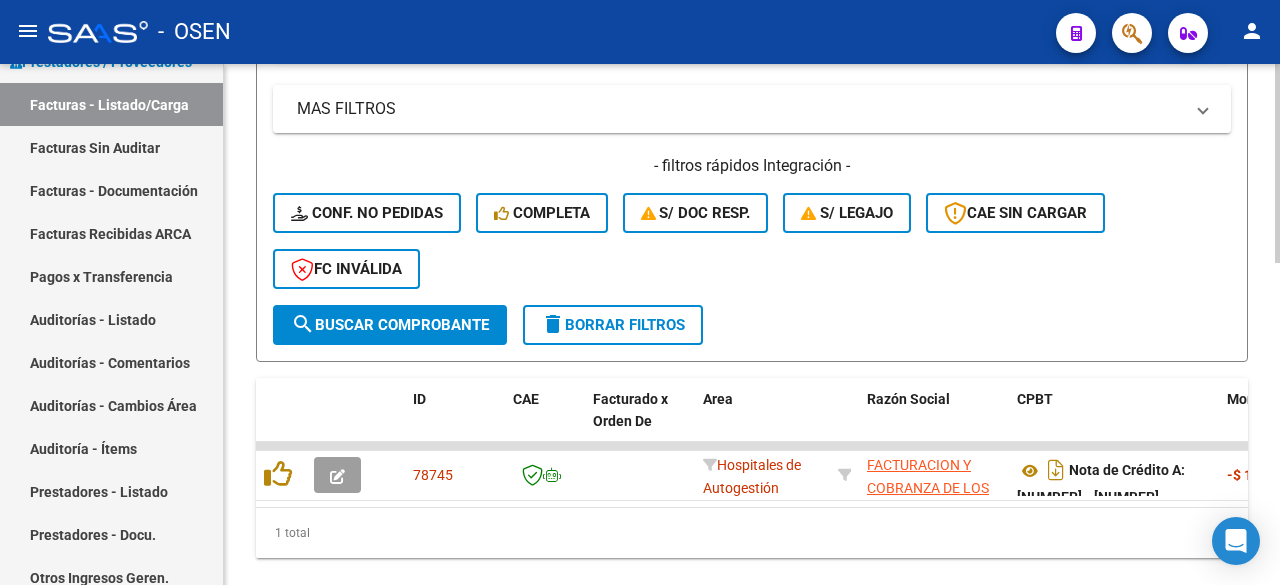 scroll, scrollTop: 846, scrollLeft: 0, axis: vertical 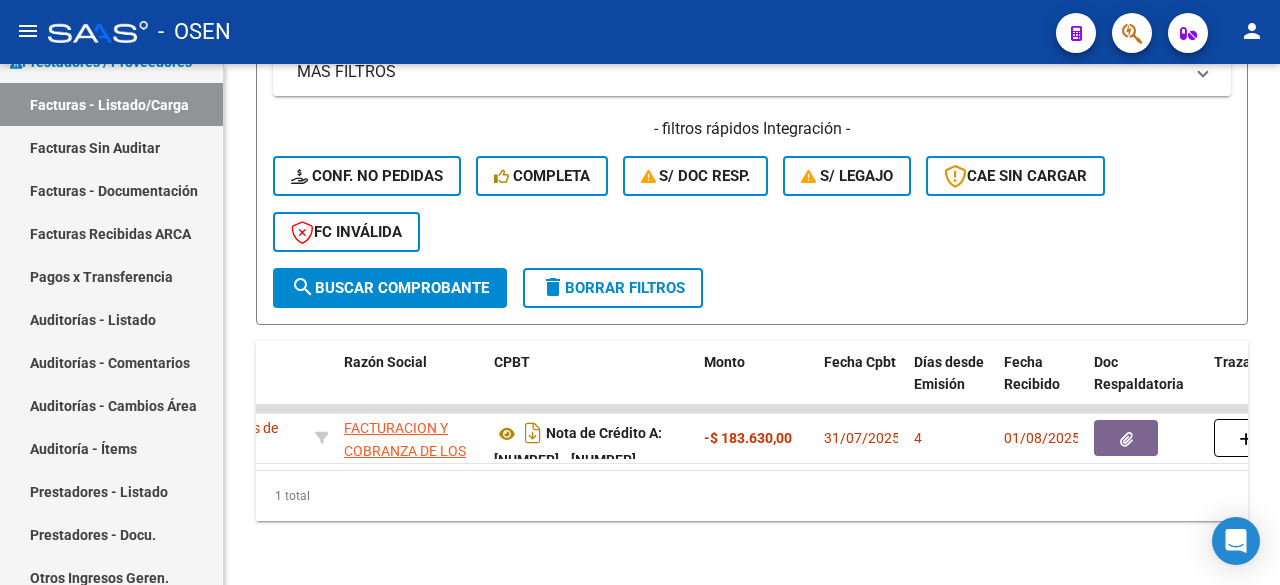 type on "13189" 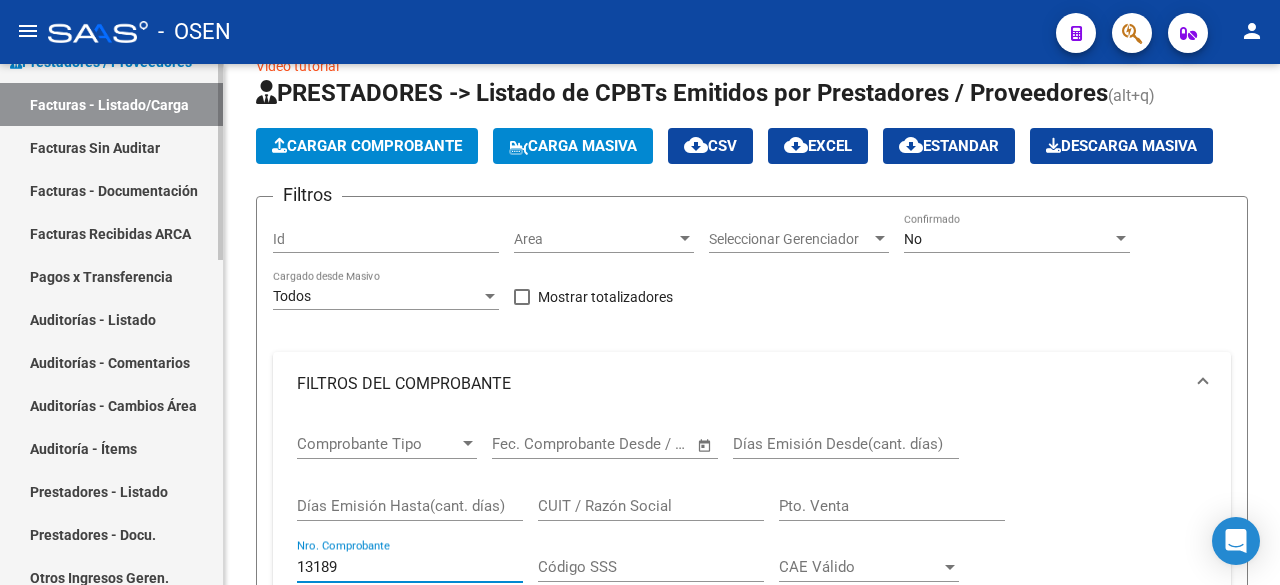scroll, scrollTop: 0, scrollLeft: 0, axis: both 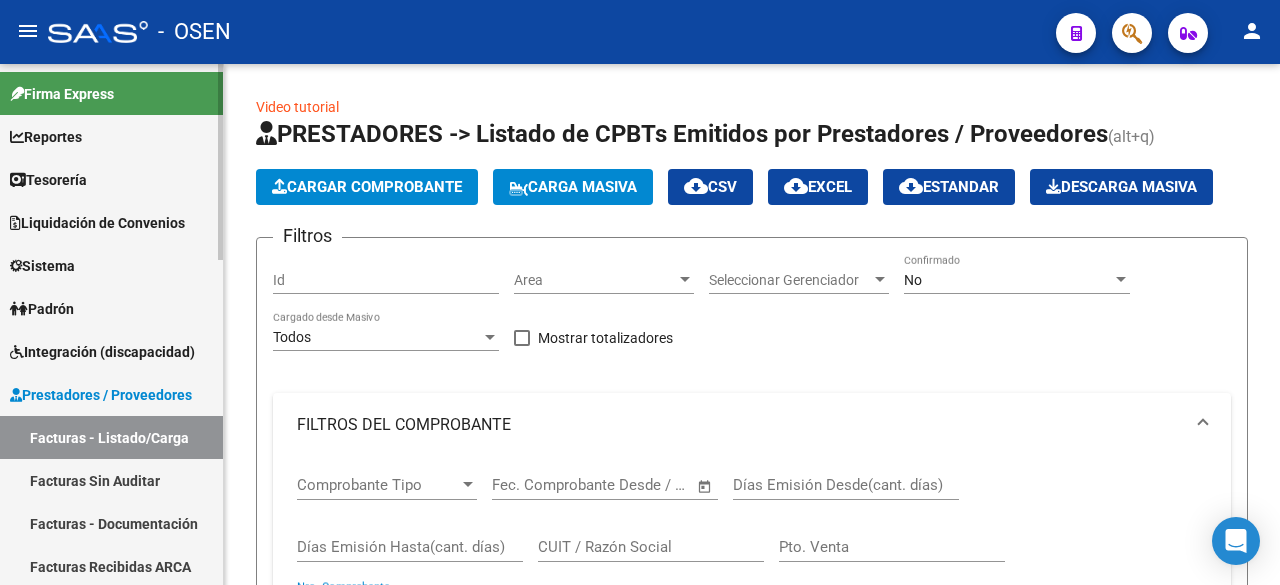 click on "Tesorería" at bounding box center [111, 179] 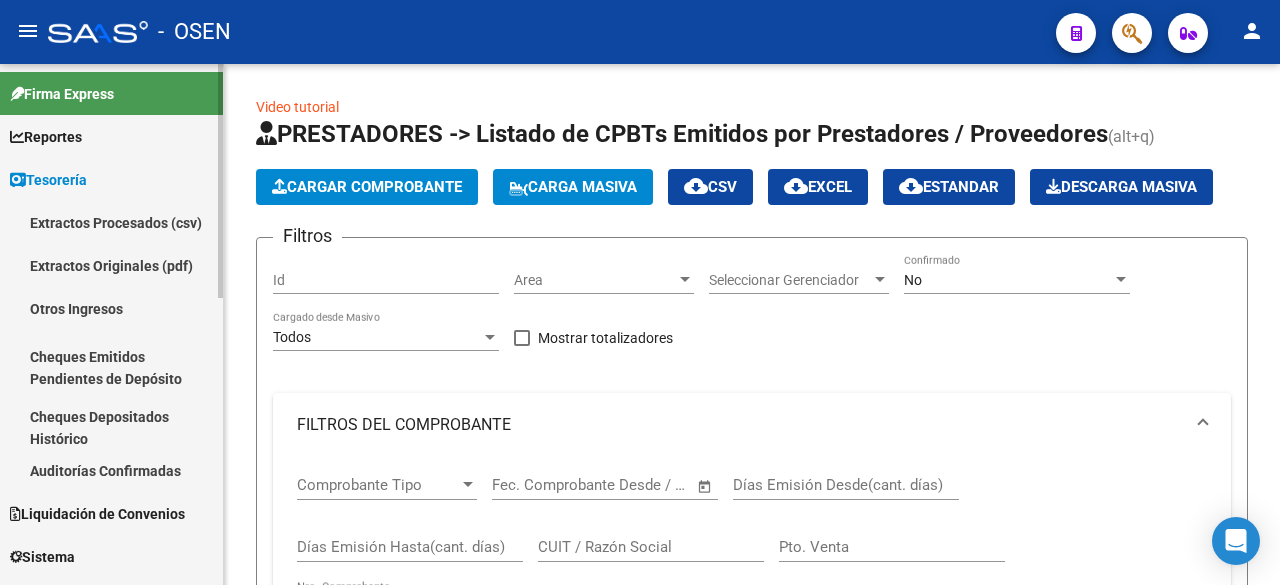 click on "Auditorías Confirmadas" at bounding box center [111, 470] 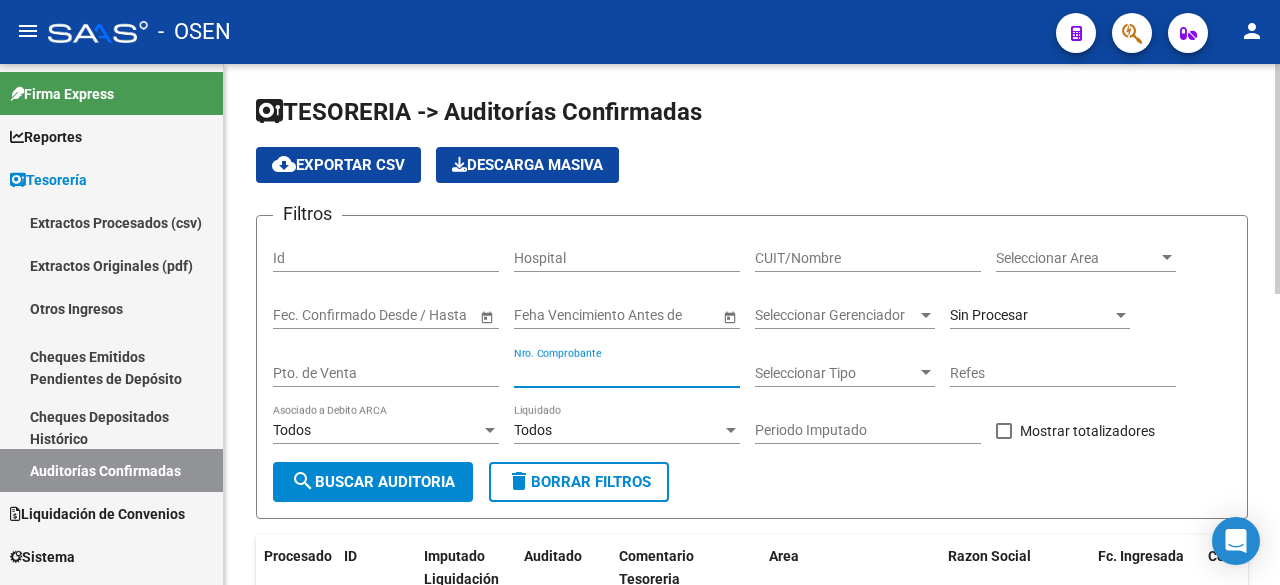 click on "Nro. Comprobante" at bounding box center (627, 373) 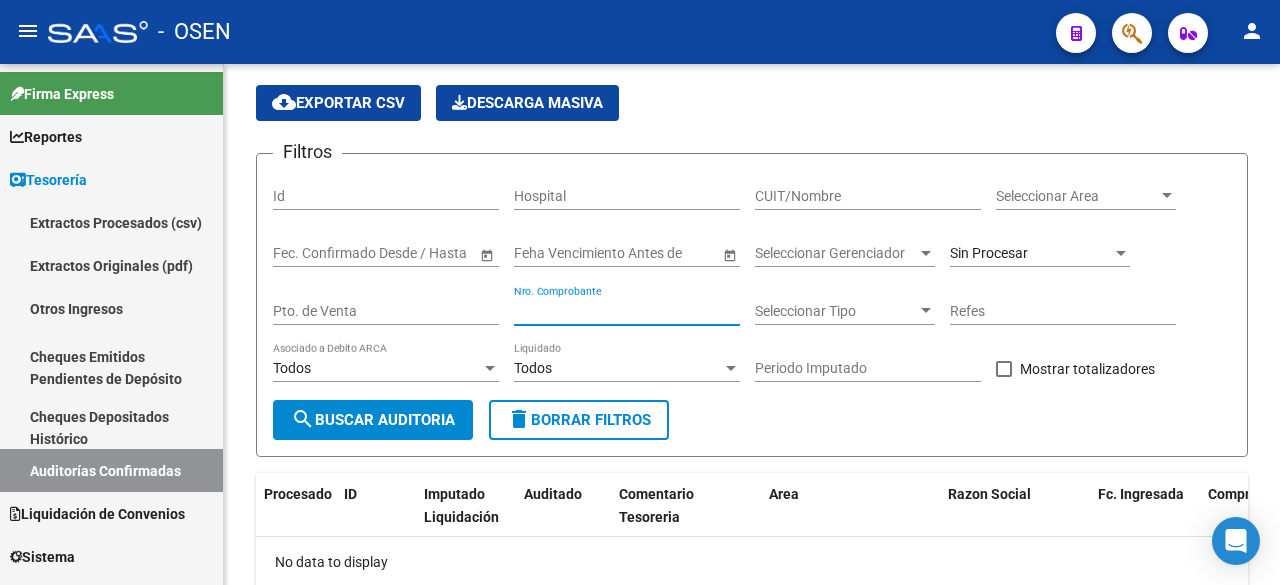 scroll, scrollTop: 0, scrollLeft: 0, axis: both 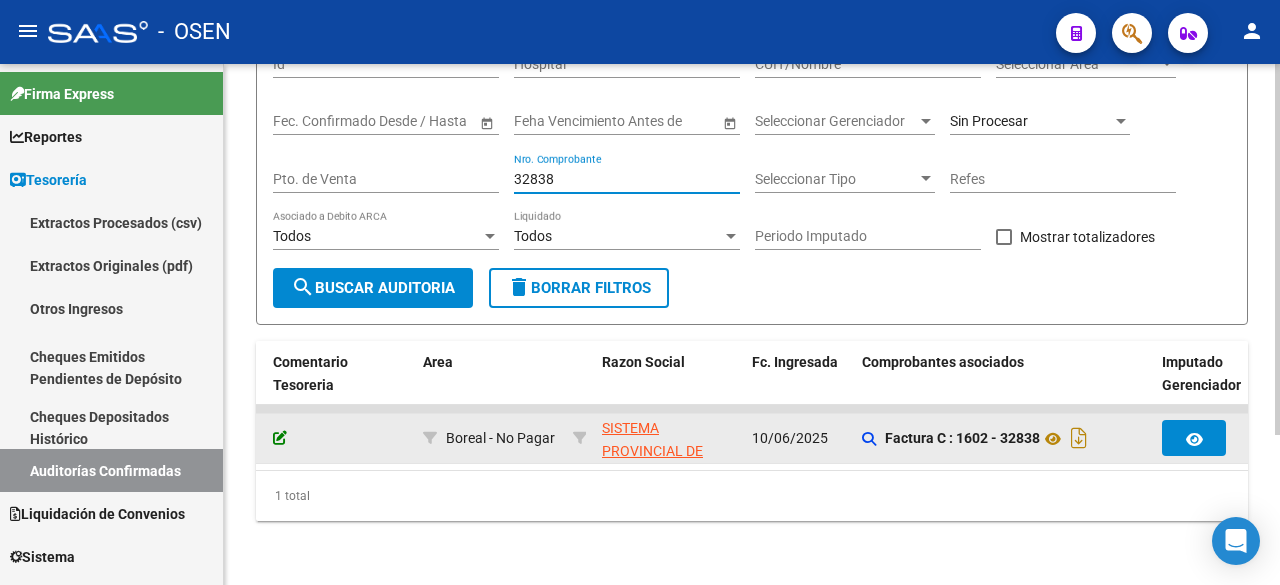 type on "32838" 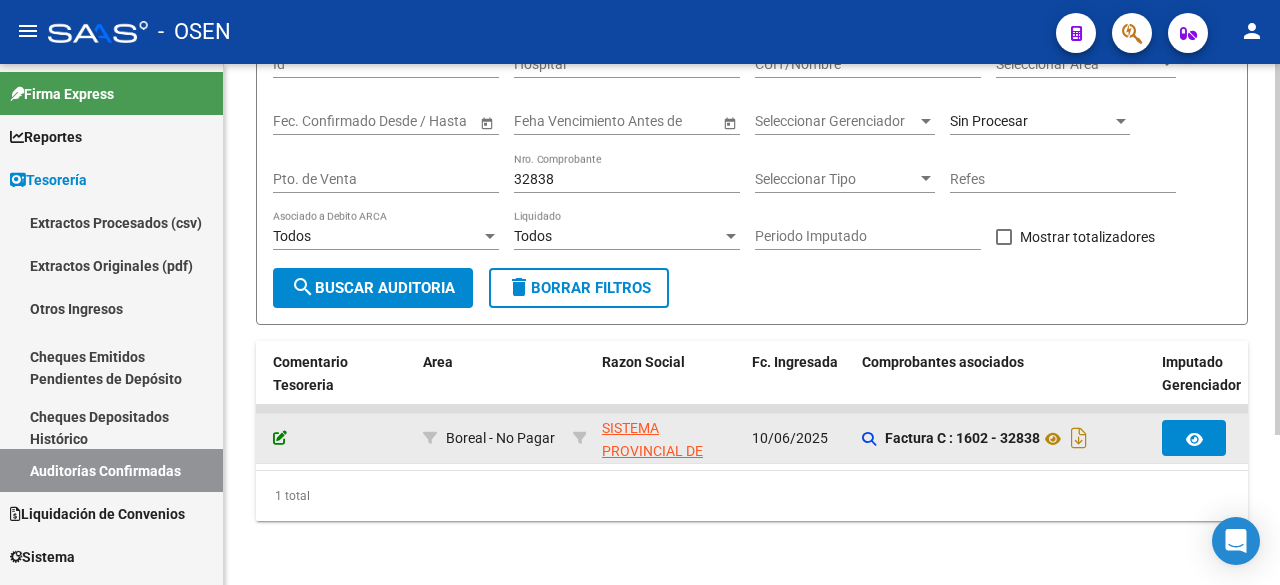 click 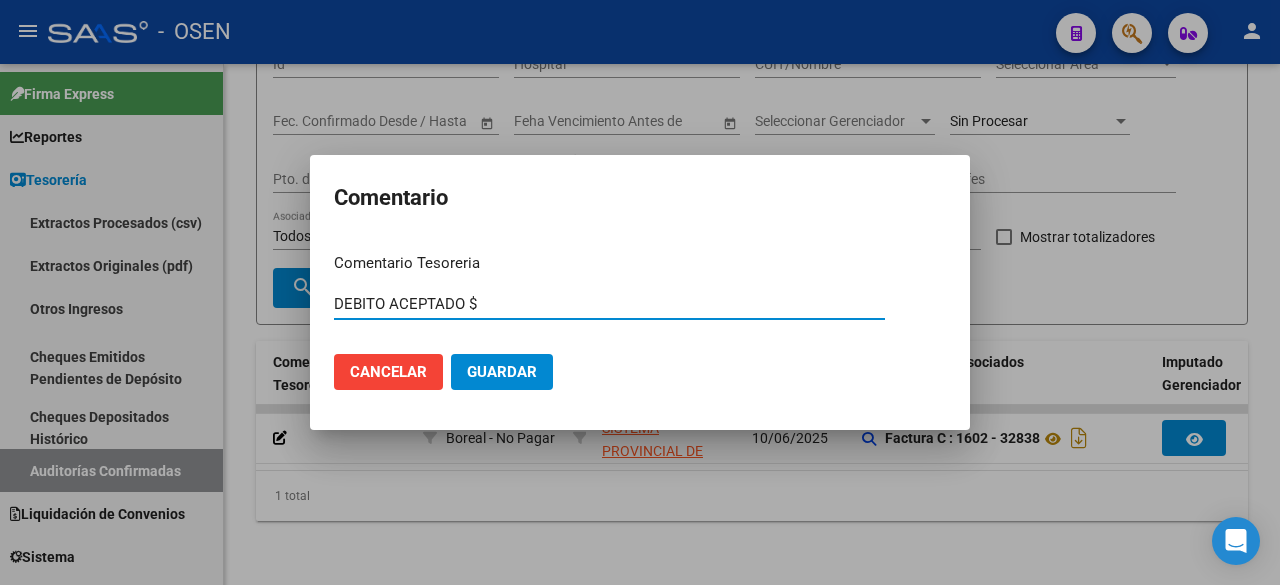 click on "DEBITO ACEPTADO $ Ingresar el comentario" at bounding box center (609, 304) 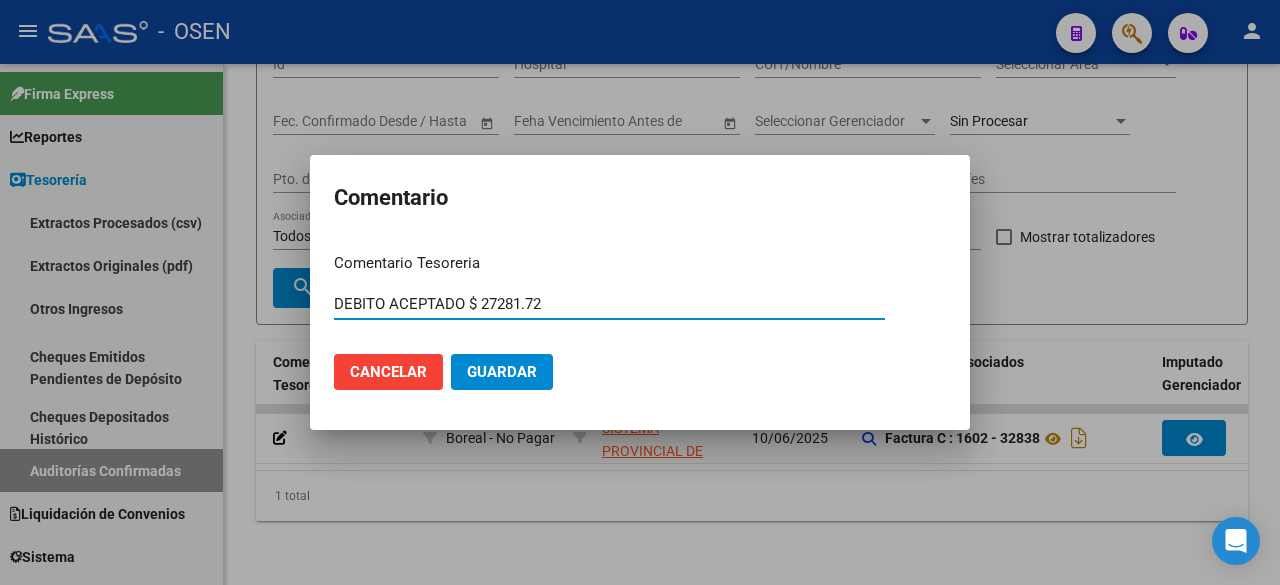 type on "DEBITO ACEPTADO $ 27281.72" 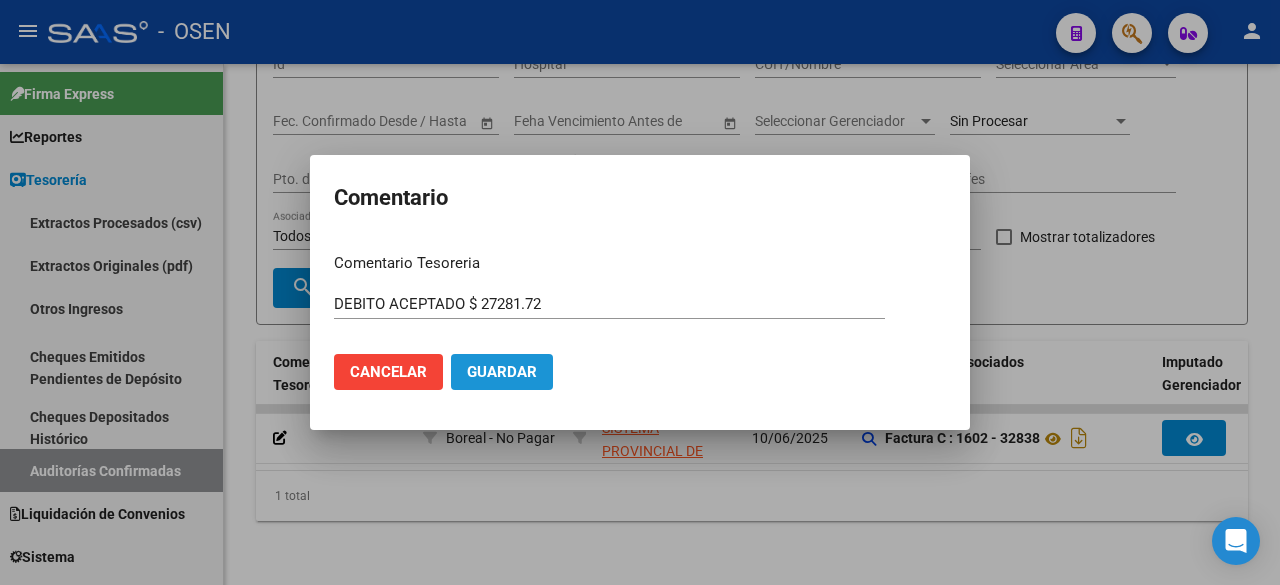 click on "Guardar" 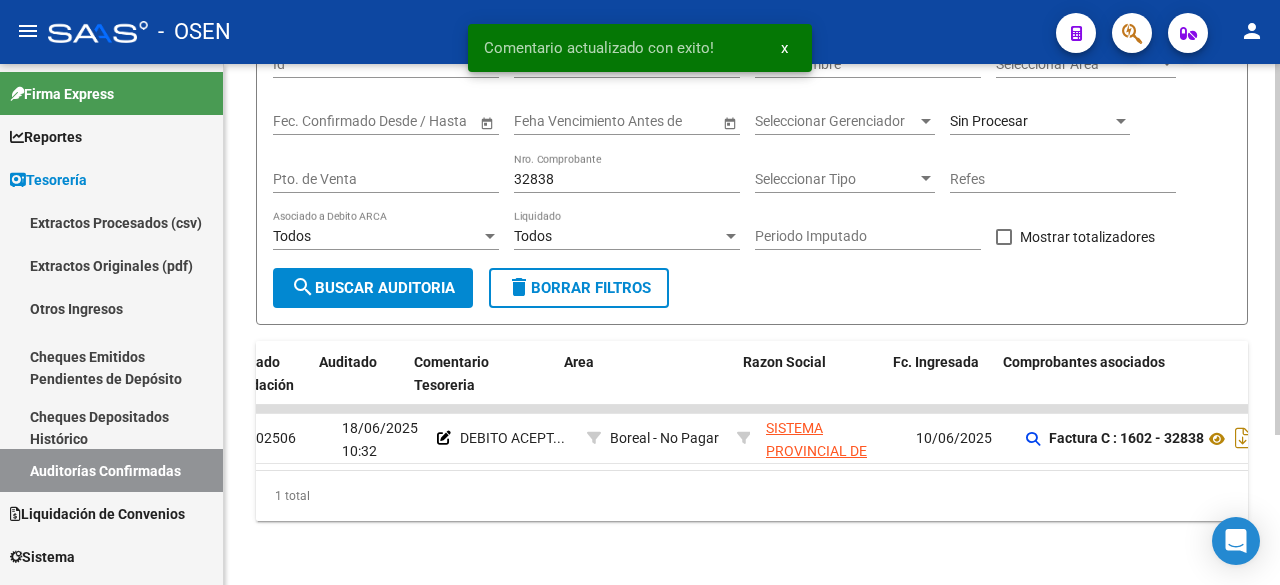 scroll, scrollTop: 0, scrollLeft: 537, axis: horizontal 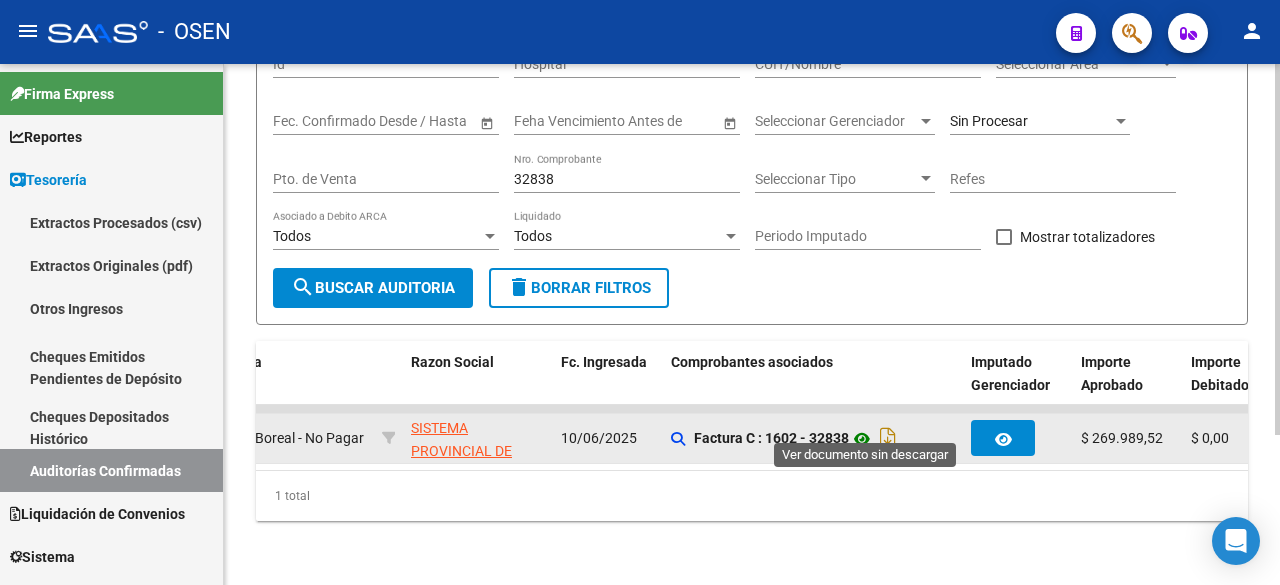 click 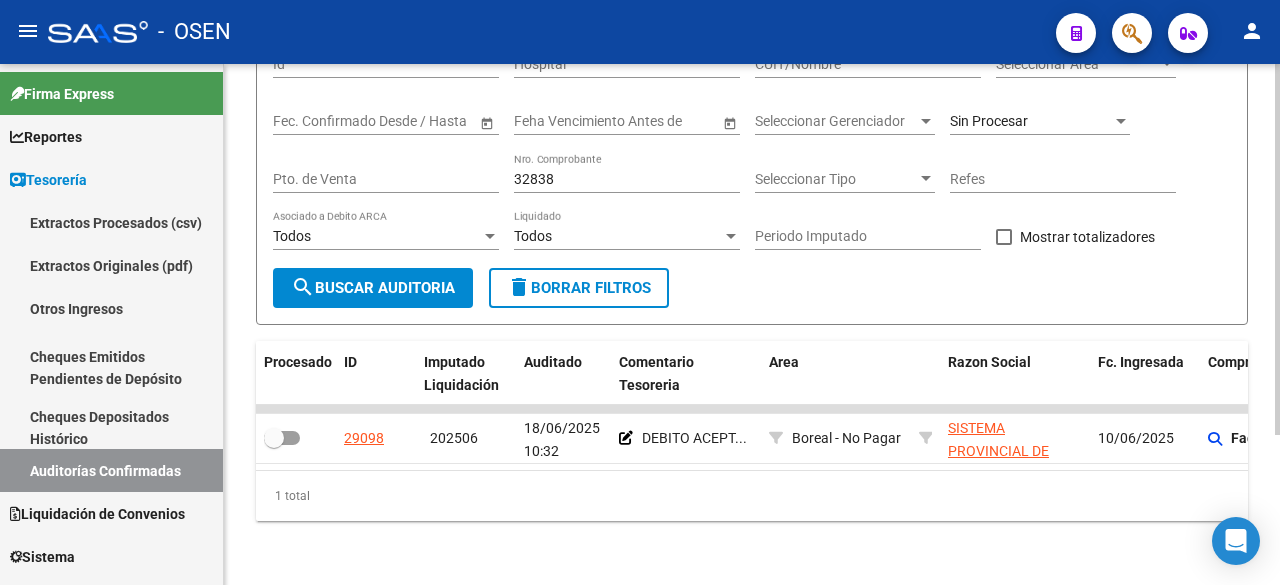 scroll, scrollTop: 0, scrollLeft: 69, axis: horizontal 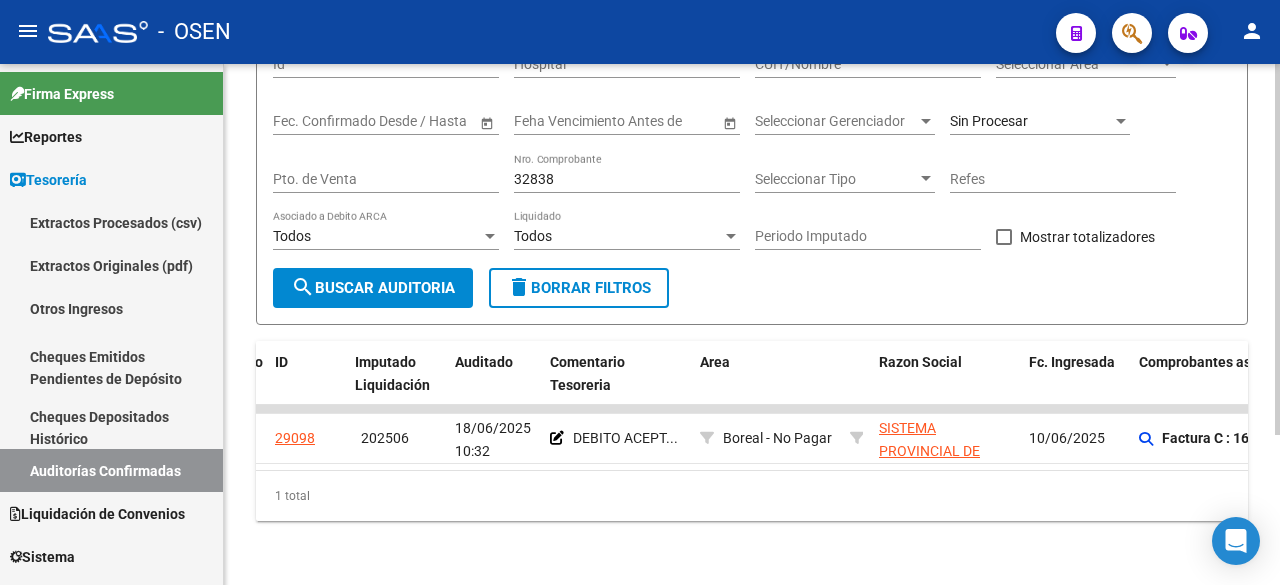 click on "32838 Nro. Comprobante" 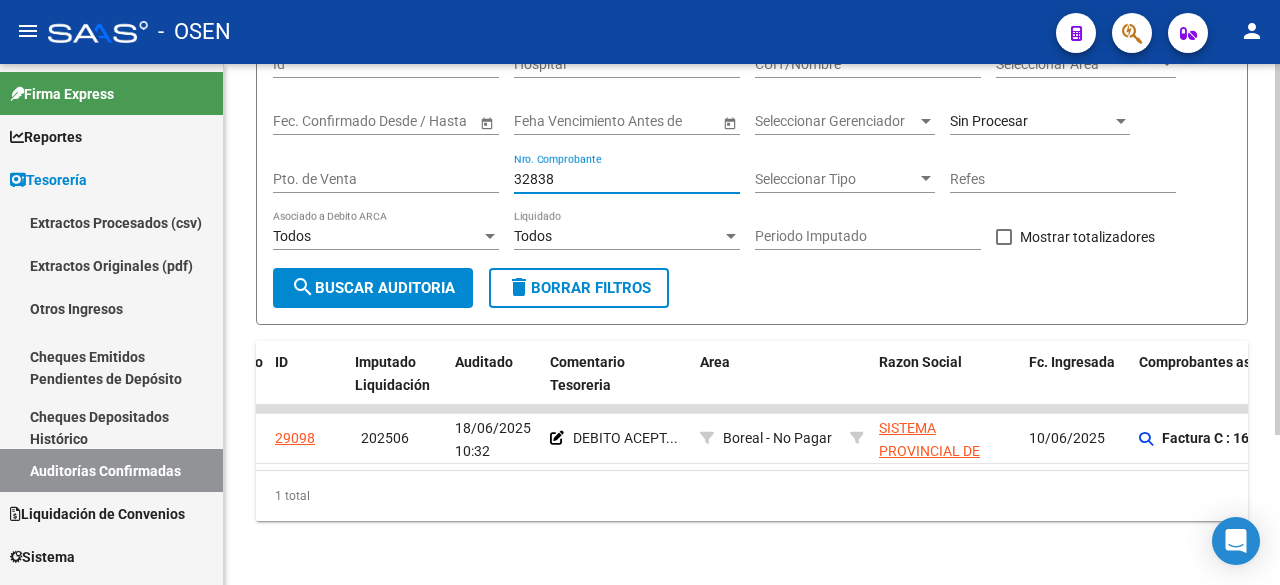 drag, startPoint x: 603, startPoint y: 162, endPoint x: 439, endPoint y: 161, distance: 164.00305 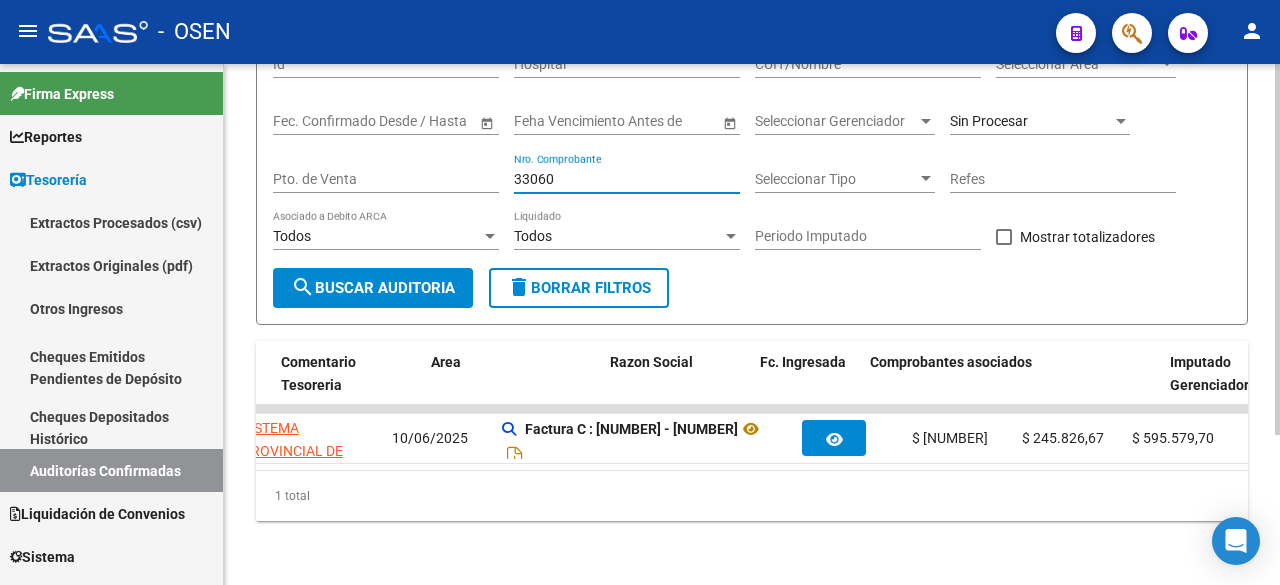 scroll, scrollTop: 0, scrollLeft: 0, axis: both 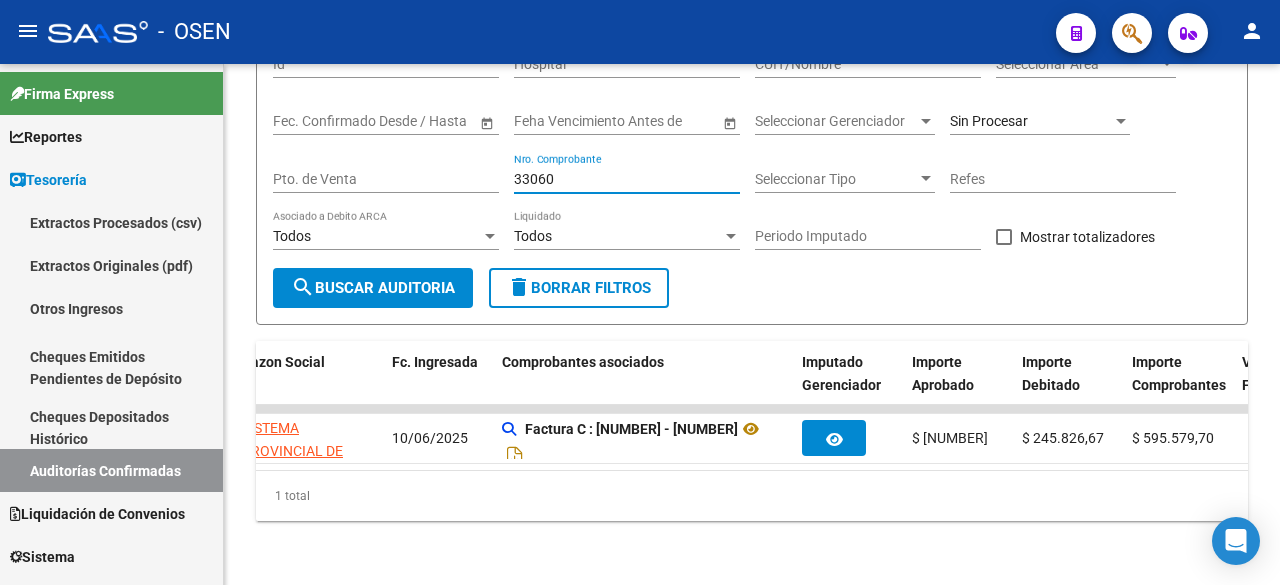 type on "33060" 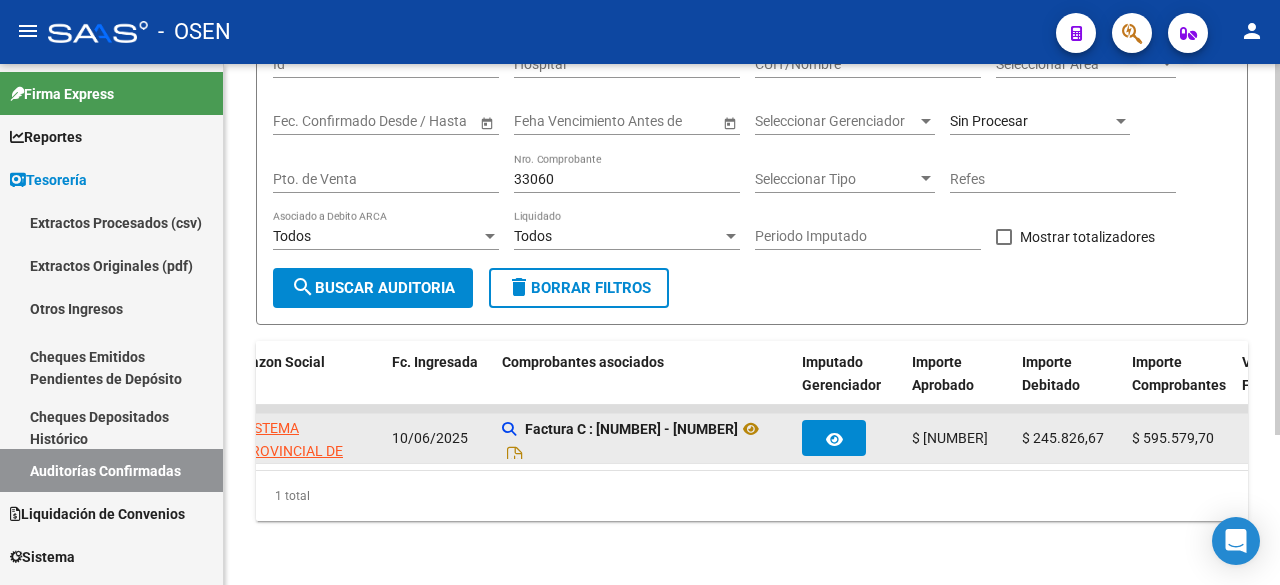 click on "$ 245.826,67" 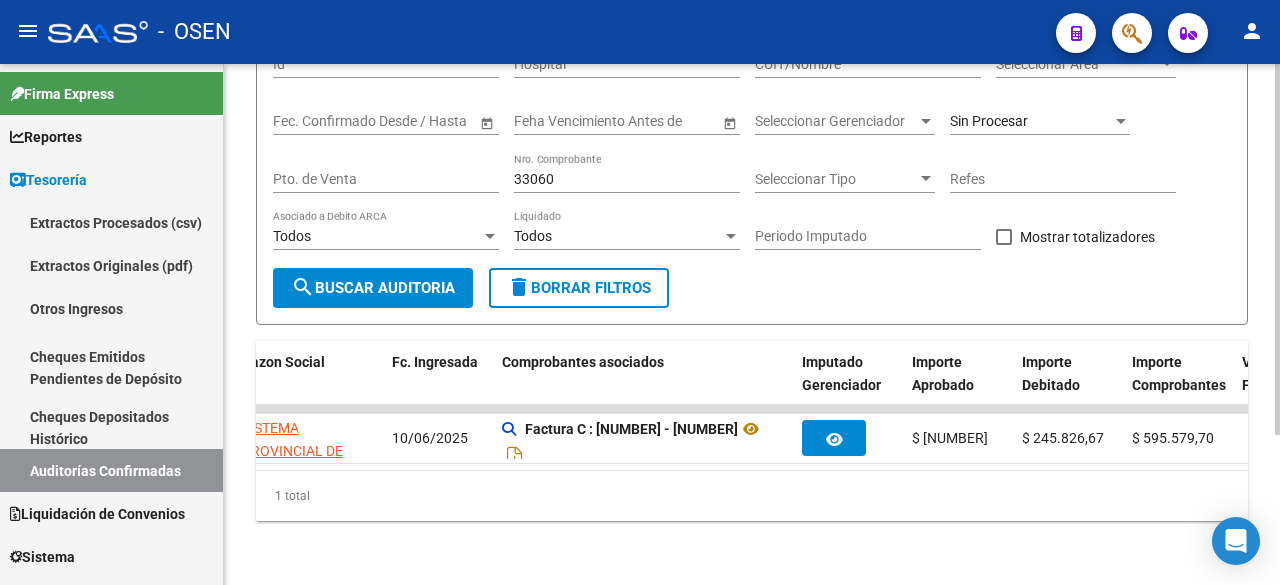 copy on "$ 245.826,67" 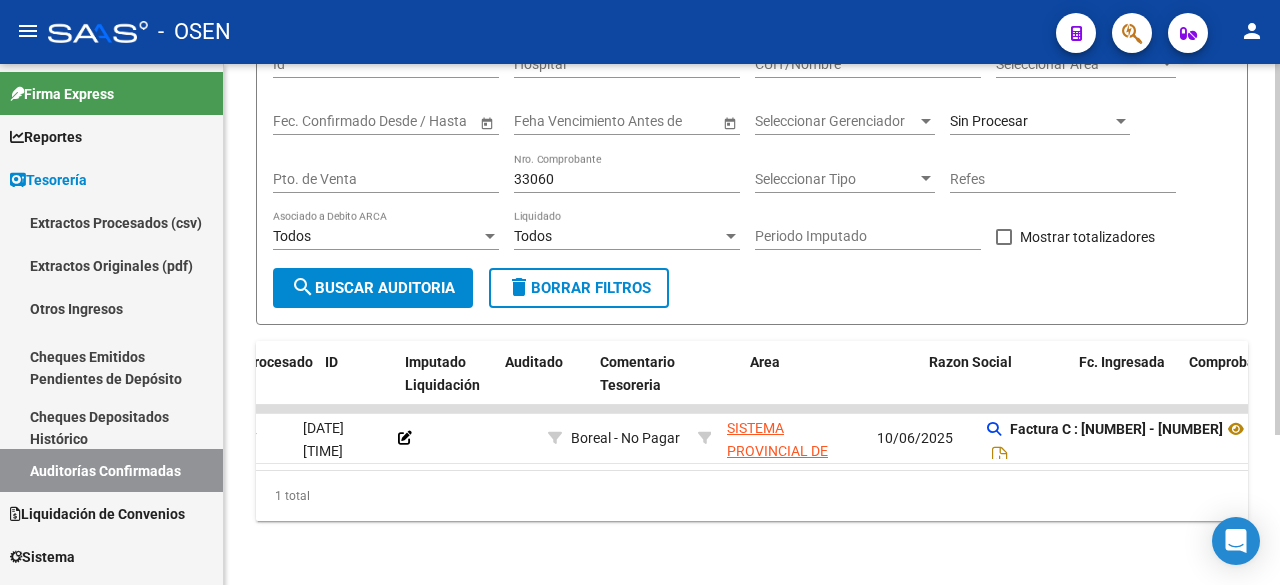 scroll, scrollTop: 0, scrollLeft: 8, axis: horizontal 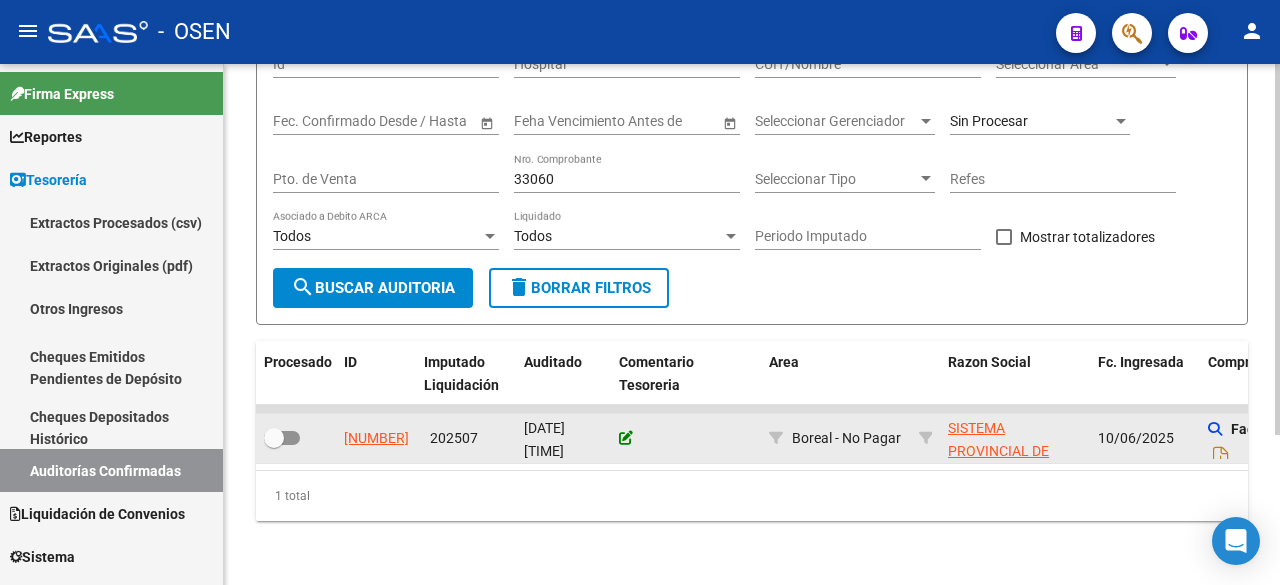 click 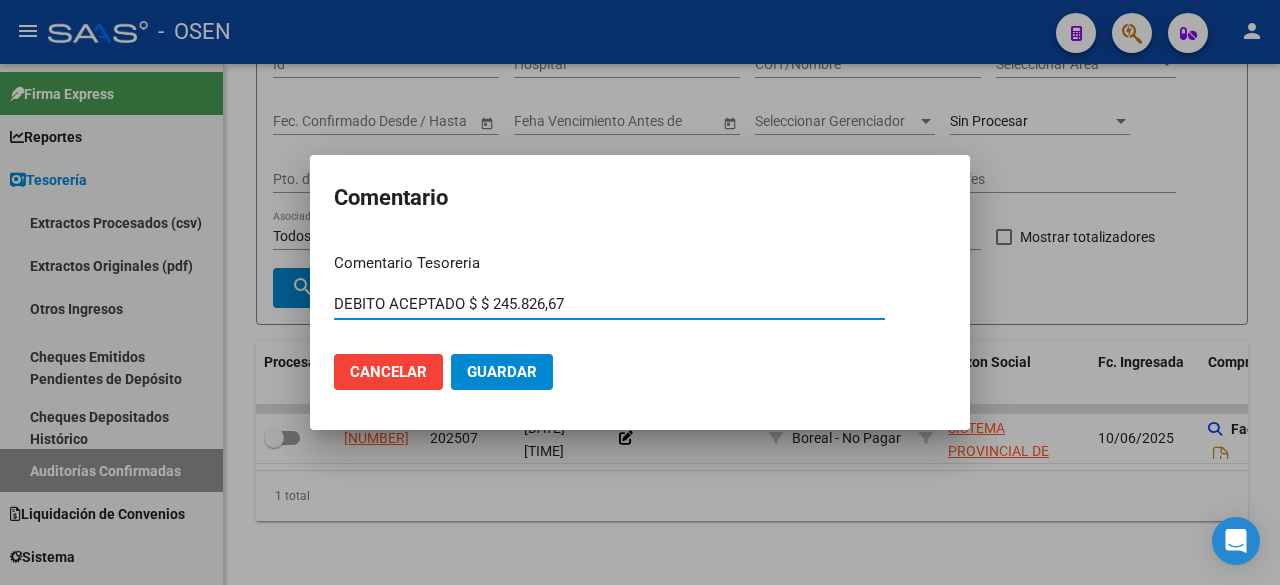 type on "DEBITO ACEPTADO $ $ 245.826,67" 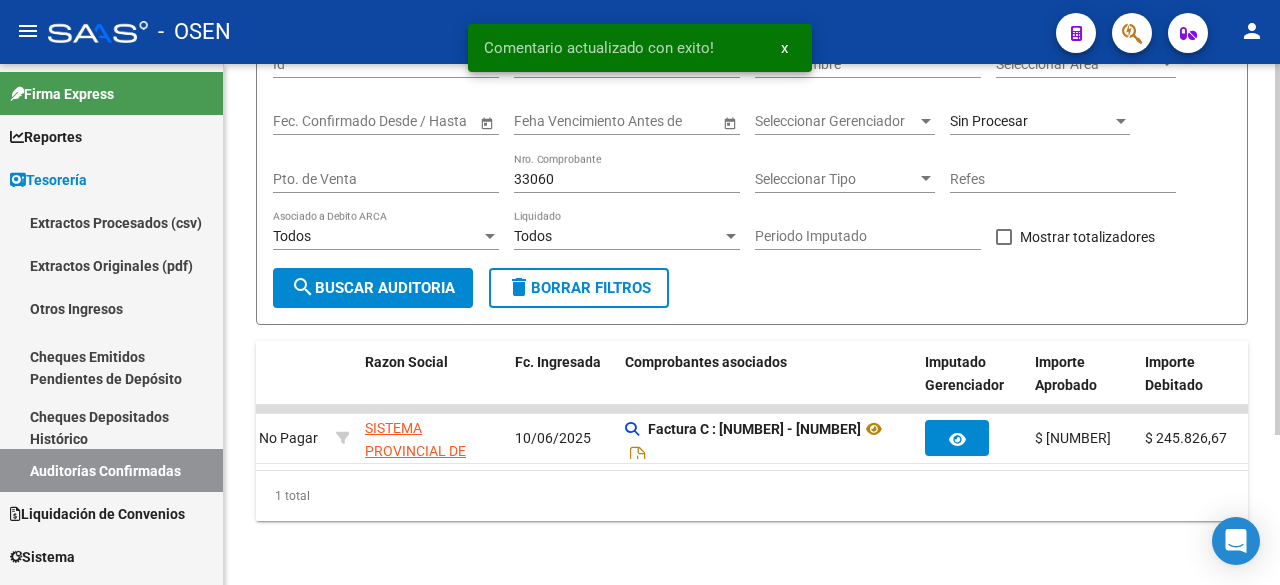 scroll, scrollTop: 0, scrollLeft: 587, axis: horizontal 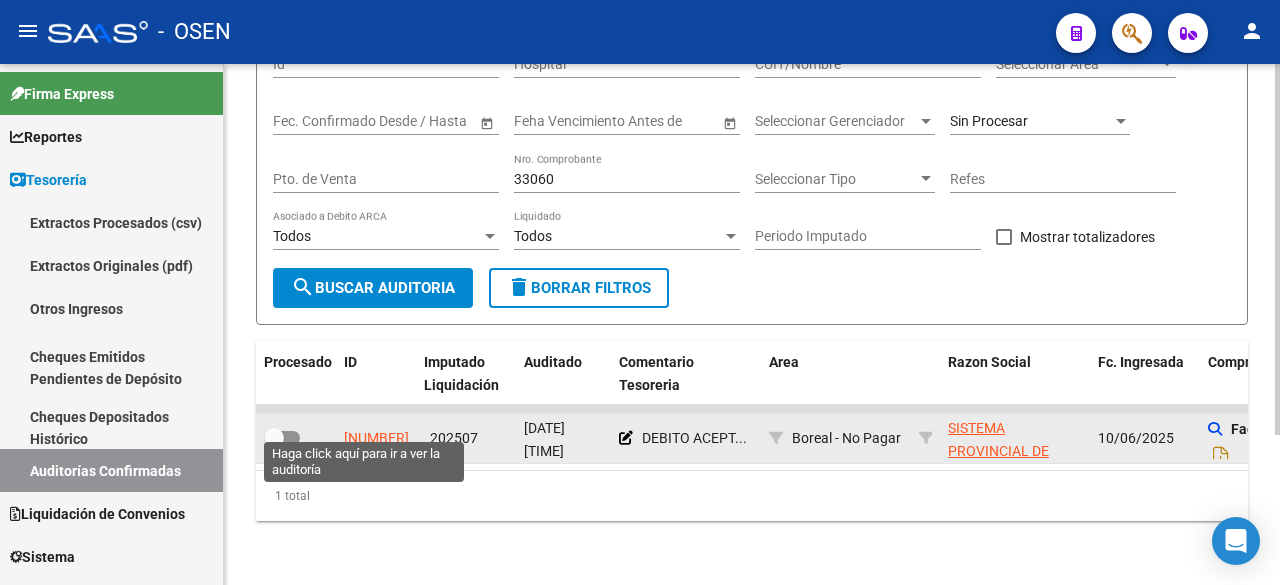 click on "[NUMBER]" 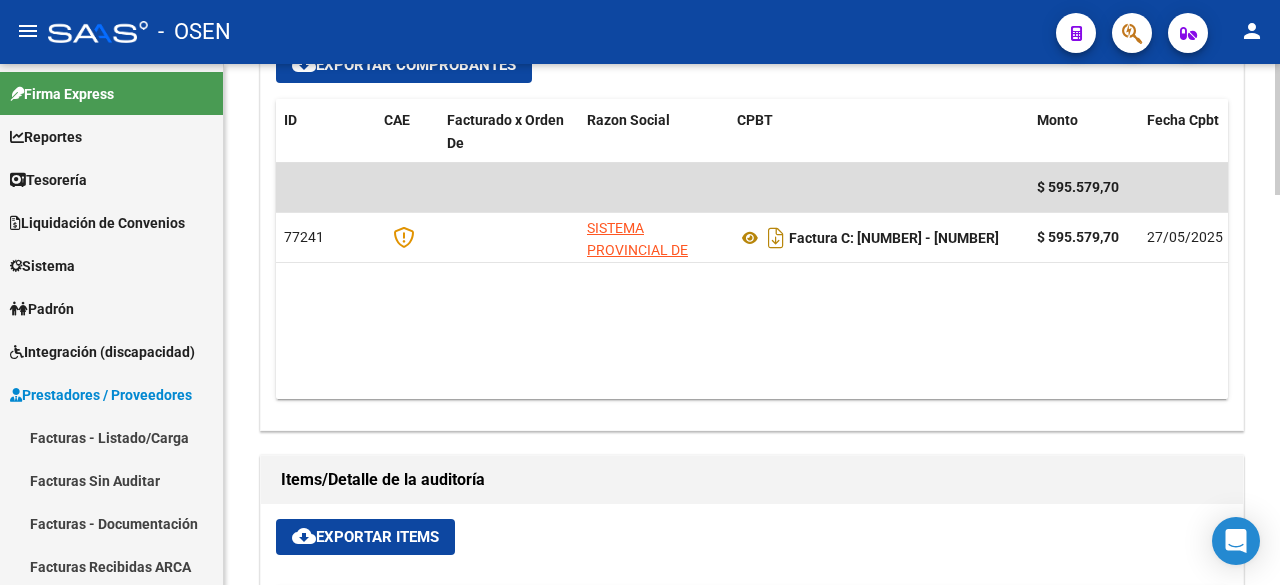 scroll, scrollTop: 1000, scrollLeft: 0, axis: vertical 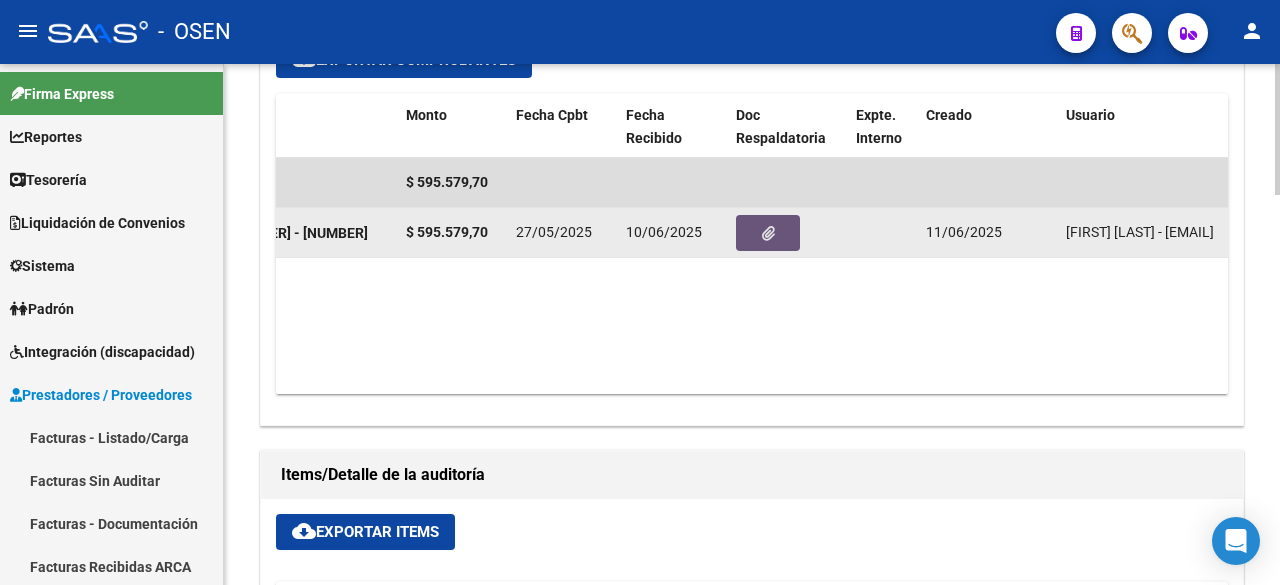 click 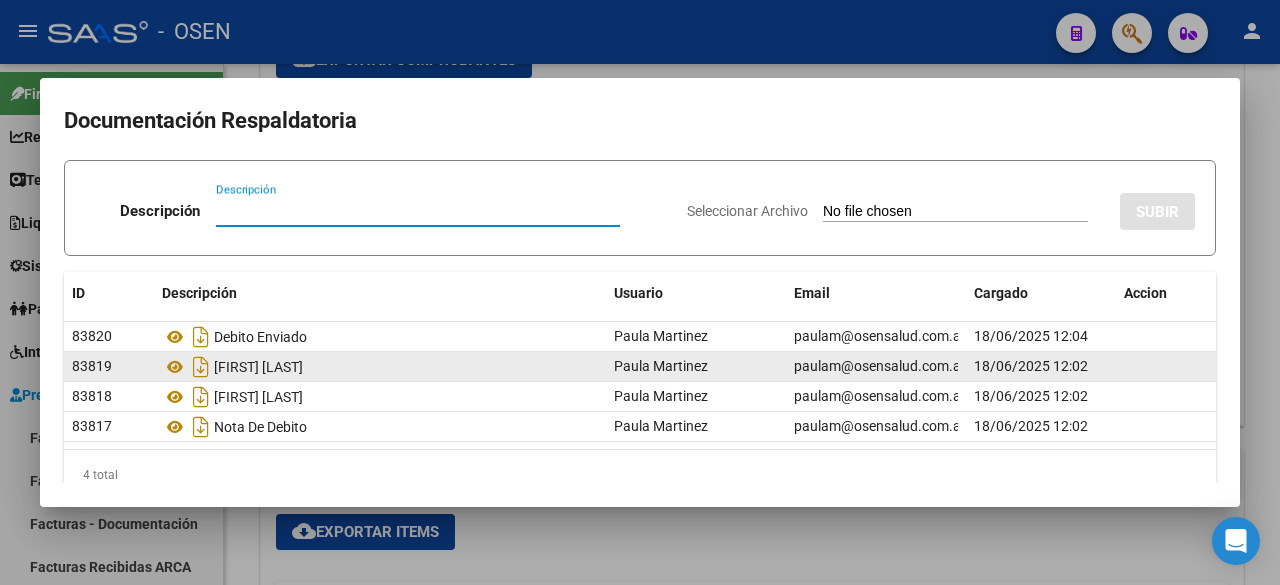 scroll, scrollTop: 33, scrollLeft: 0, axis: vertical 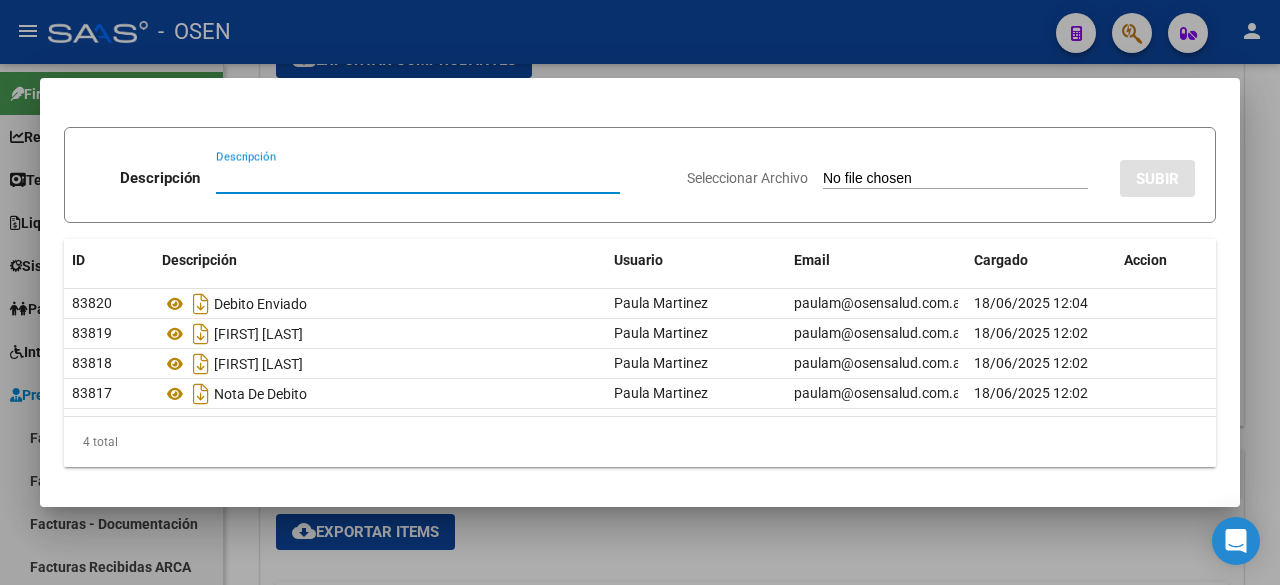 click at bounding box center [640, 292] 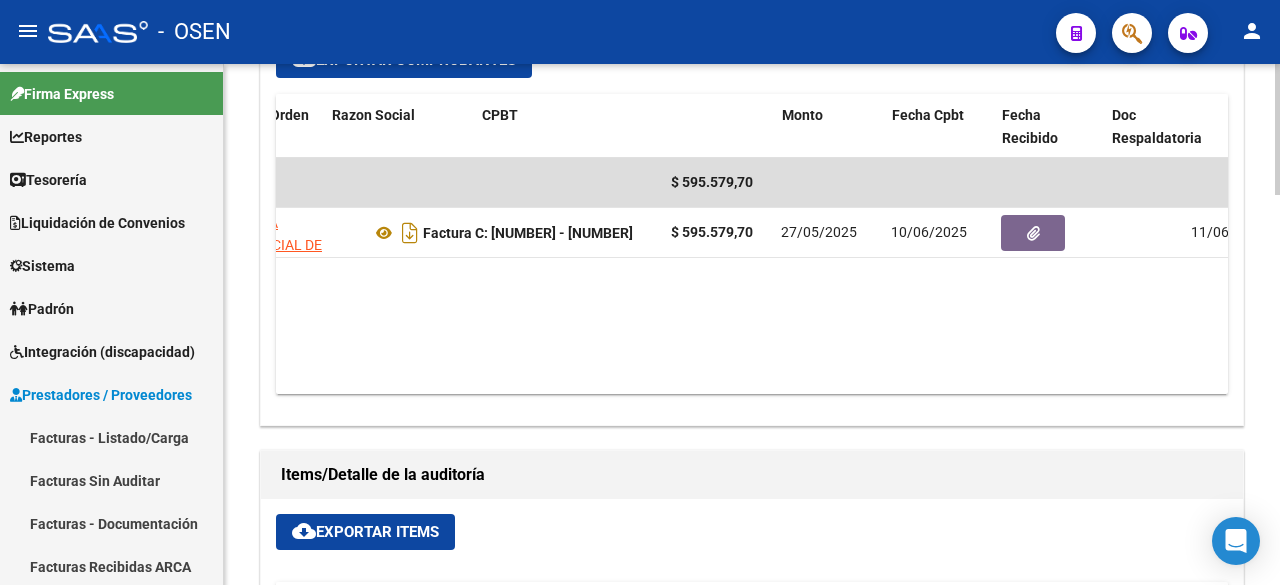 scroll, scrollTop: 0, scrollLeft: 221, axis: horizontal 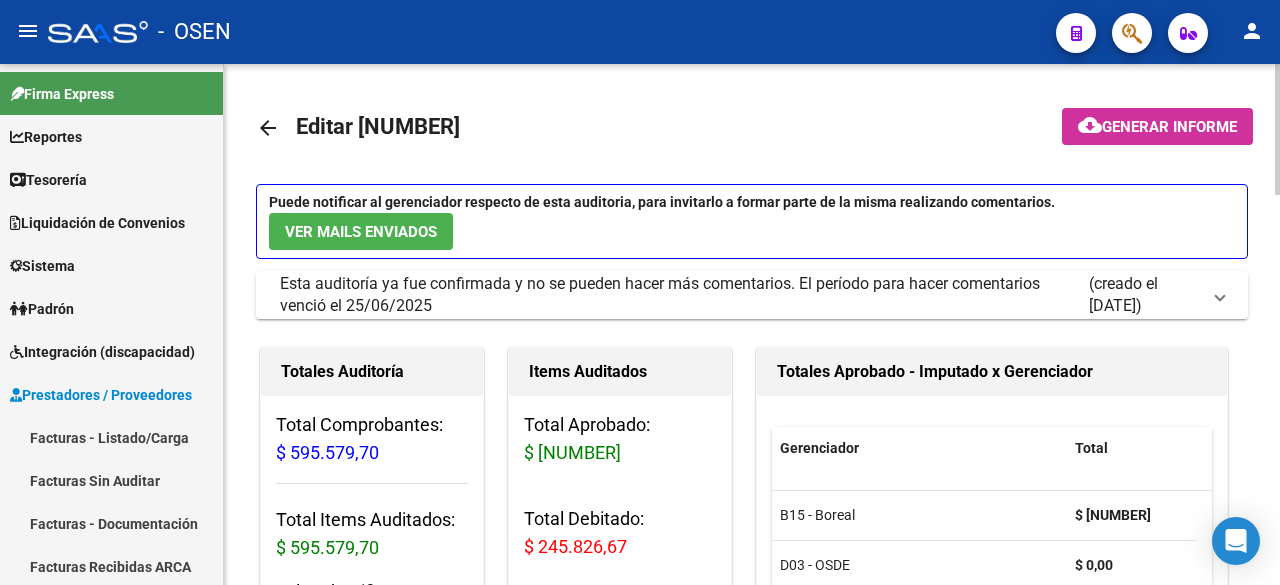 click on "arrow_back" 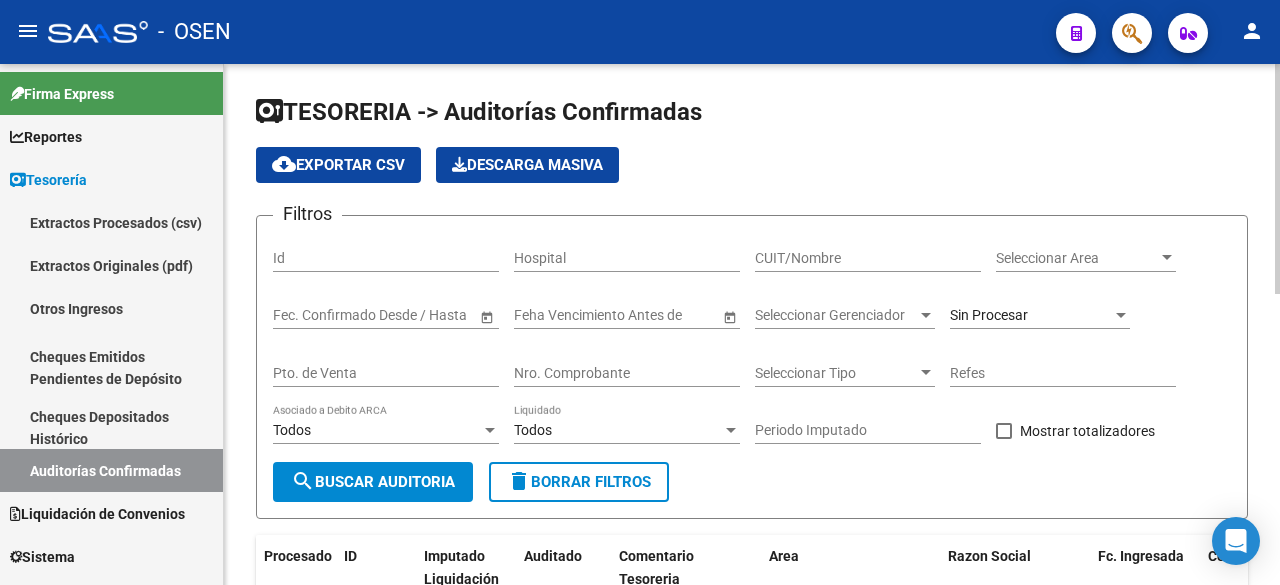 click on "Nro. Comprobante" 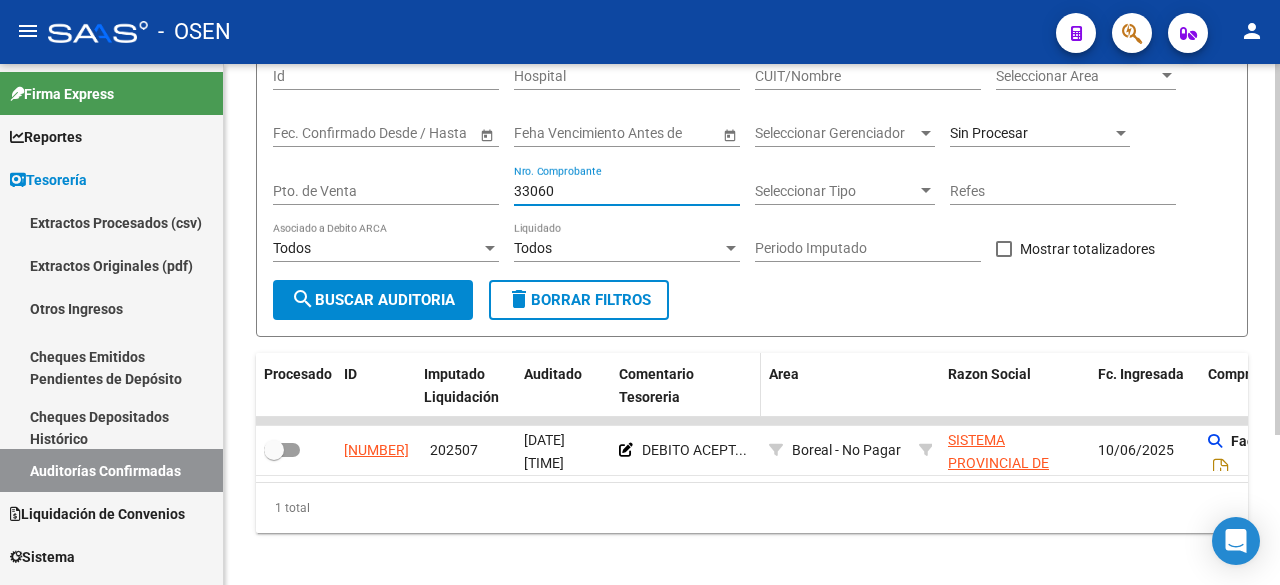 scroll, scrollTop: 210, scrollLeft: 0, axis: vertical 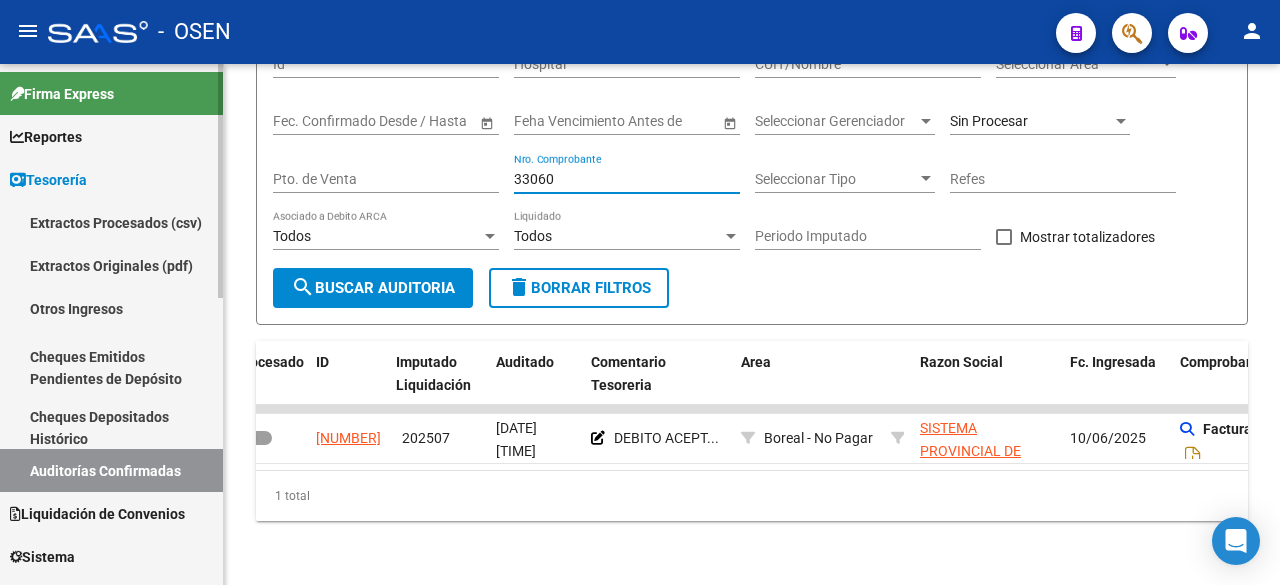type on "33060" 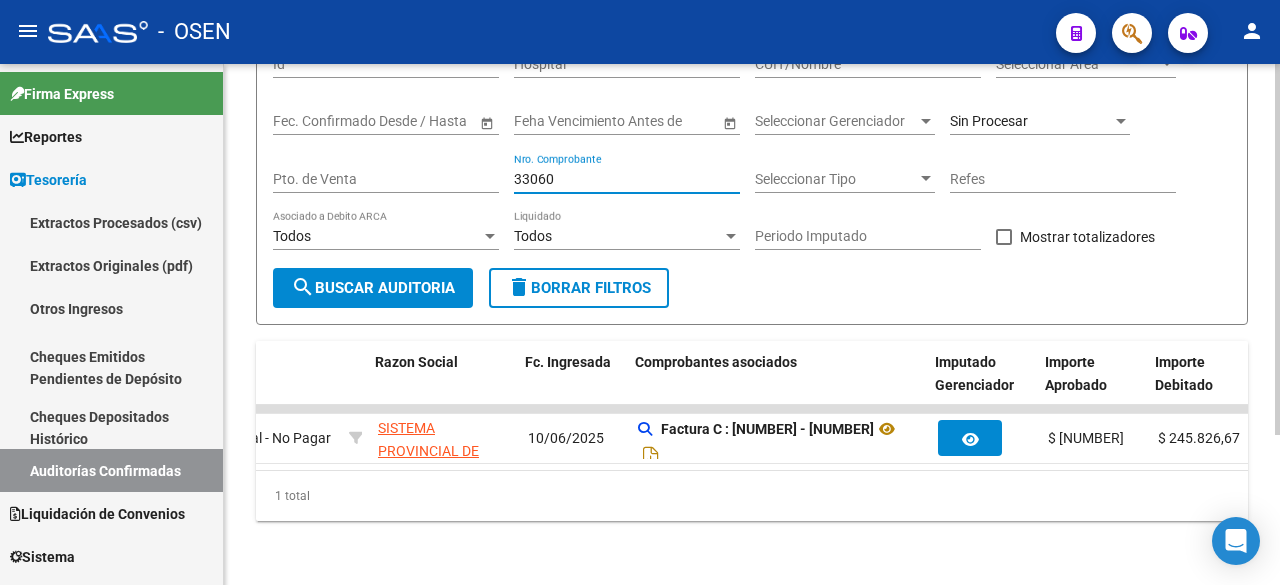 scroll, scrollTop: 0, scrollLeft: 573, axis: horizontal 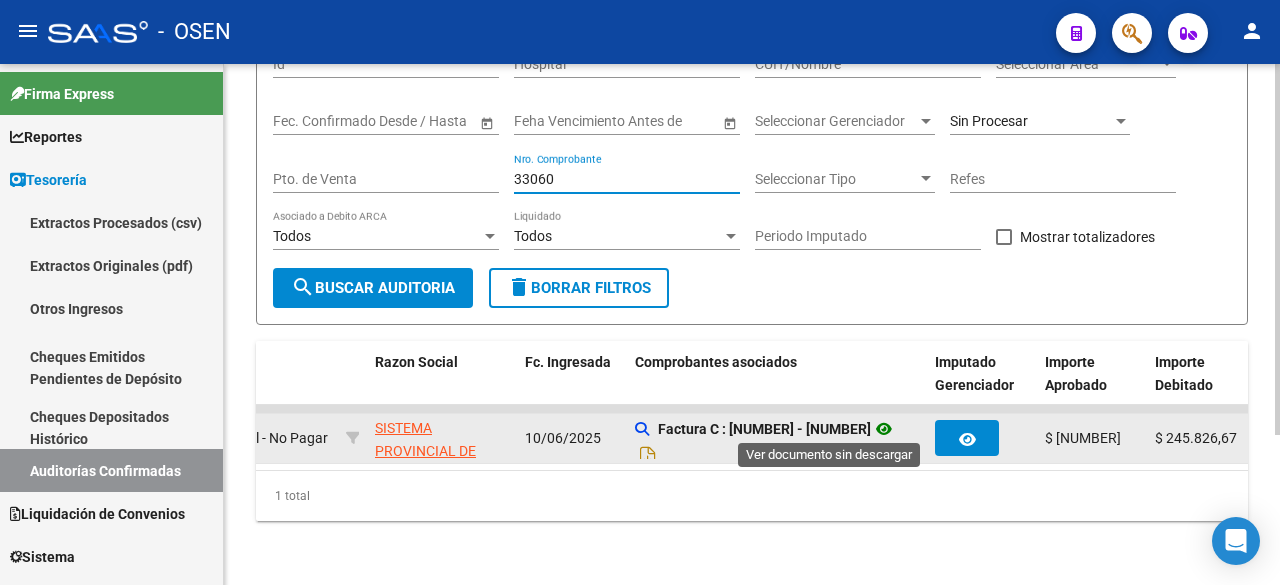 click 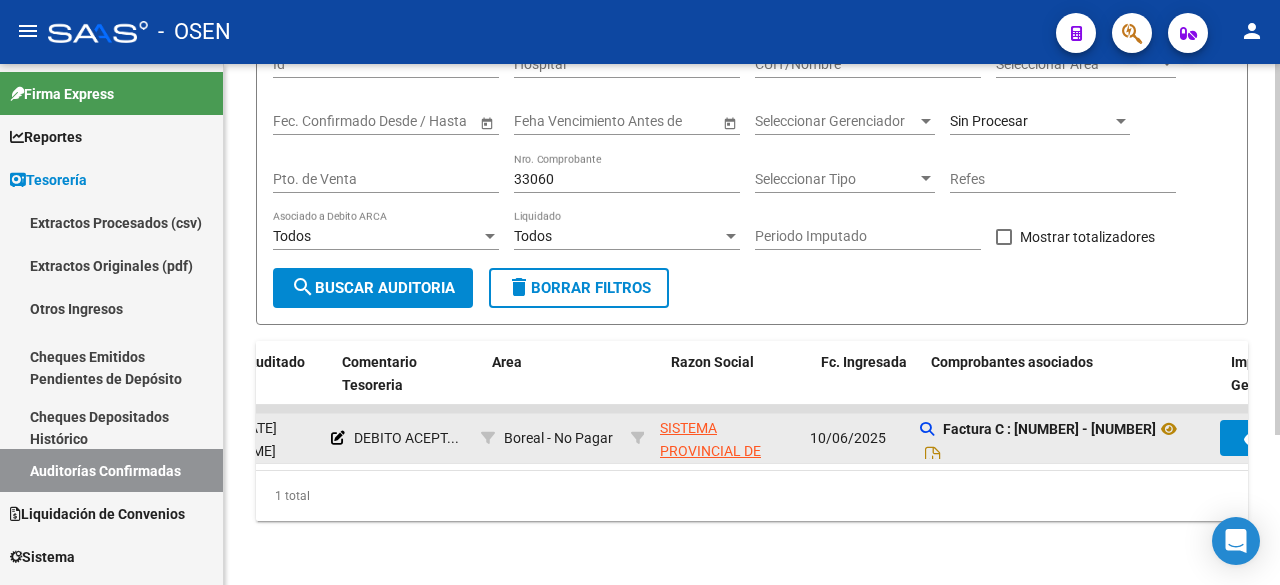 scroll, scrollTop: 0, scrollLeft: 277, axis: horizontal 